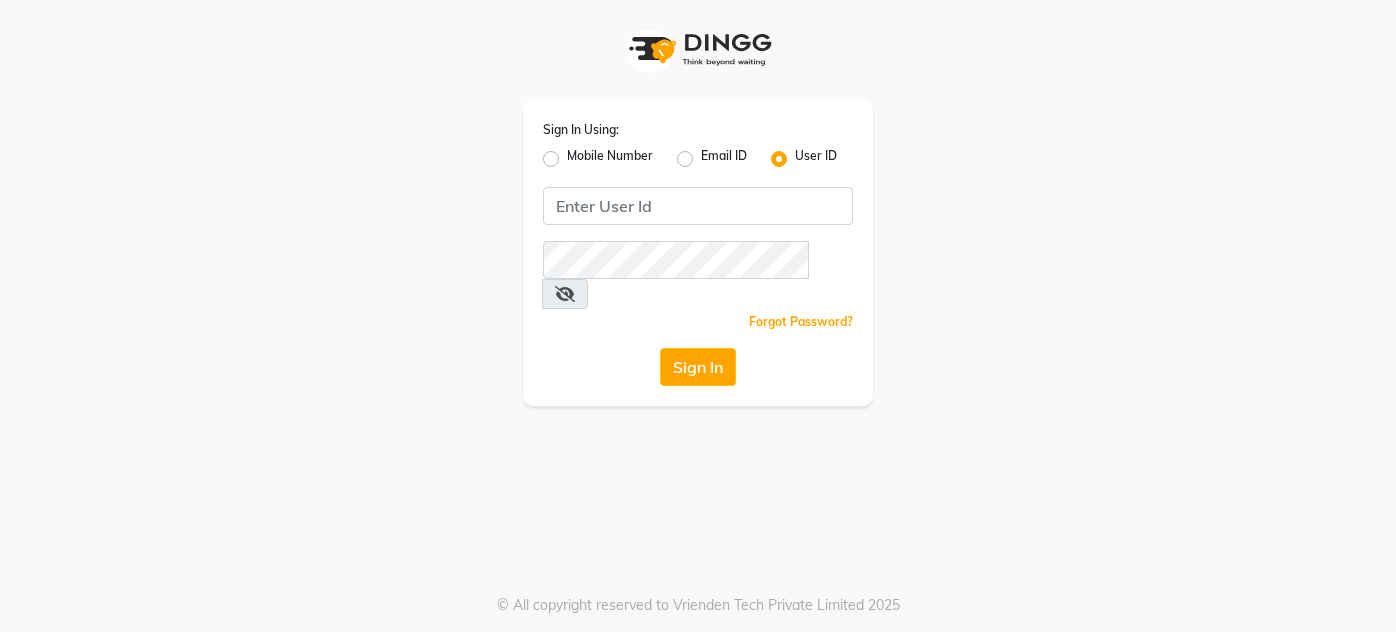 scroll, scrollTop: 0, scrollLeft: 0, axis: both 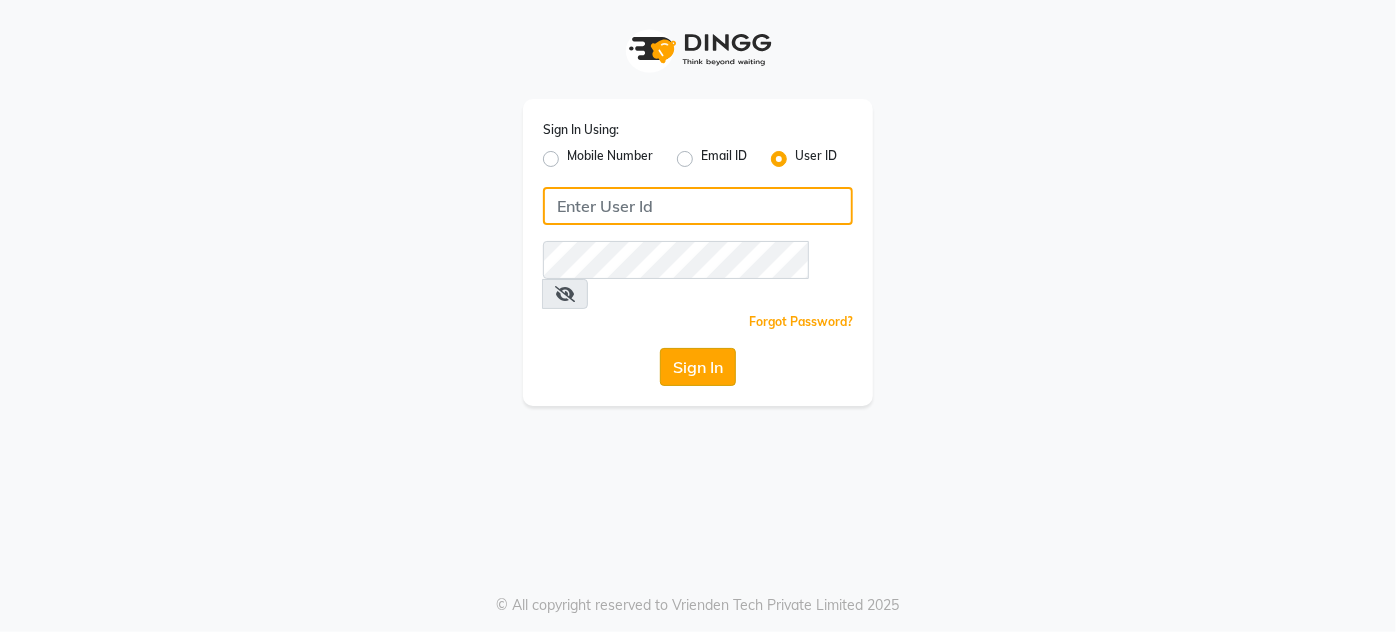 type on "enlive" 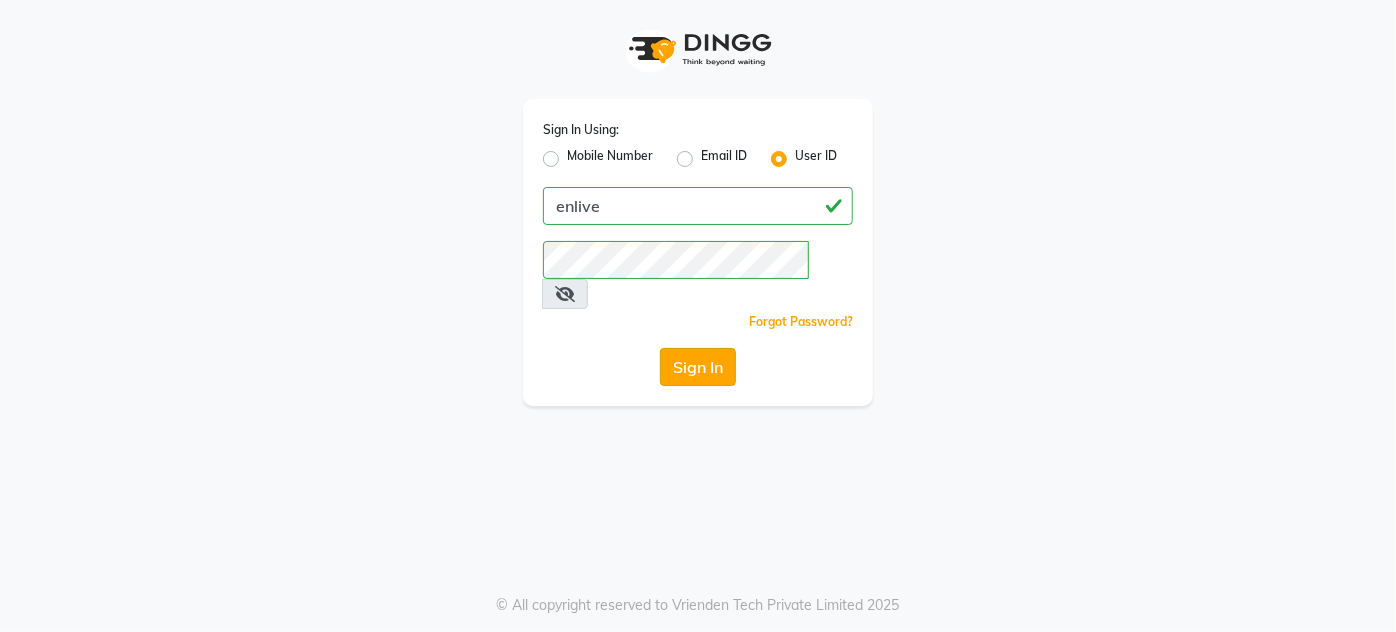 click on "Sign In" 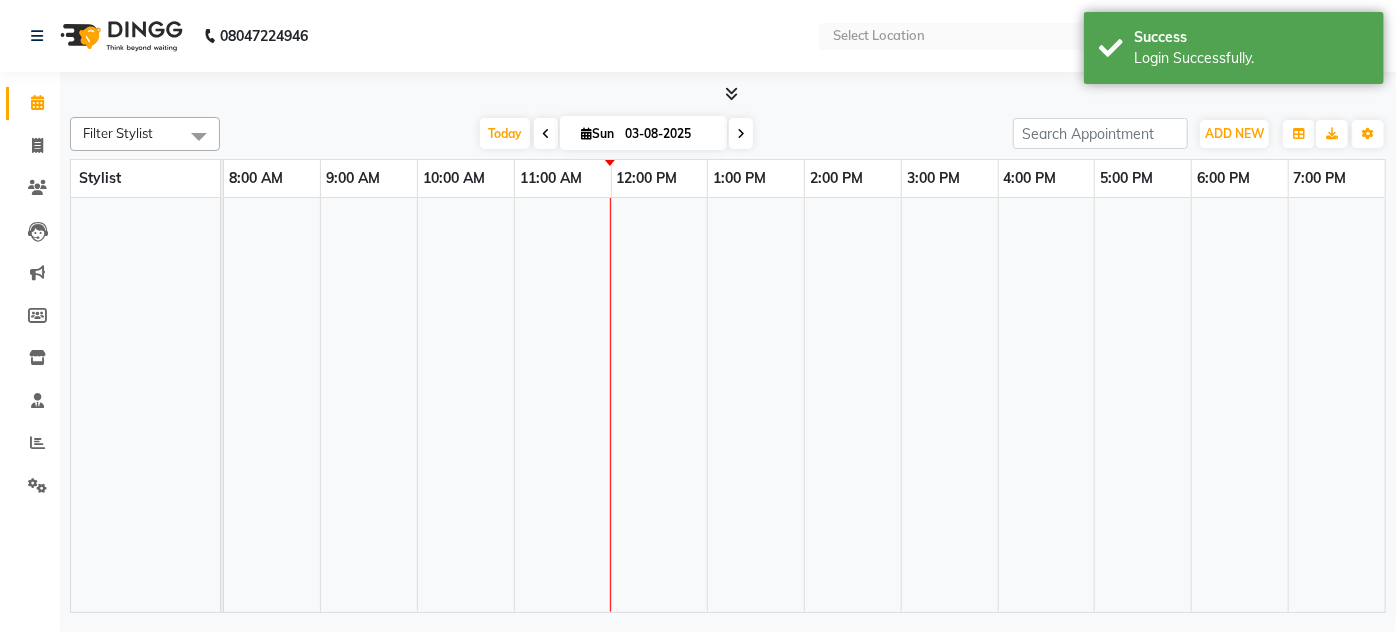select on "en" 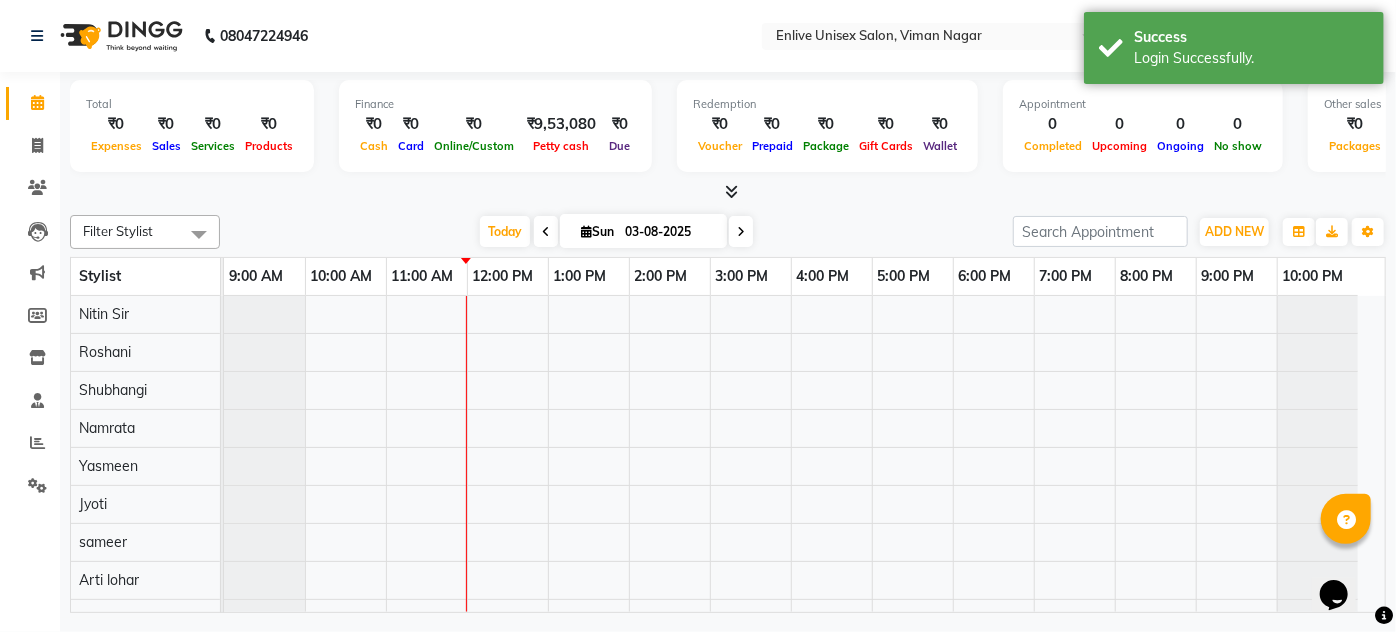scroll, scrollTop: 0, scrollLeft: 0, axis: both 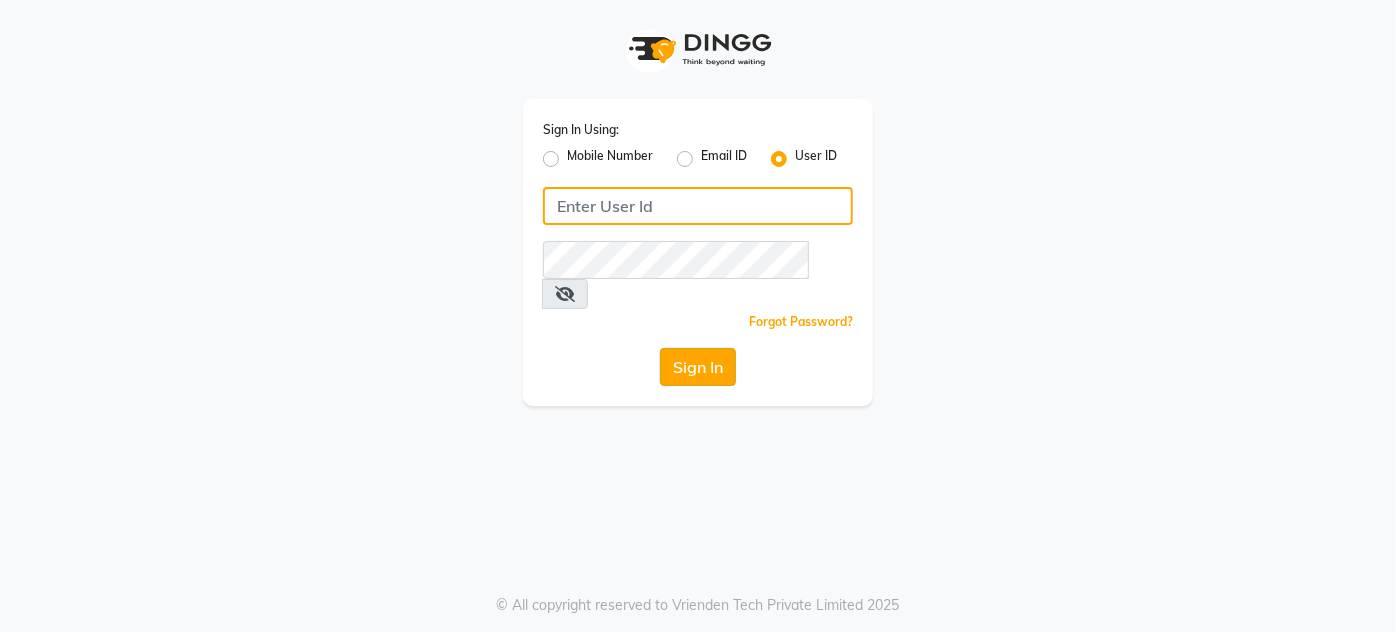 type on "enlive" 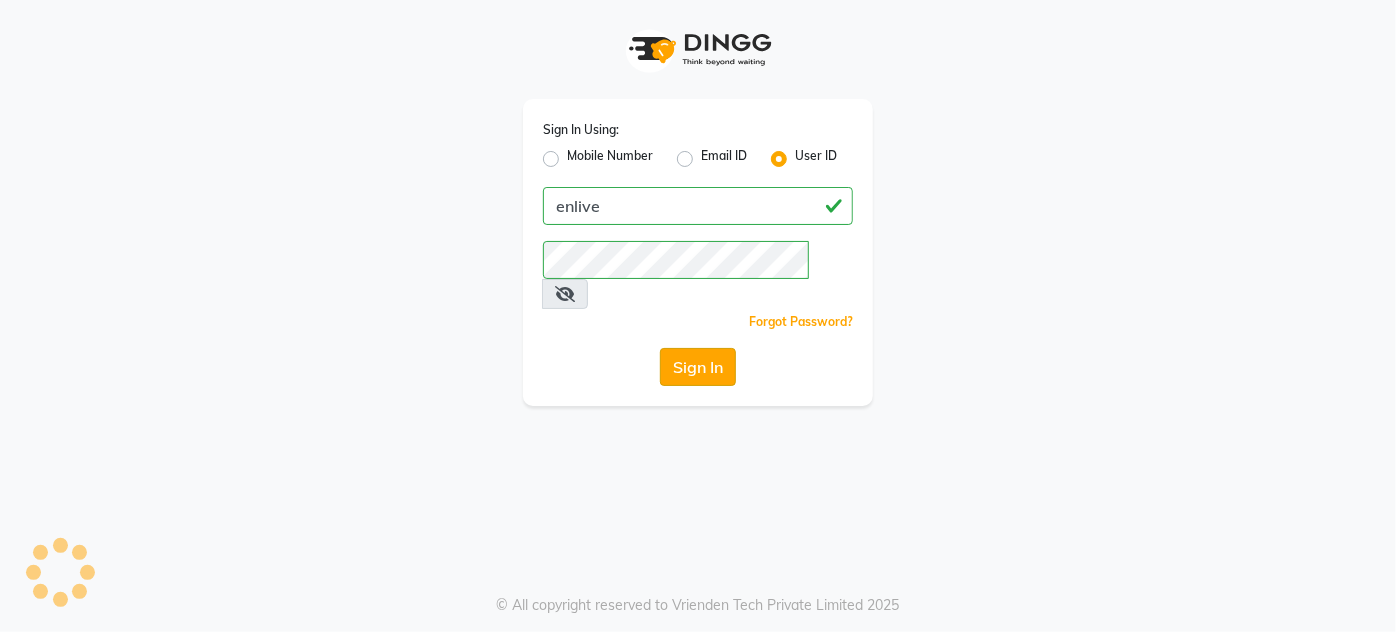 click on "Sign In" 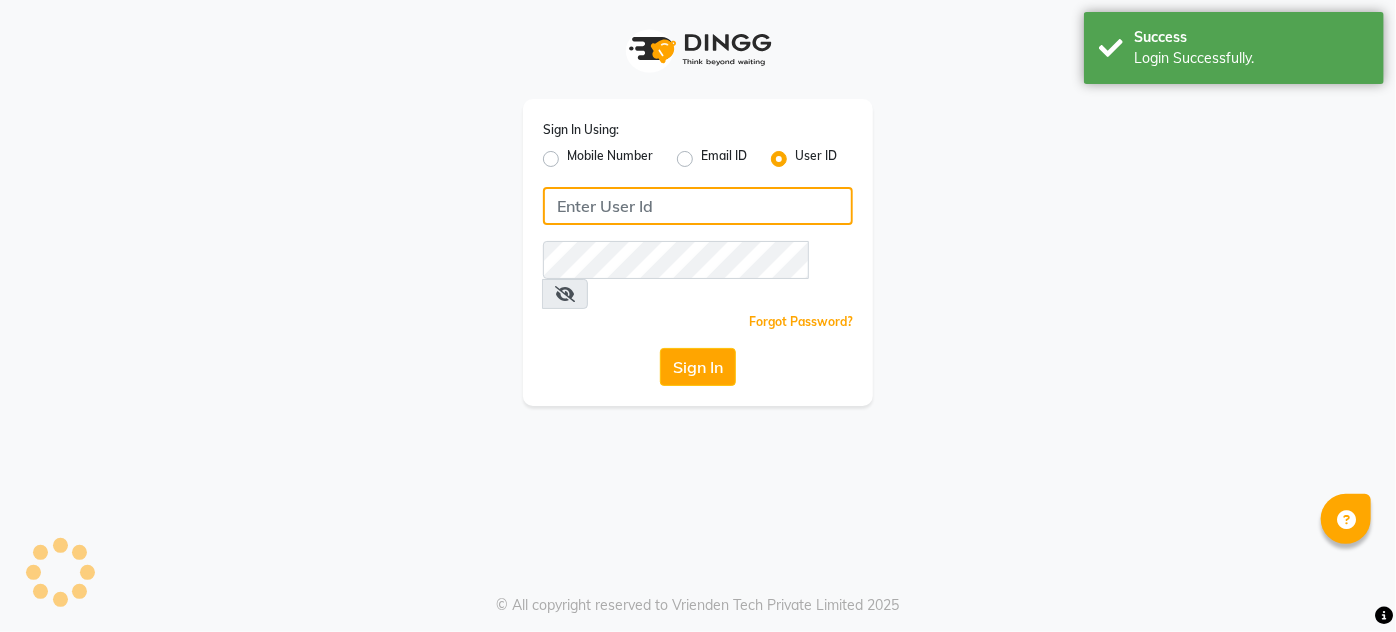 type on "enlive" 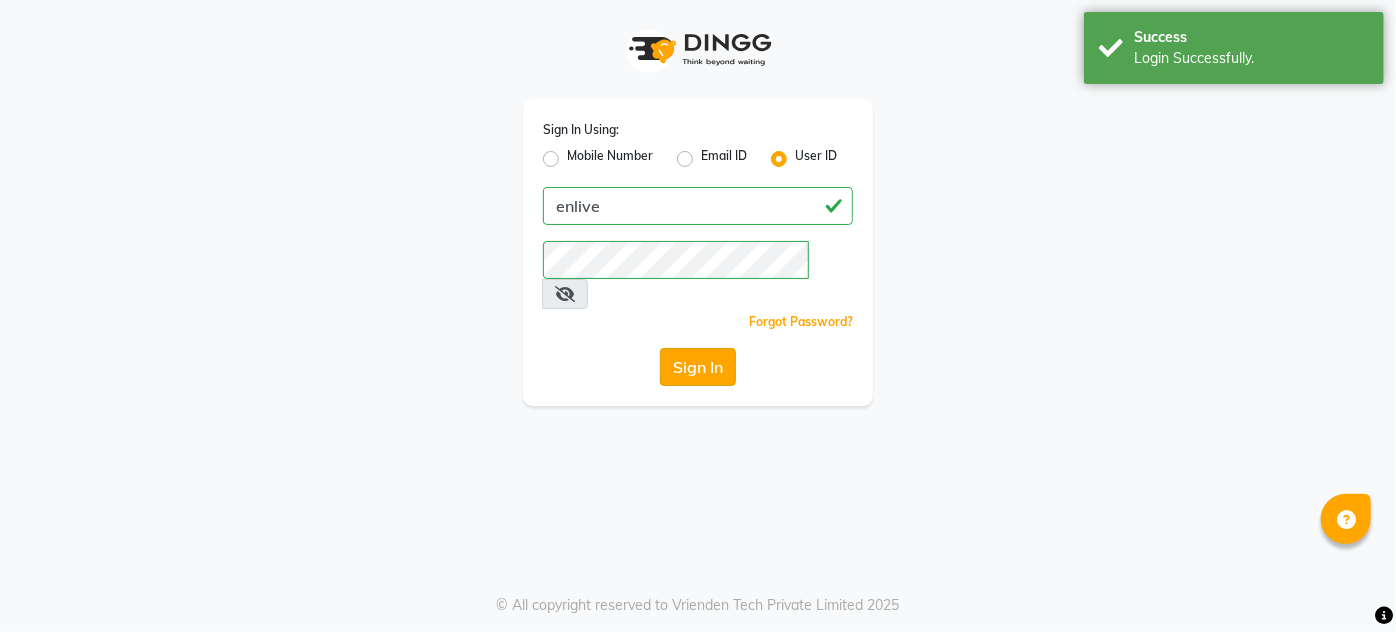 click on "Sign In" 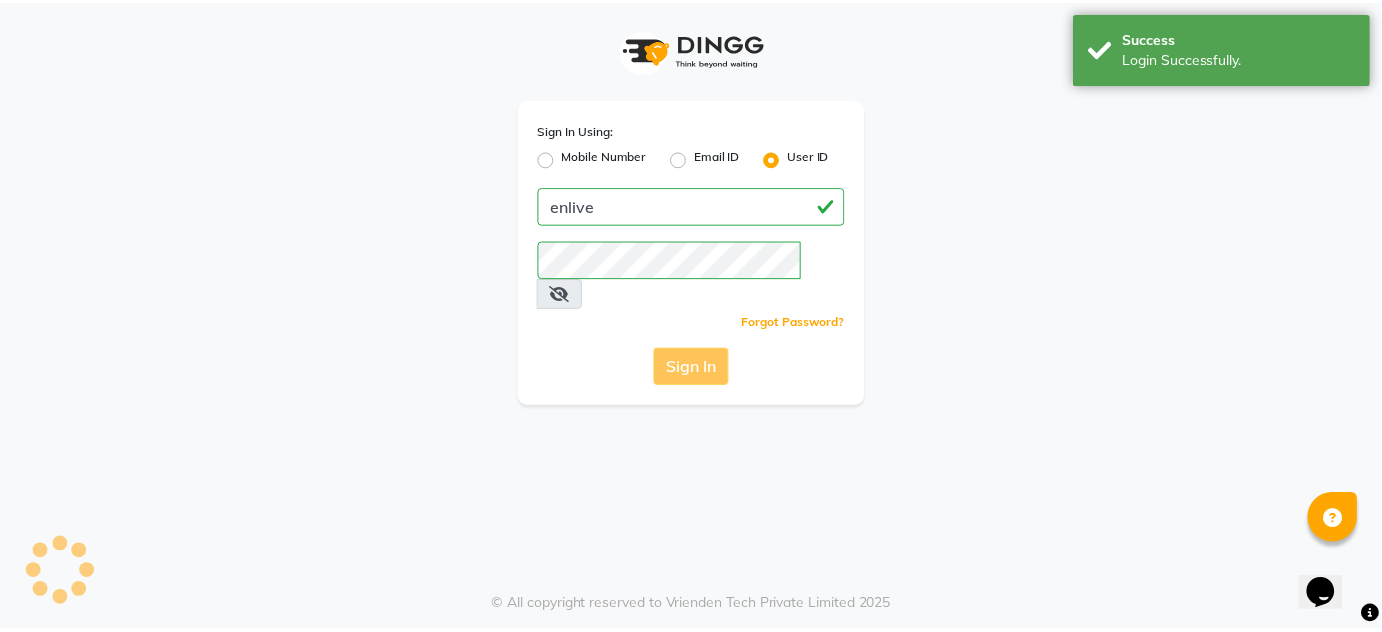 scroll, scrollTop: 0, scrollLeft: 0, axis: both 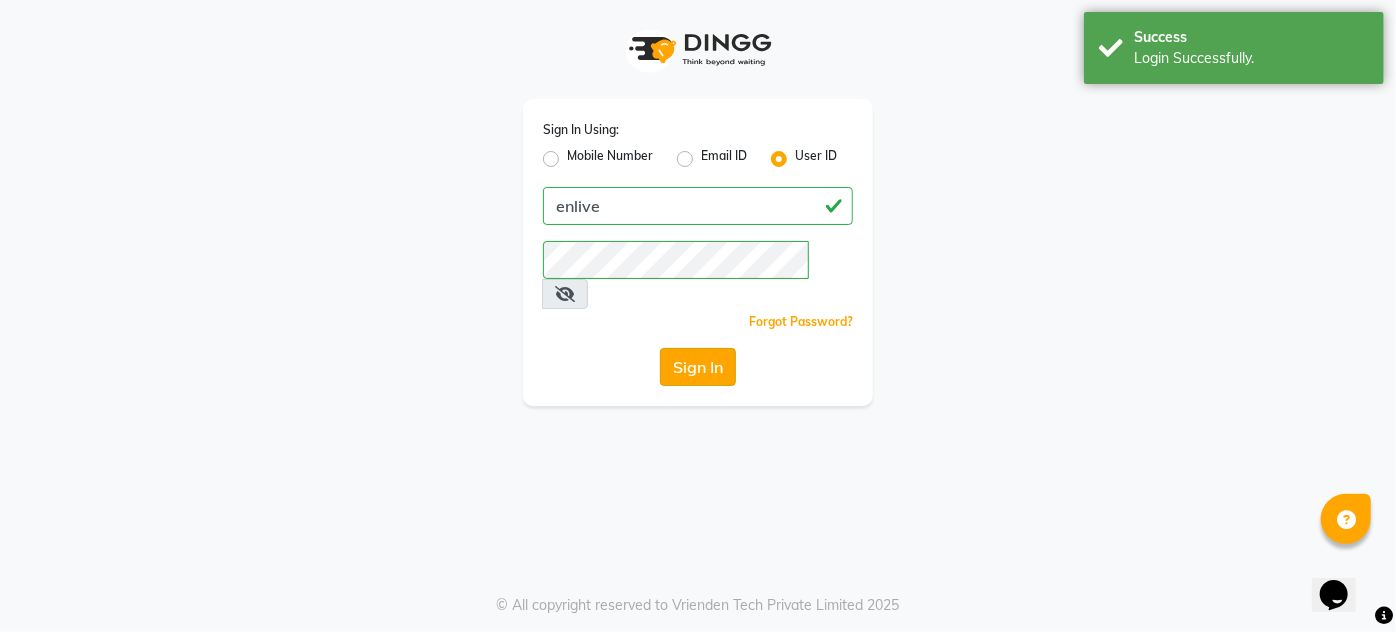 click on "Sign In" 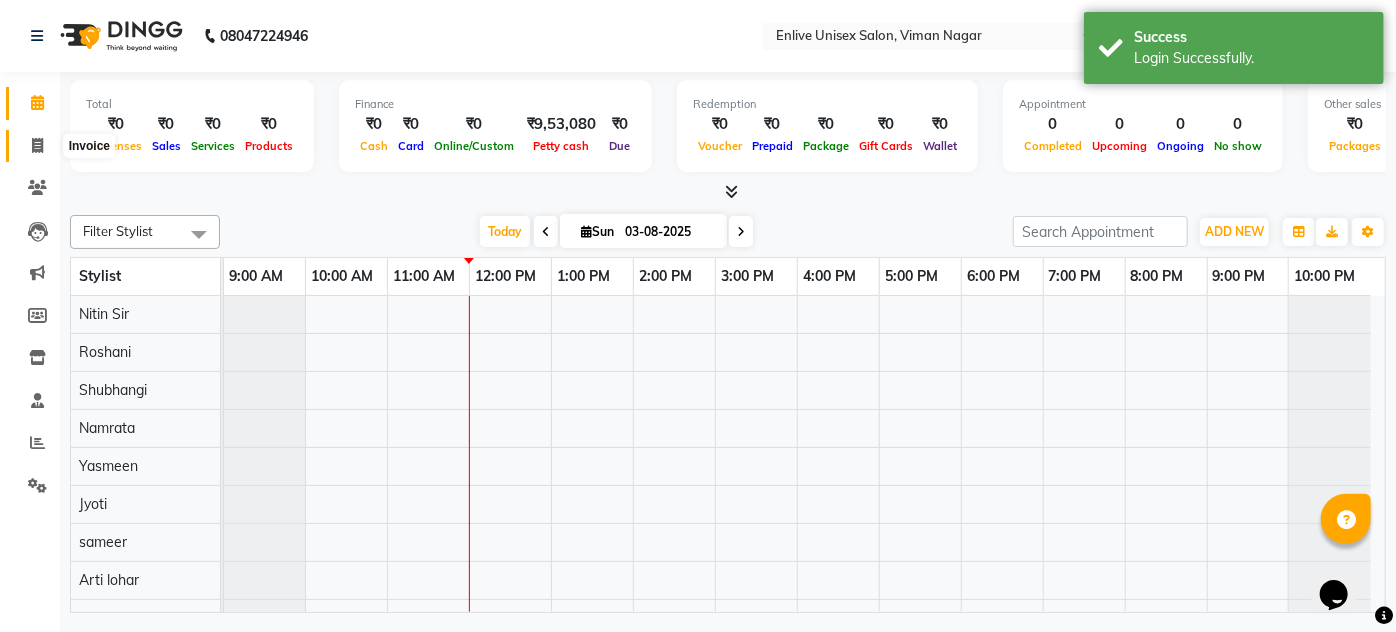 click 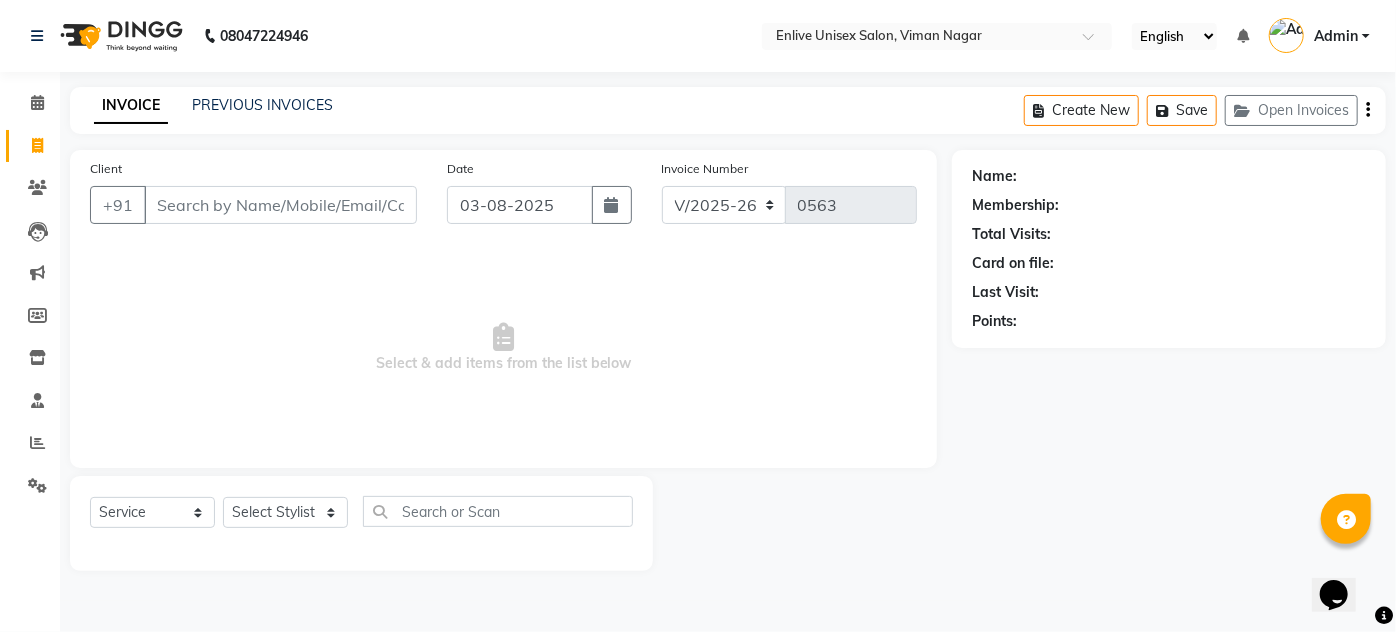 click on "Select & add items from the list below" at bounding box center (503, 348) 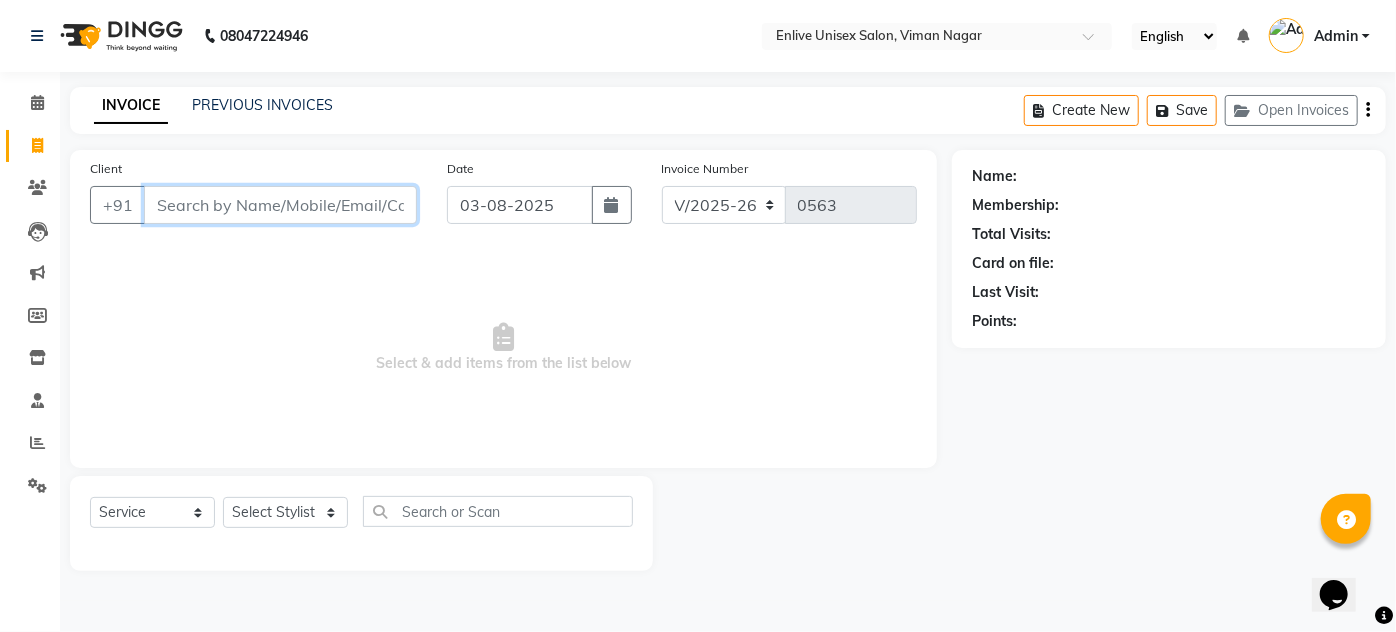 click on "Client" at bounding box center (280, 205) 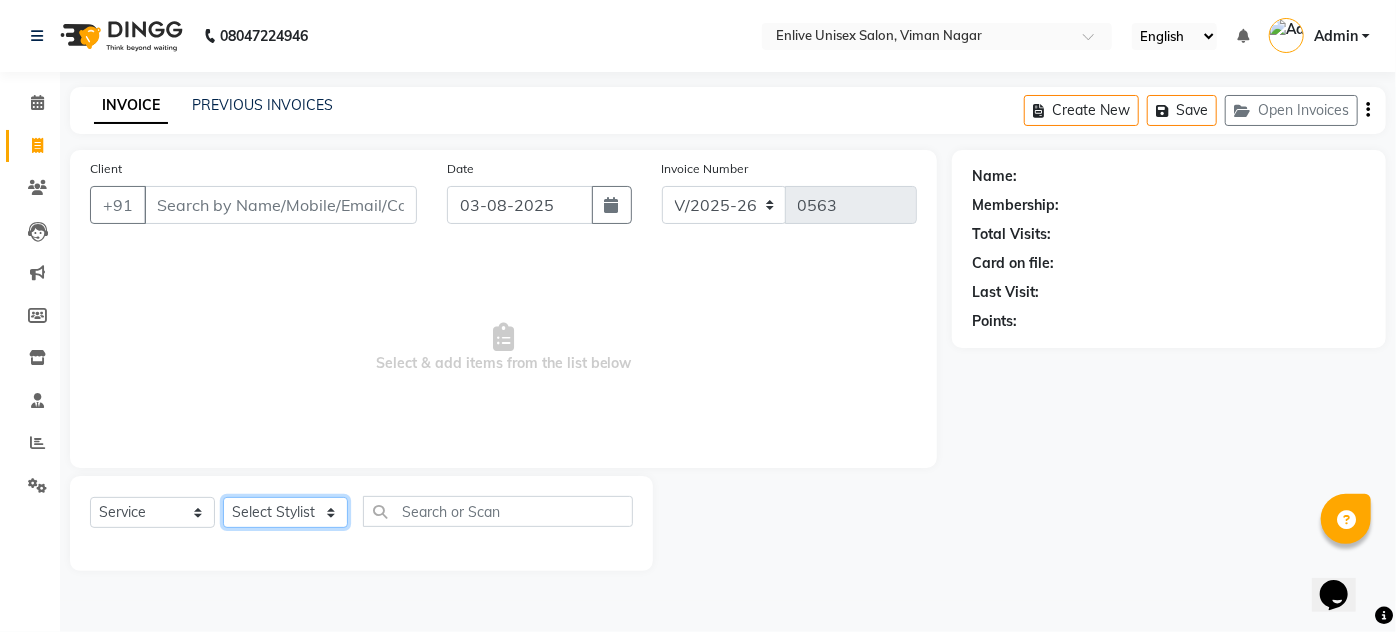 click on "Select Stylist Amin Shaikh Arti lohar Jyoti Namrata Nitin Sir Roshani sameer Shubhangi Vikas Yasmeen" 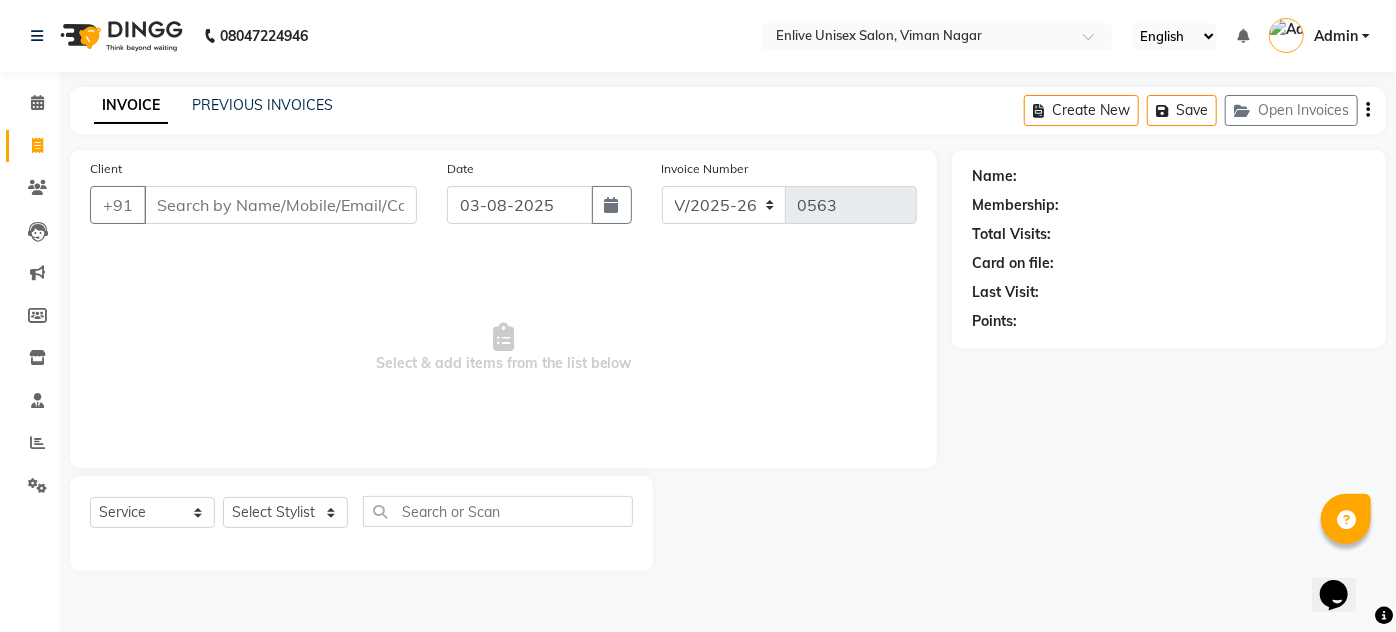 click on "Select & add items from the list below" at bounding box center [503, 348] 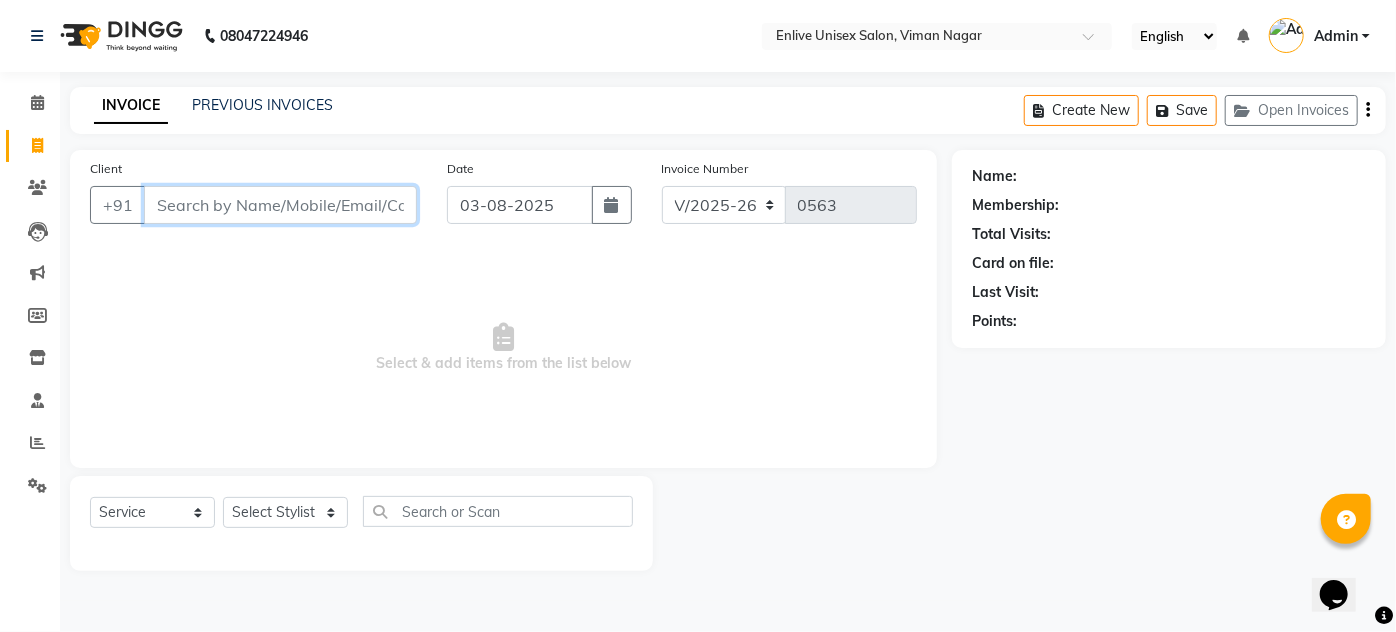click on "Client" at bounding box center [280, 205] 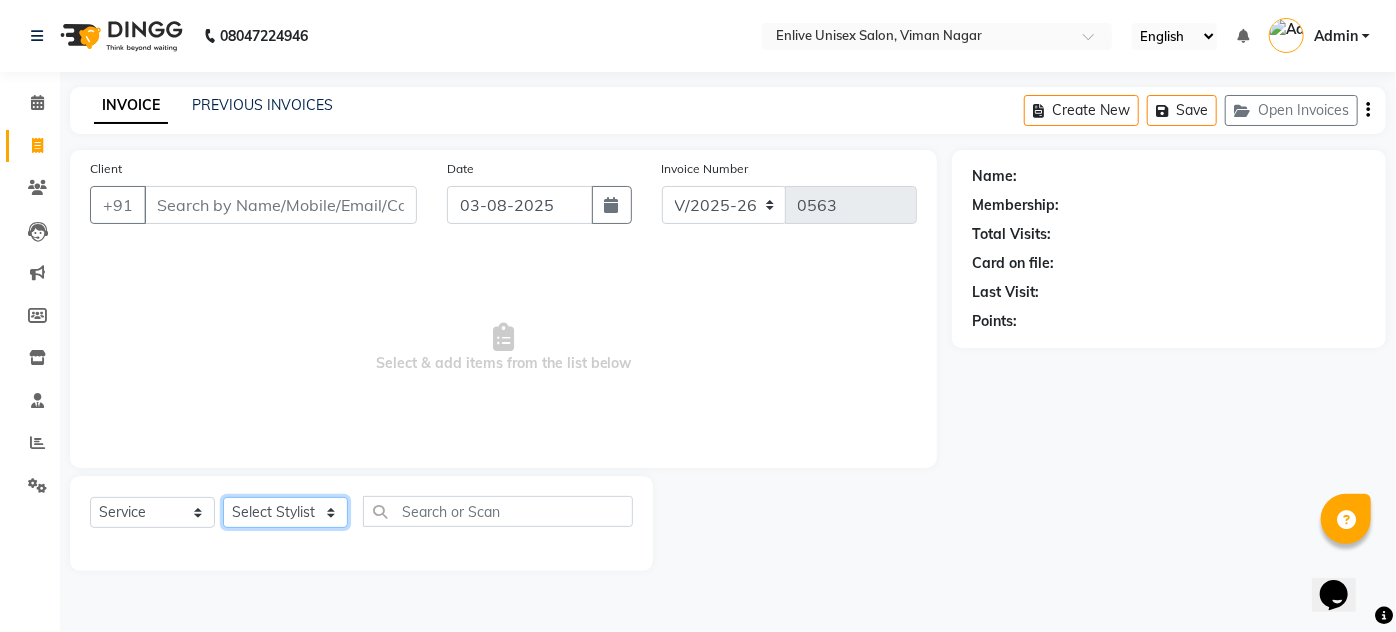 click on "Select Stylist Amin Shaikh Arti lohar Jyoti Namrata Nitin Sir Roshani sameer Shubhangi Vikas Yasmeen" 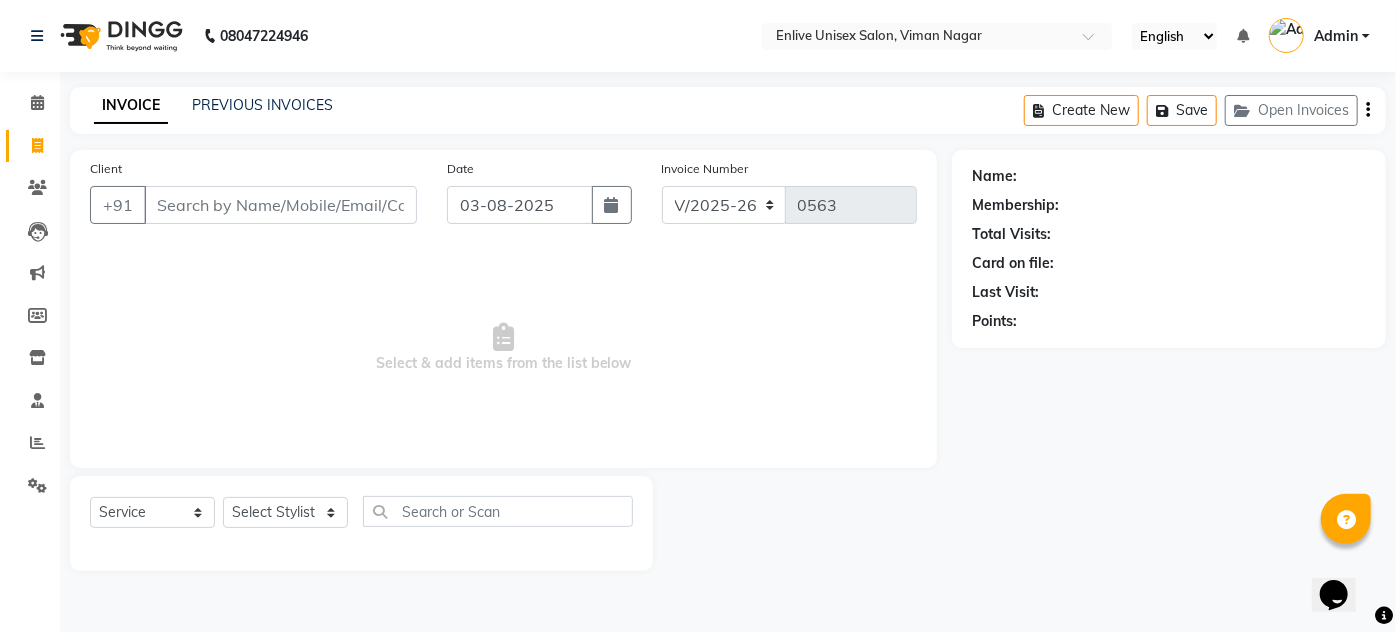 drag, startPoint x: 458, startPoint y: 396, endPoint x: 421, endPoint y: 420, distance: 44.102154 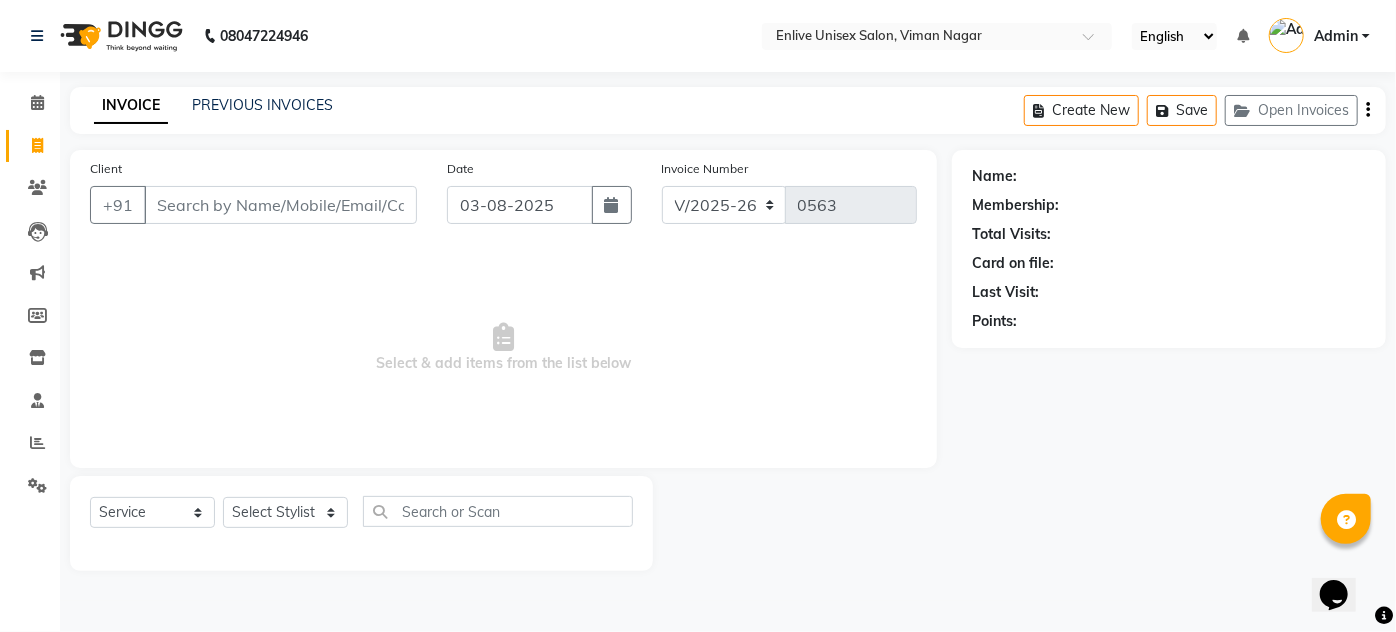 drag, startPoint x: 184, startPoint y: 492, endPoint x: 159, endPoint y: 516, distance: 34.655445 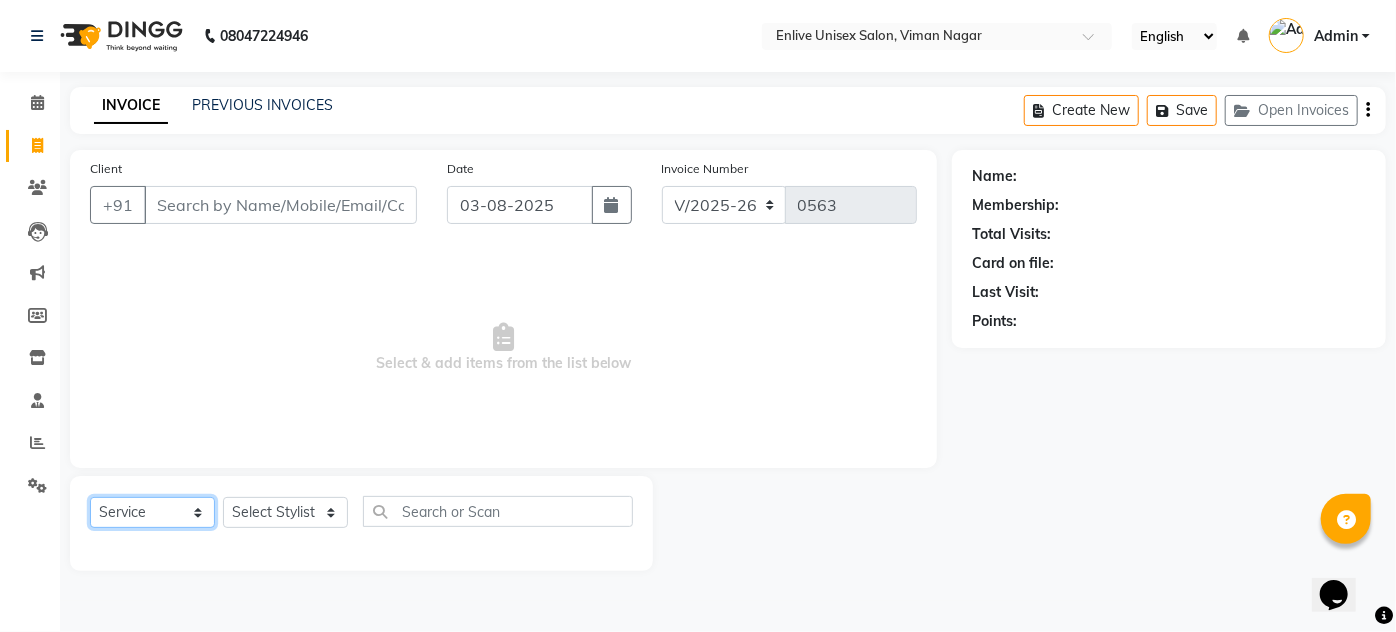 click on "Select  Service  Product  Membership  Package Voucher Prepaid Gift Card" 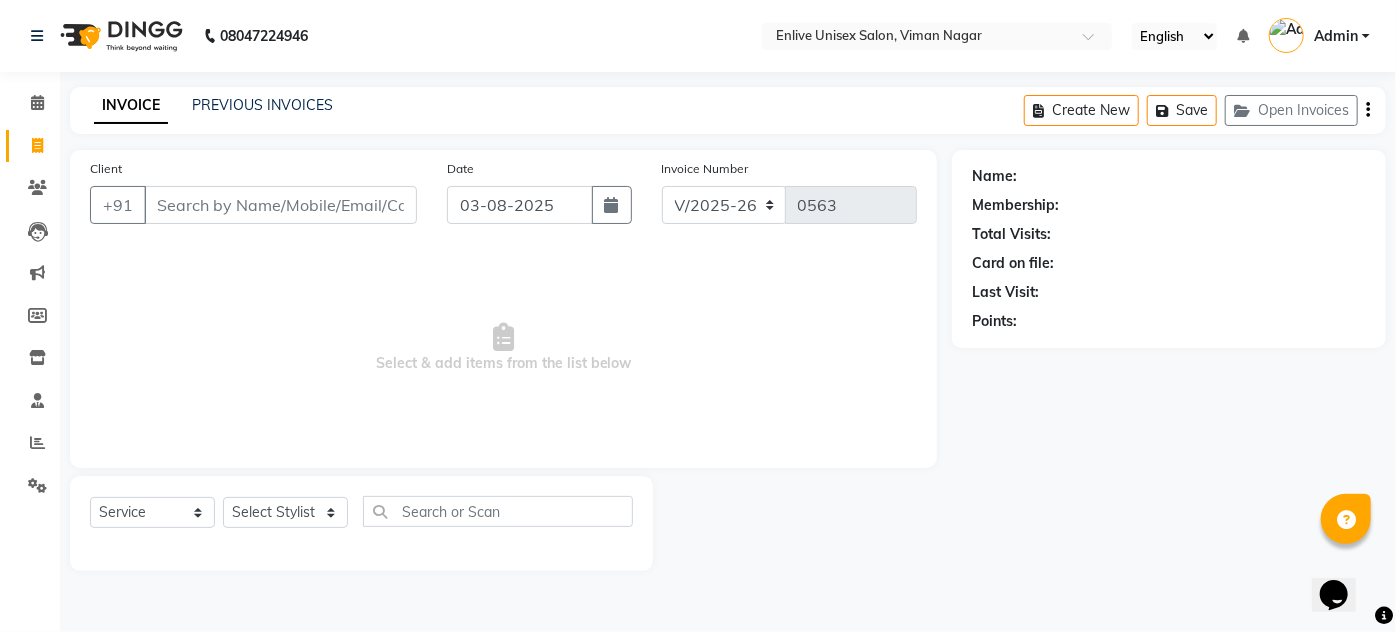 click 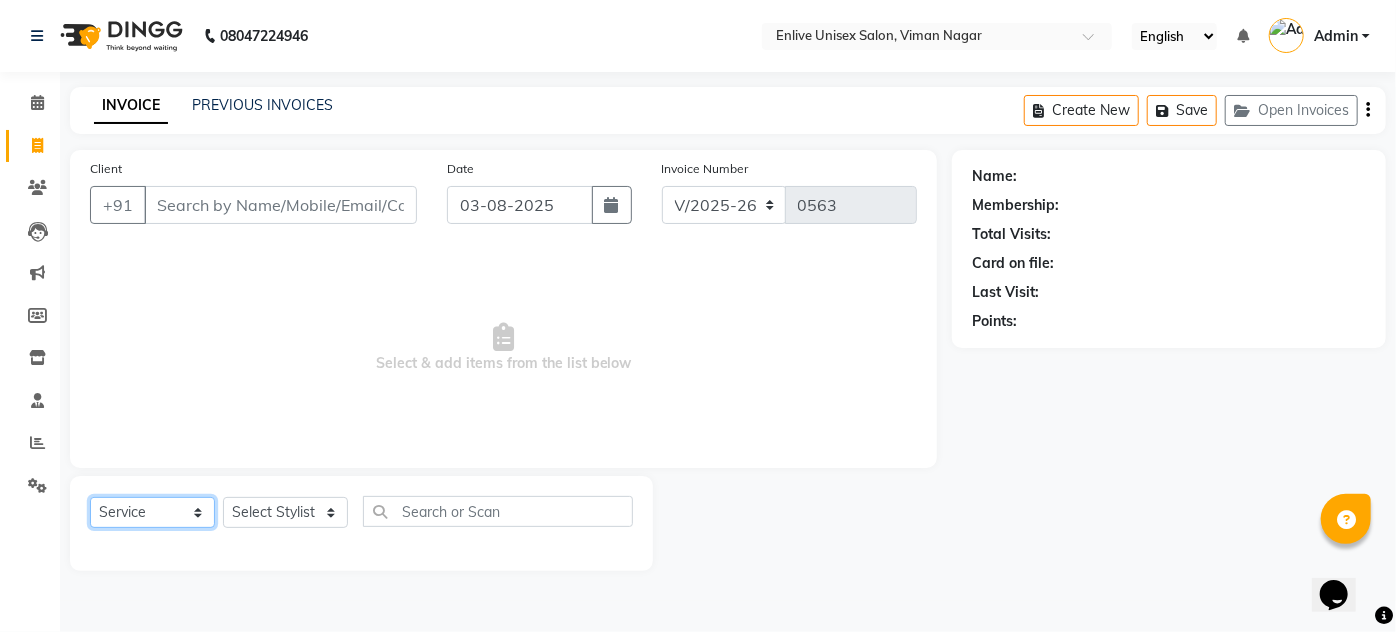 click on "Select  Service  Product  Membership  Package Voucher Prepaid Gift Card" 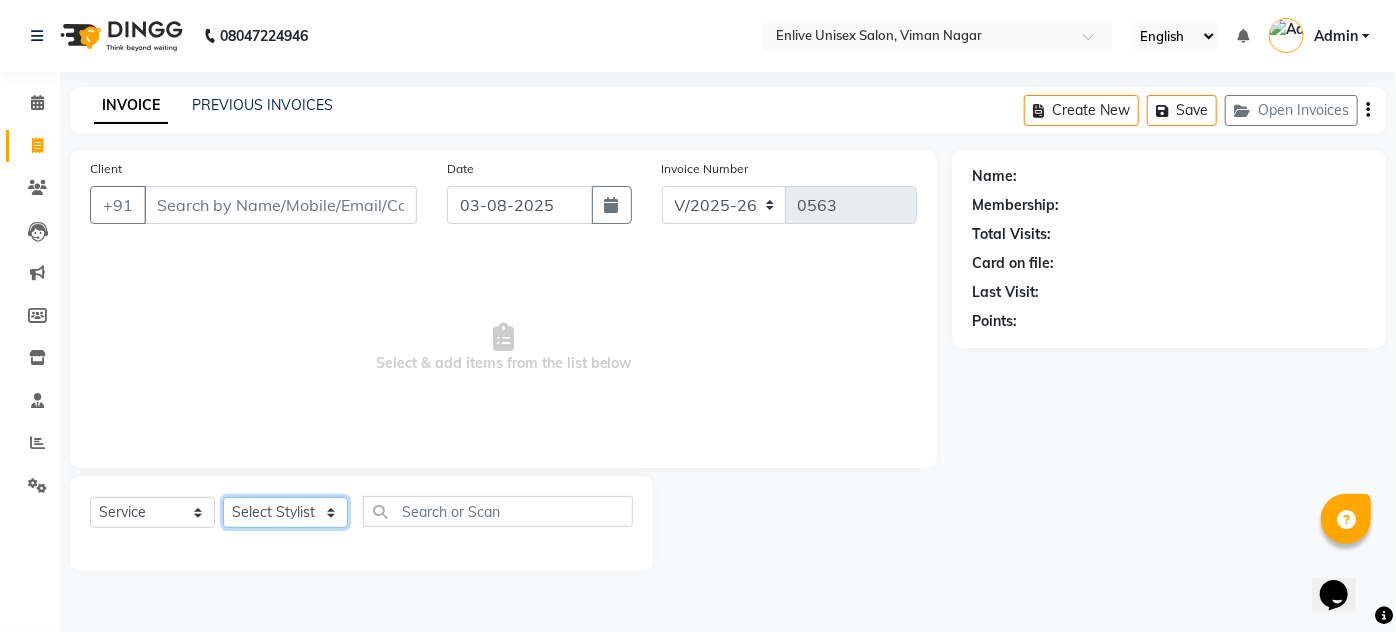 click on "Select Stylist Amin Shaikh Arti lohar Jyoti Namrata Nitin Sir Roshani sameer Shubhangi Vikas Yasmeen" 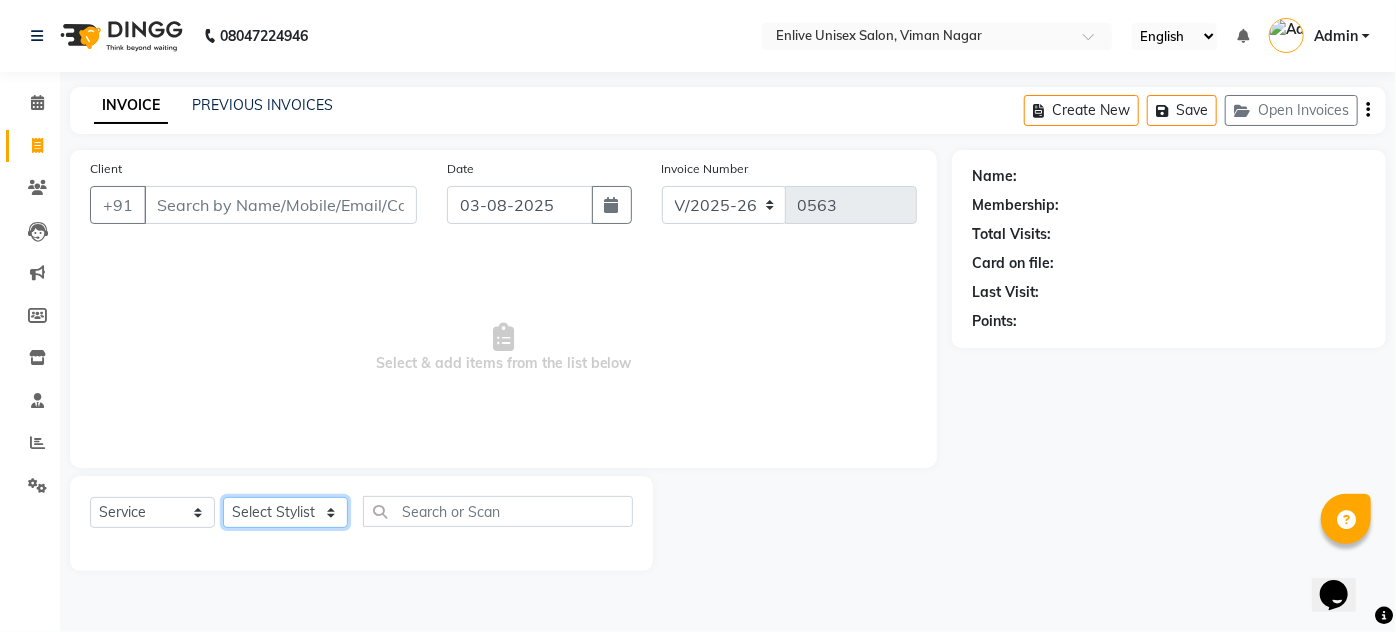 select on "26536" 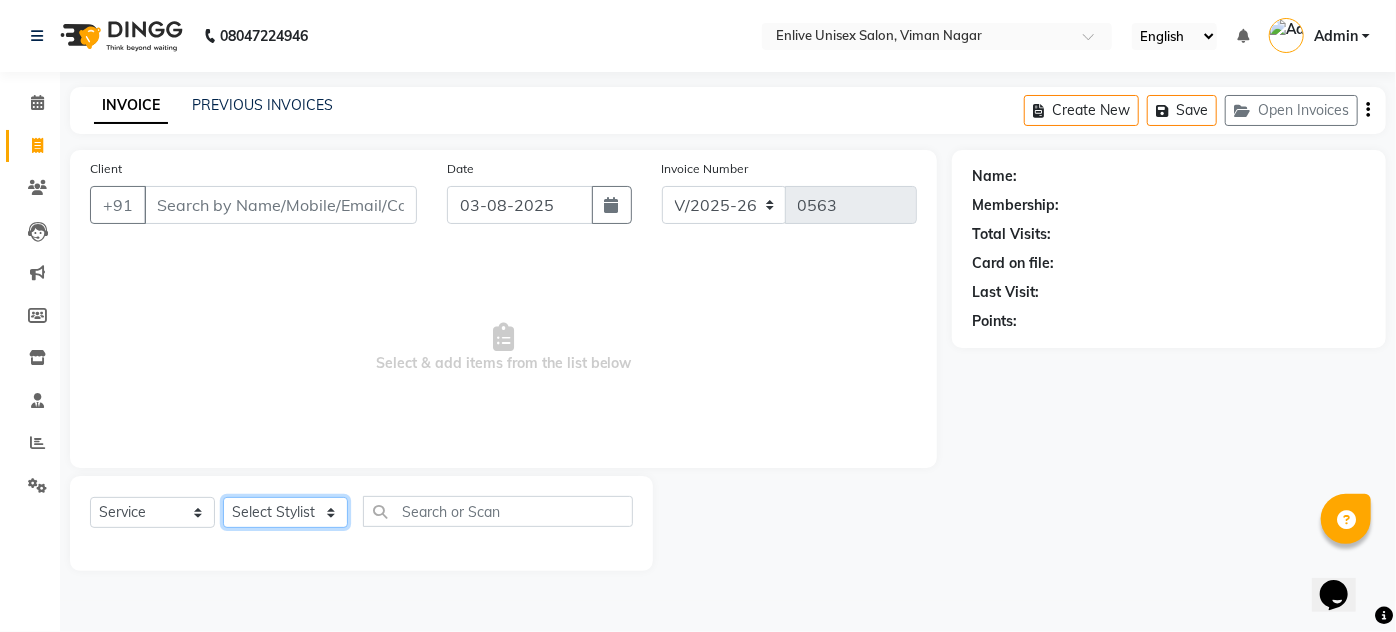 click on "Select Stylist Amin Shaikh Arti lohar Jyoti Namrata Nitin Sir Roshani sameer Shubhangi Vikas Yasmeen" 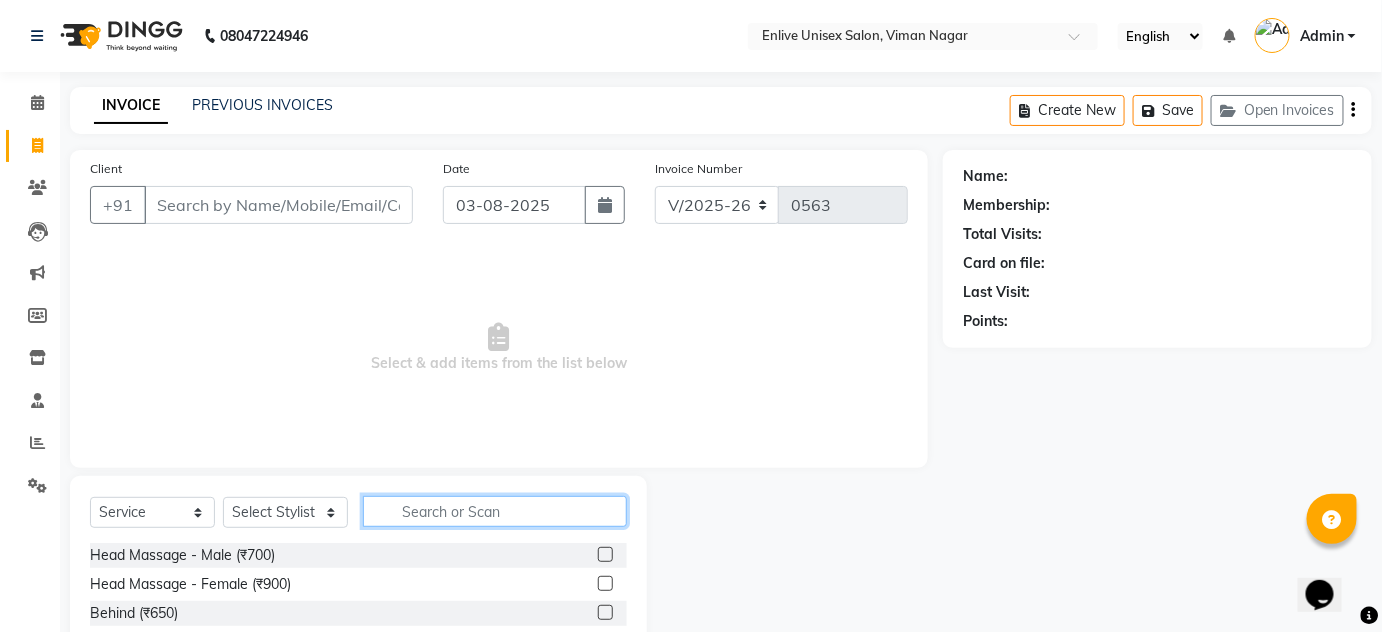 click 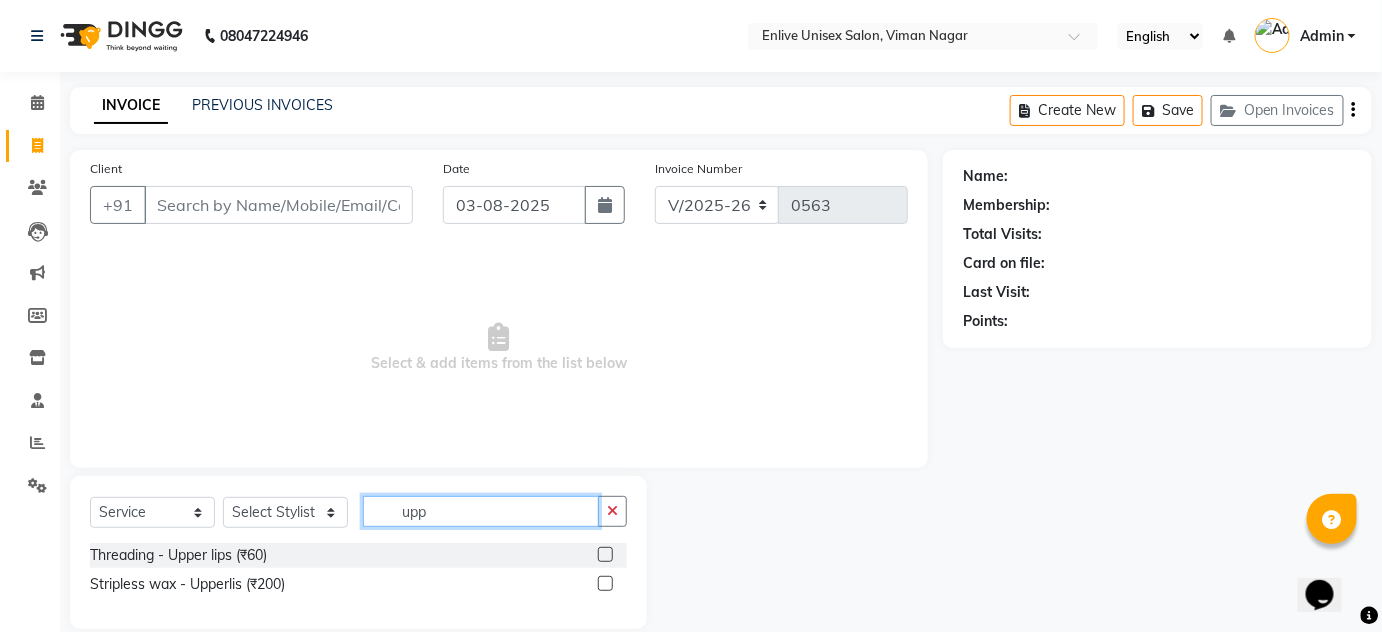 type on "upp" 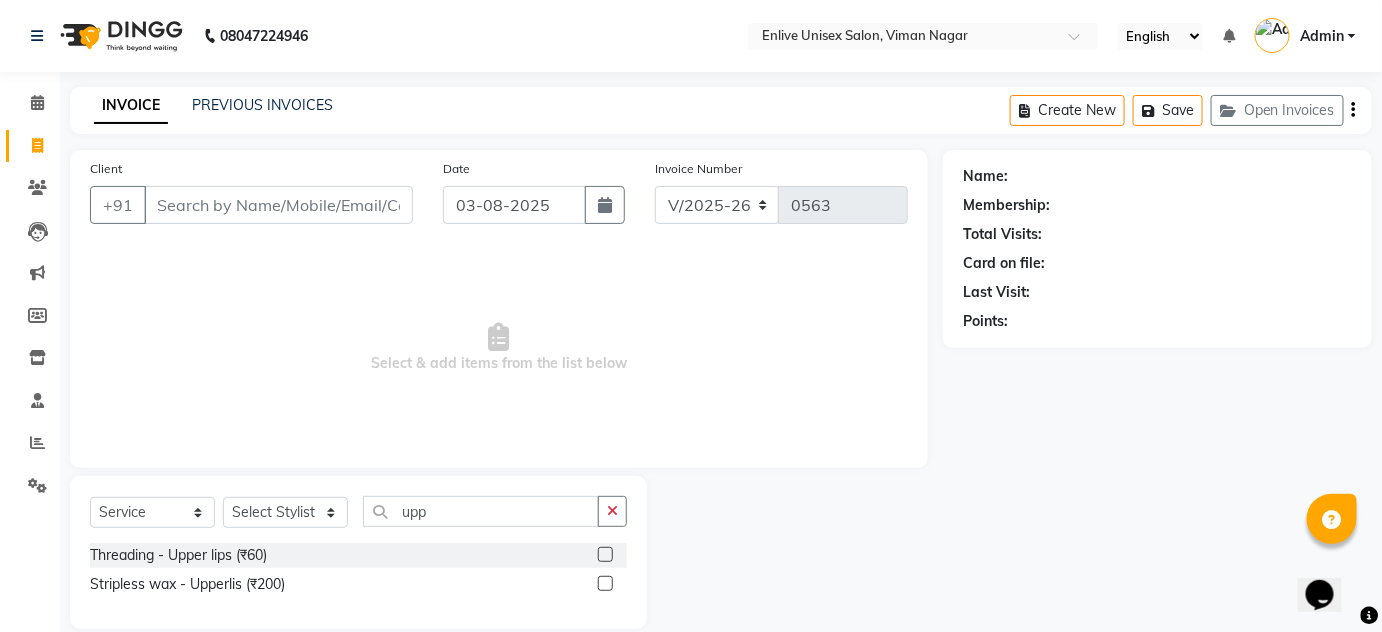click 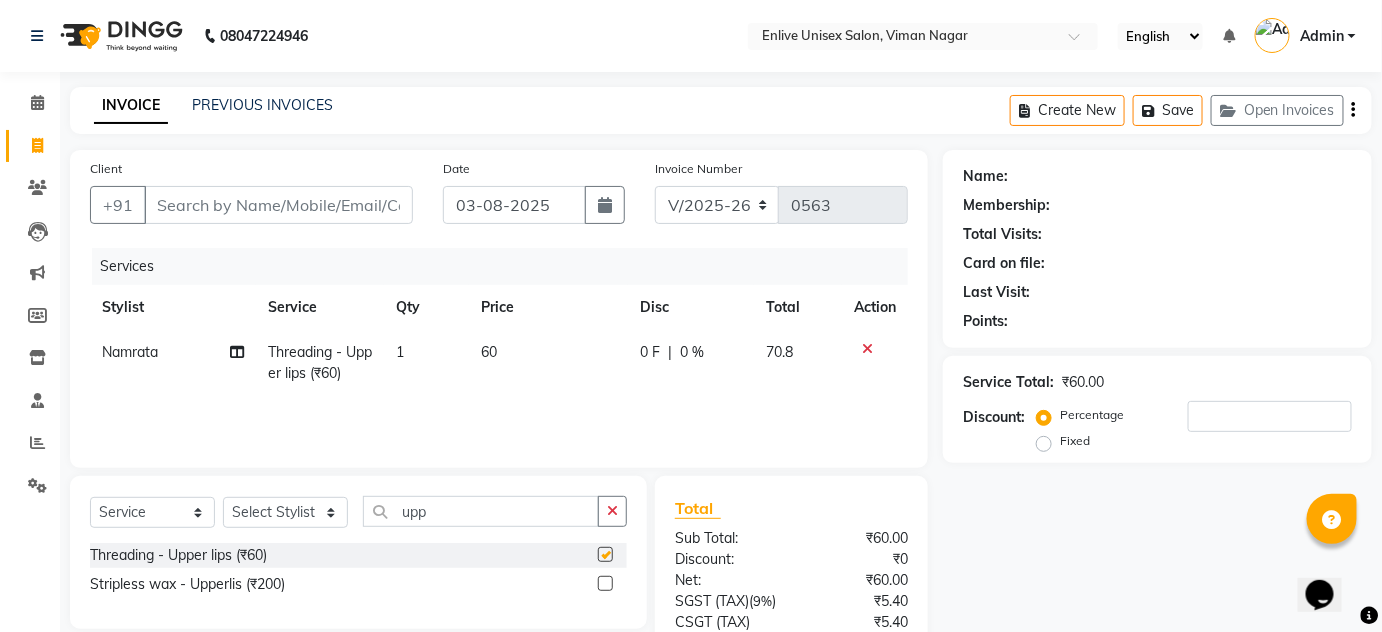 checkbox on "false" 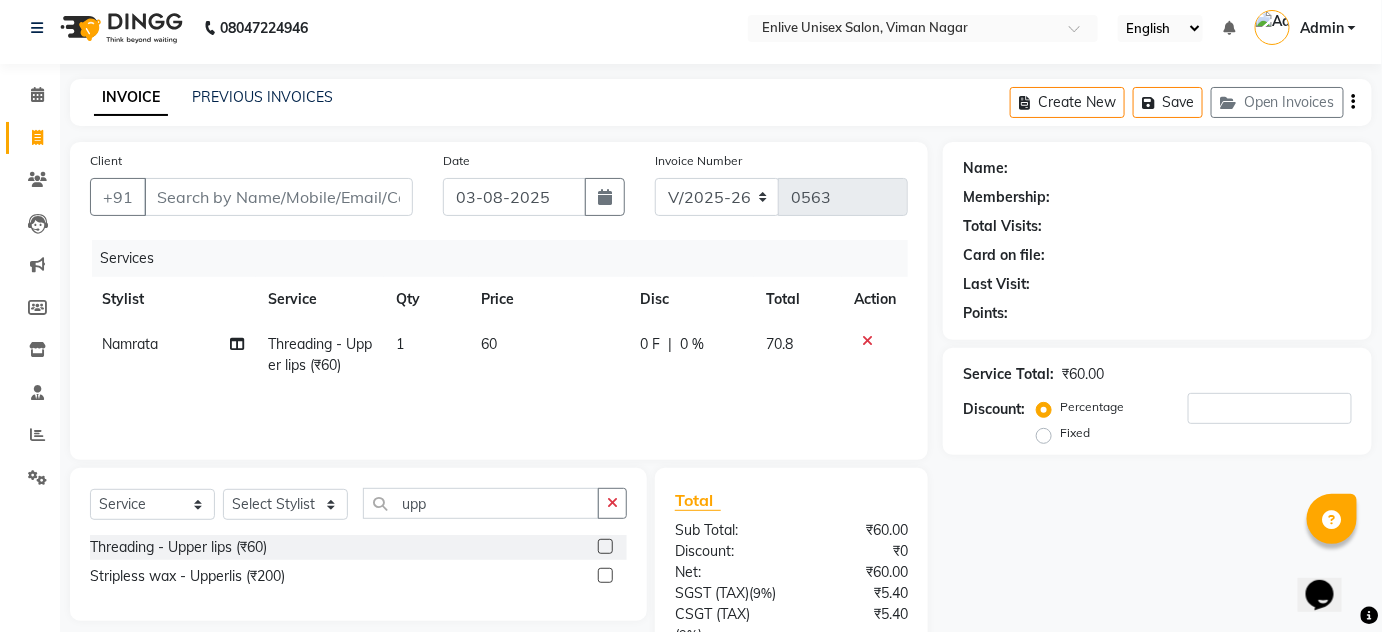 scroll, scrollTop: 0, scrollLeft: 0, axis: both 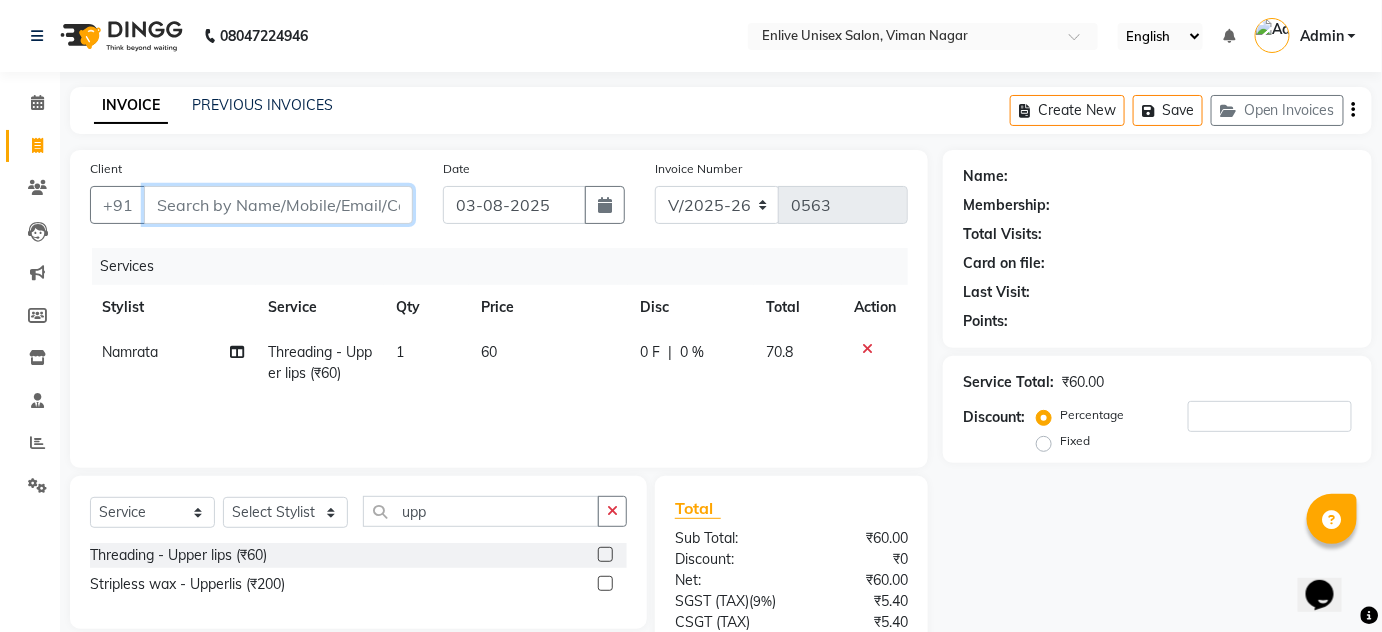 drag, startPoint x: 343, startPoint y: 198, endPoint x: 263, endPoint y: 196, distance: 80.024994 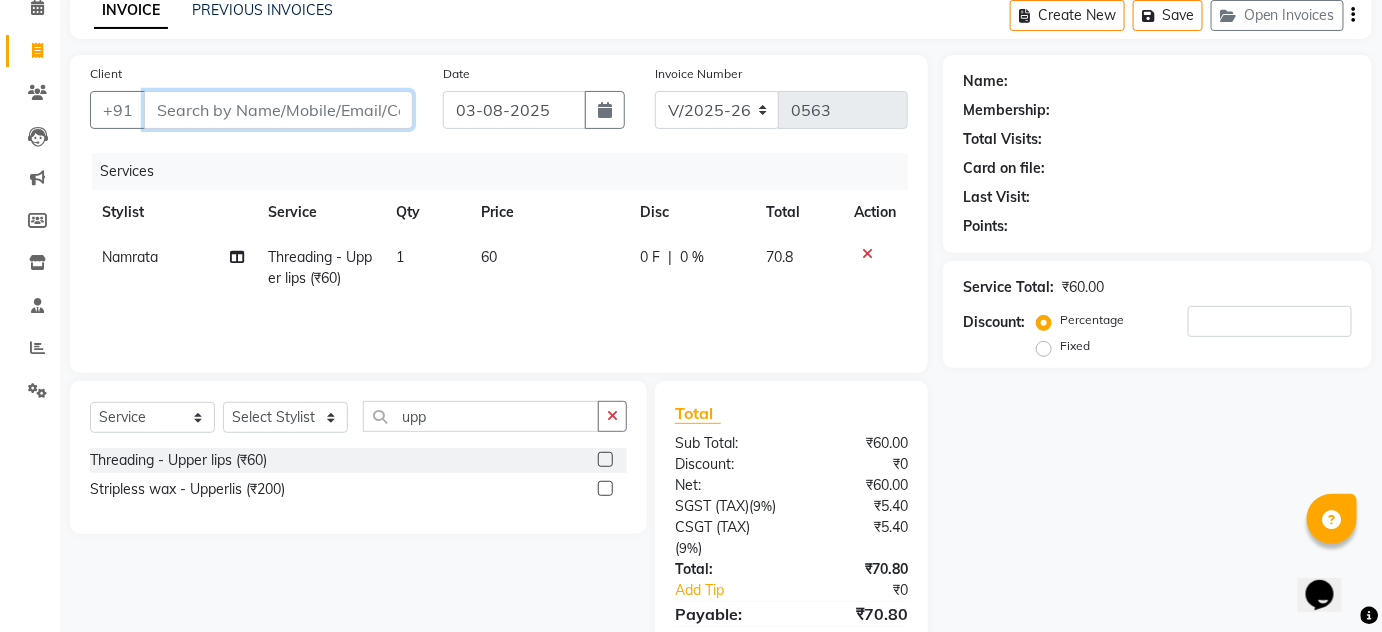 scroll, scrollTop: 181, scrollLeft: 0, axis: vertical 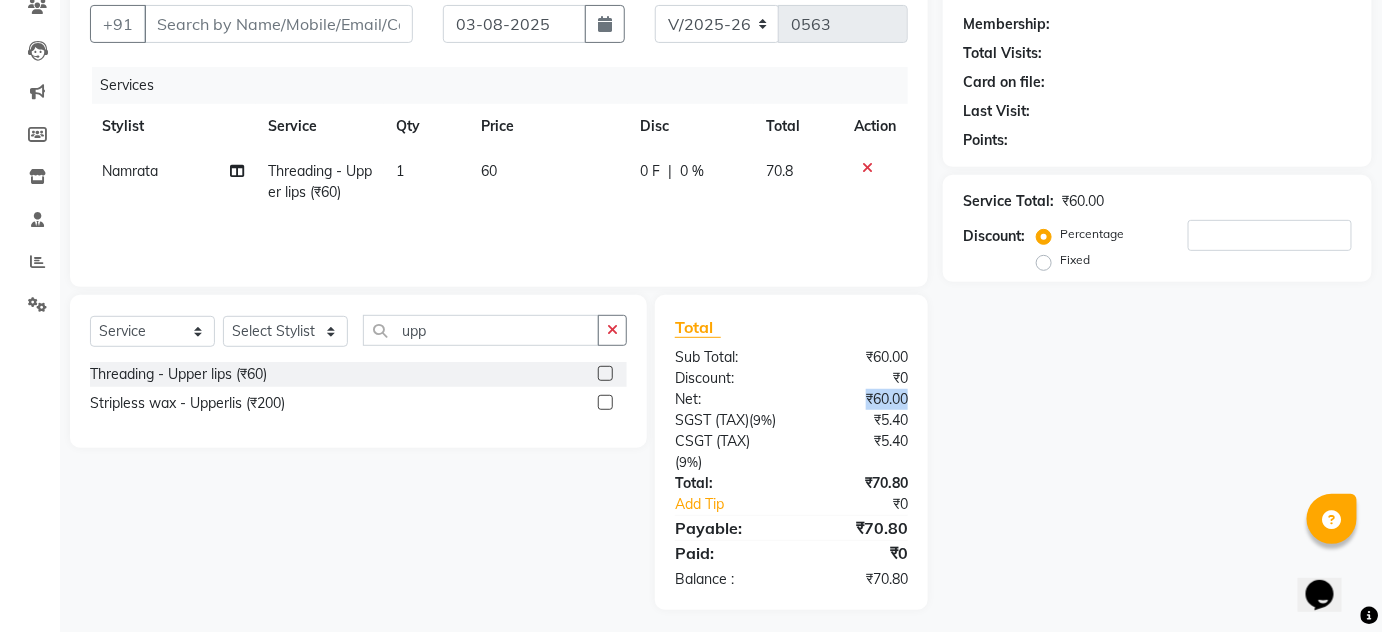drag, startPoint x: 861, startPoint y: 399, endPoint x: 912, endPoint y: 396, distance: 51.088158 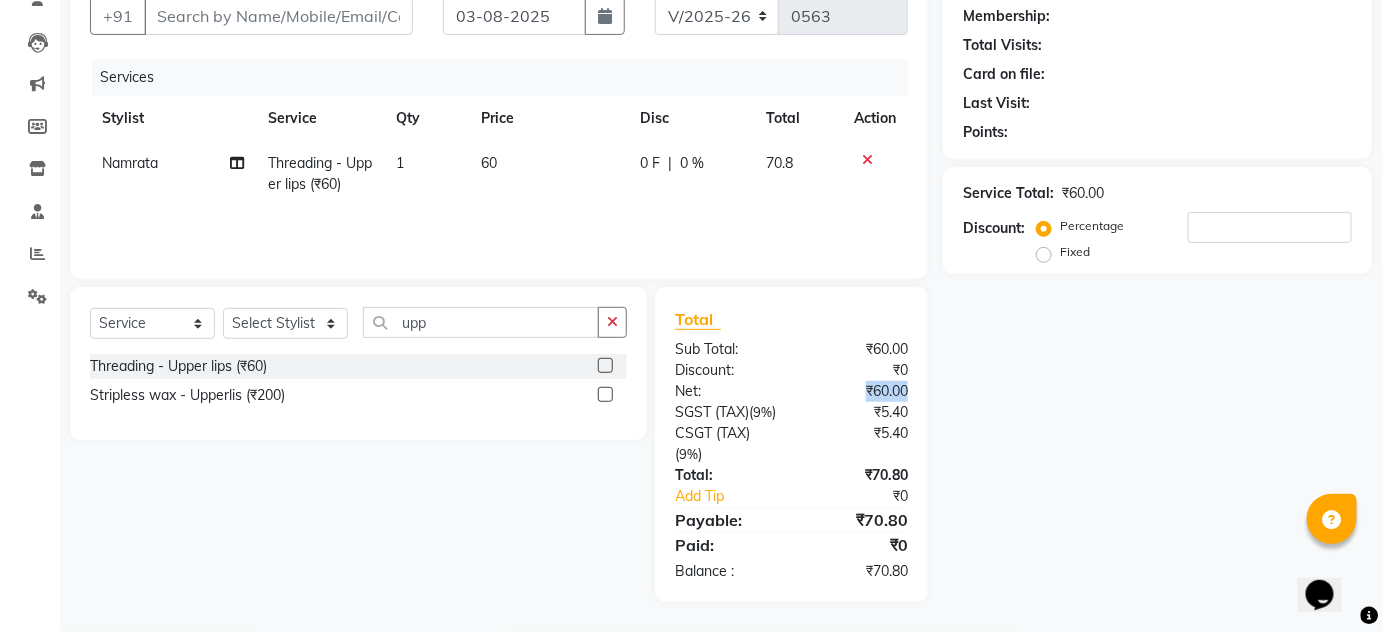 scroll, scrollTop: 209, scrollLeft: 0, axis: vertical 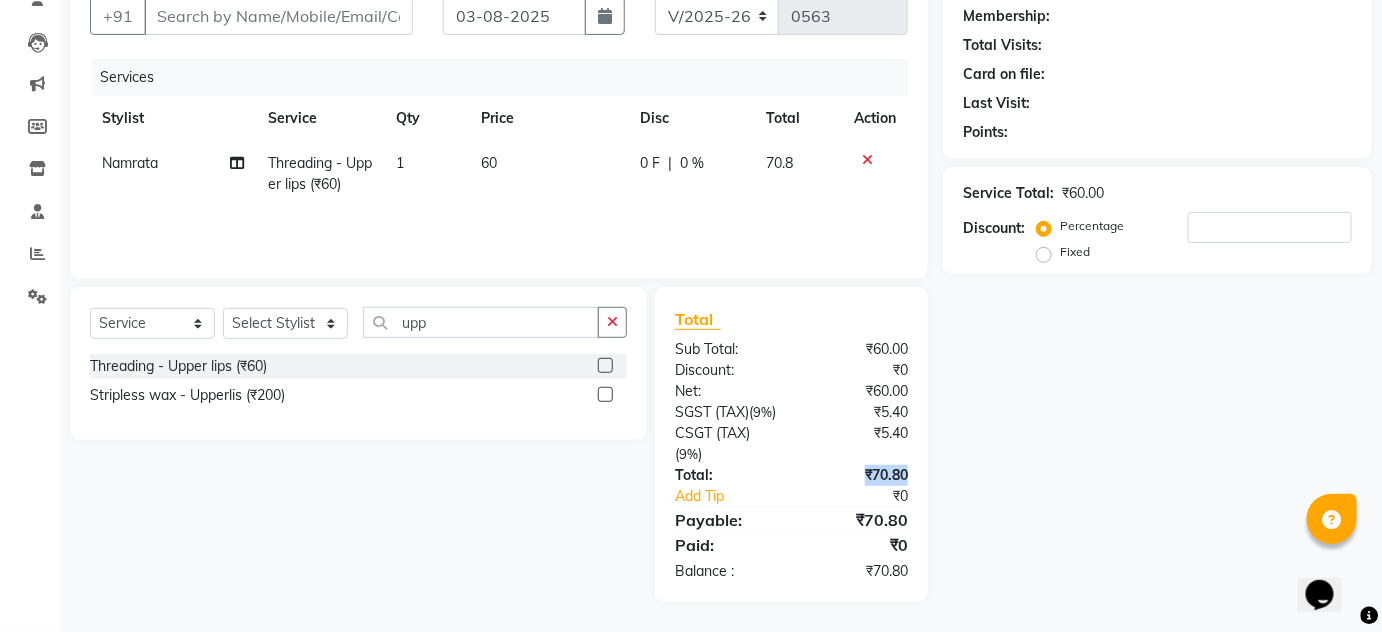drag, startPoint x: 842, startPoint y: 468, endPoint x: 927, endPoint y: 477, distance: 85.47514 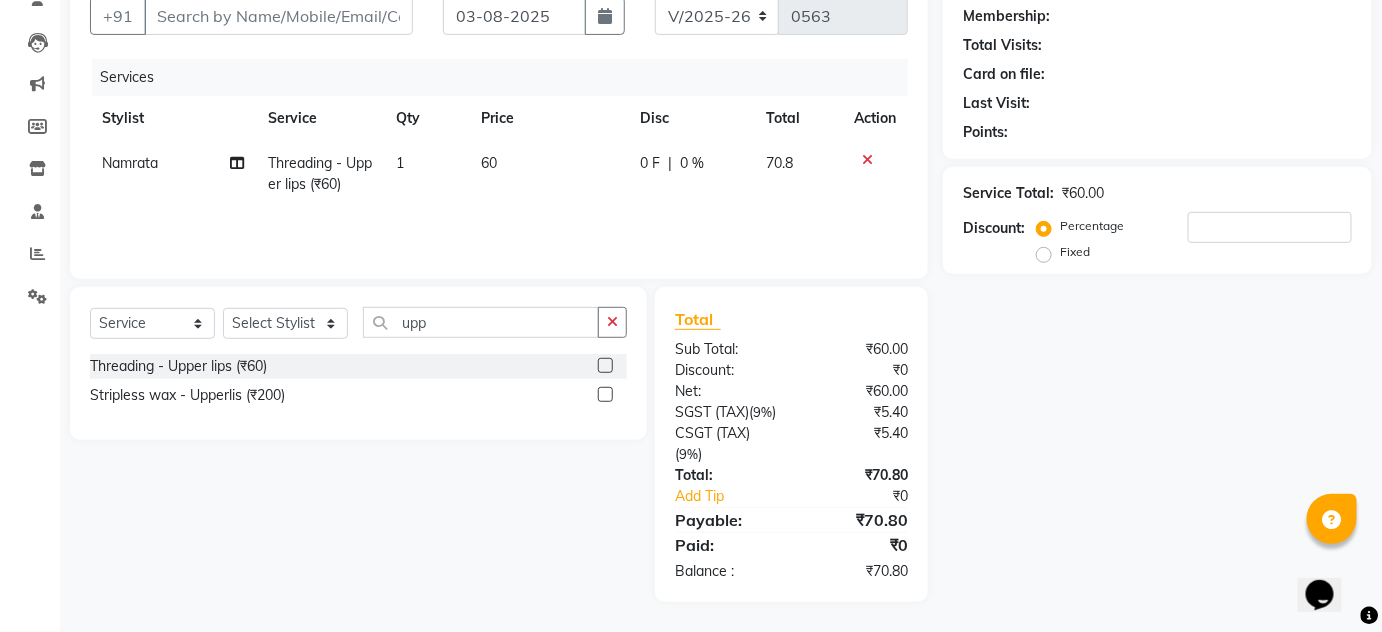 click on "Name: Membership: Total Visits: Card on file: Last Visit:  Points:  Service Total:  ₹60.00  Discount:  Percentage   Fixed" 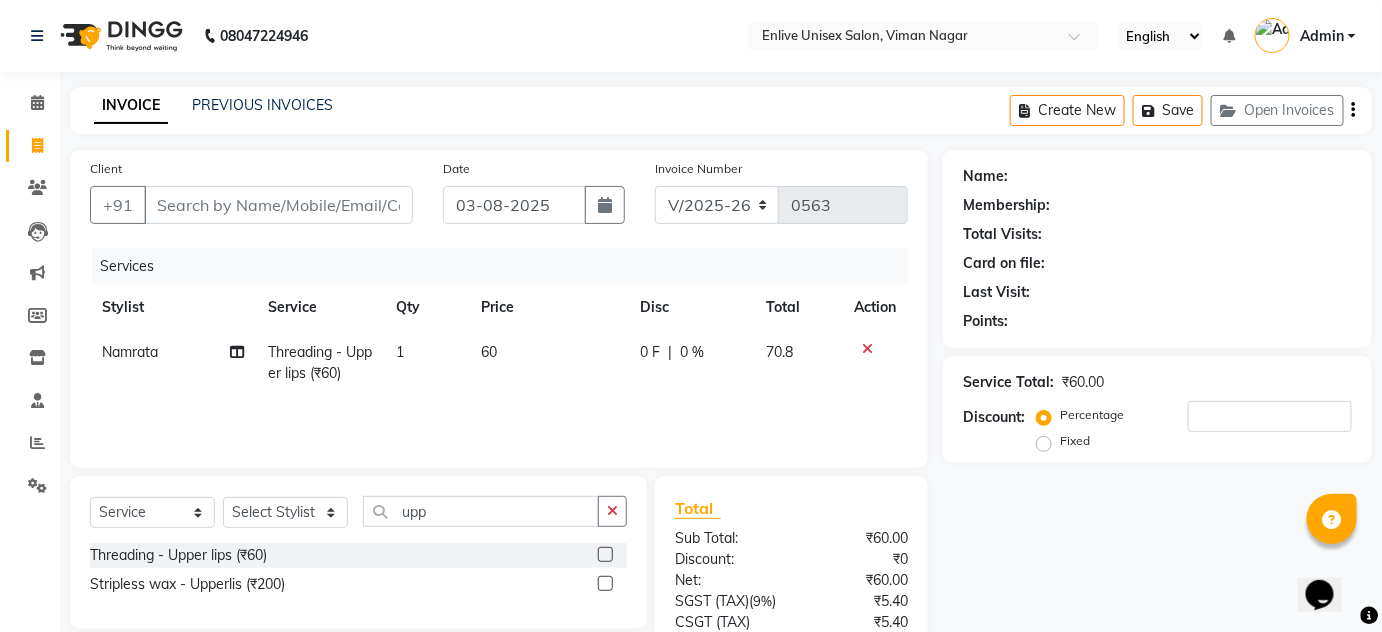 scroll, scrollTop: 0, scrollLeft: 0, axis: both 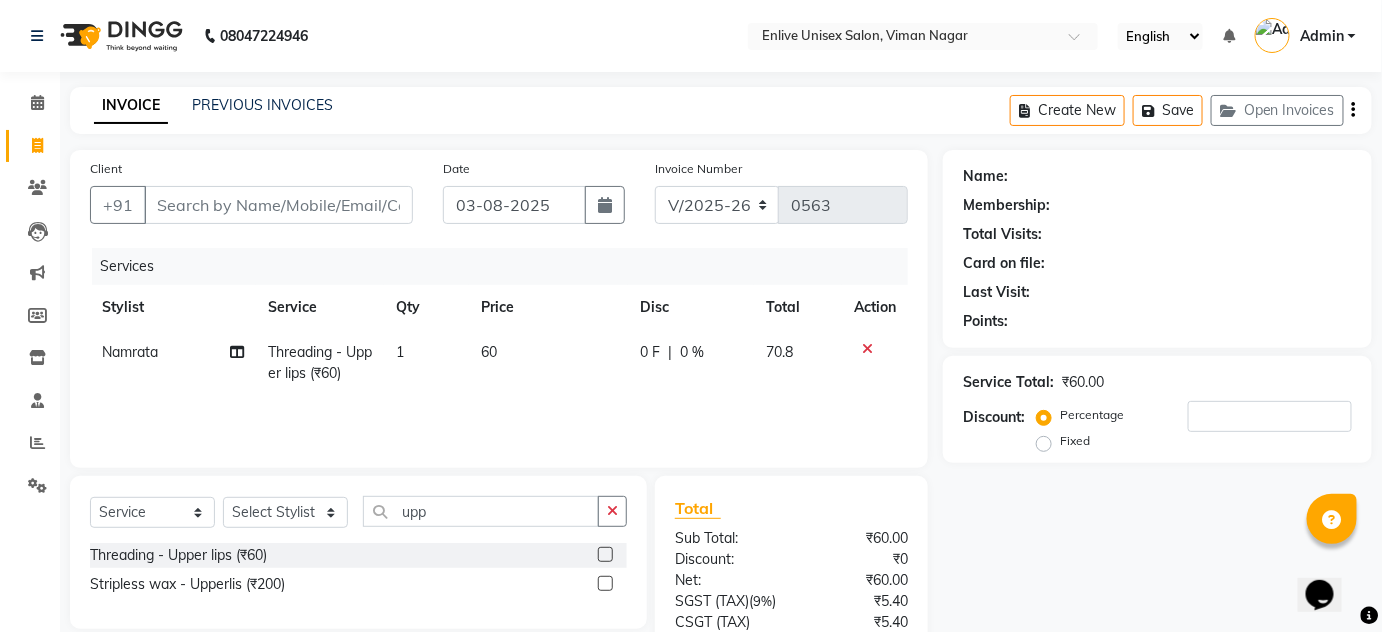 click on "Client +91" 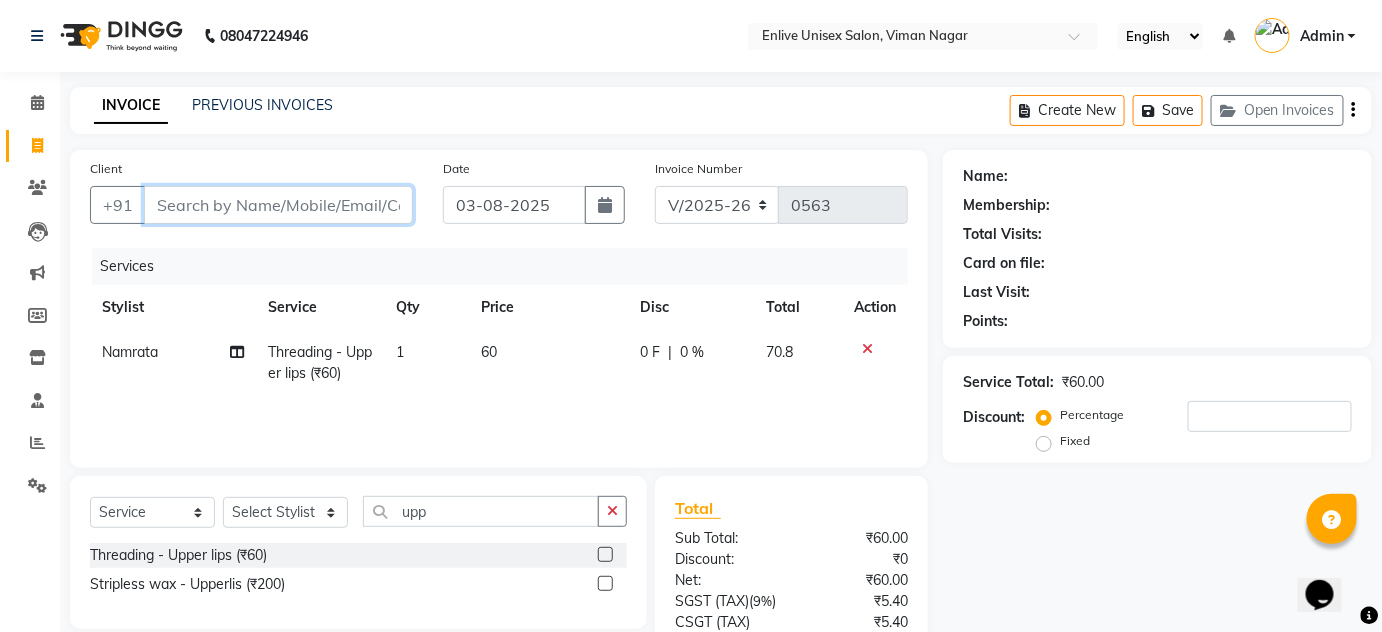 drag, startPoint x: 270, startPoint y: 188, endPoint x: 282, endPoint y: 216, distance: 30.463093 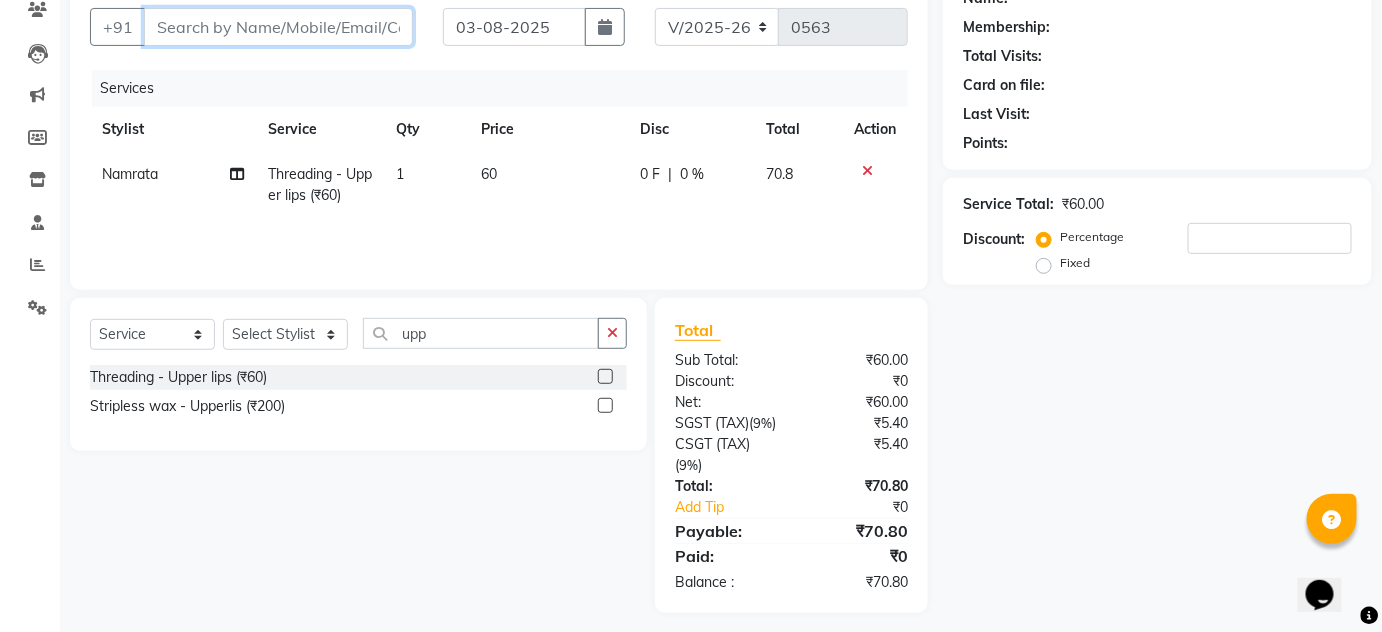 scroll, scrollTop: 209, scrollLeft: 0, axis: vertical 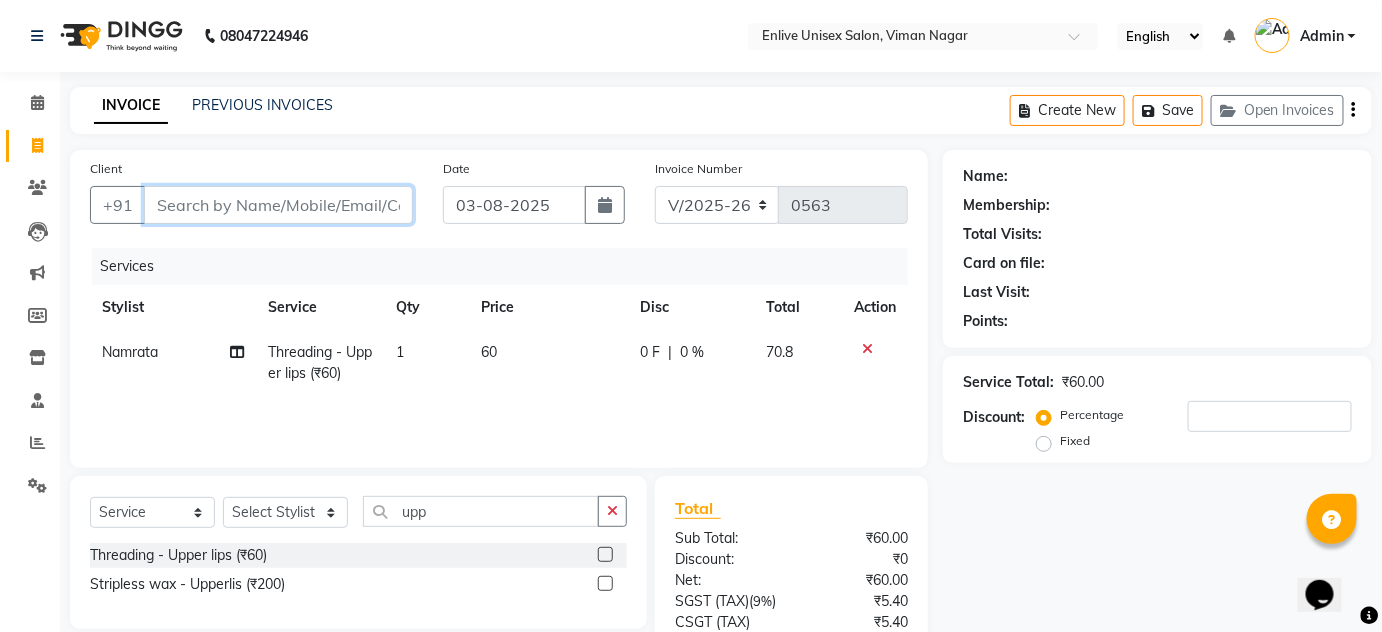 type on "9" 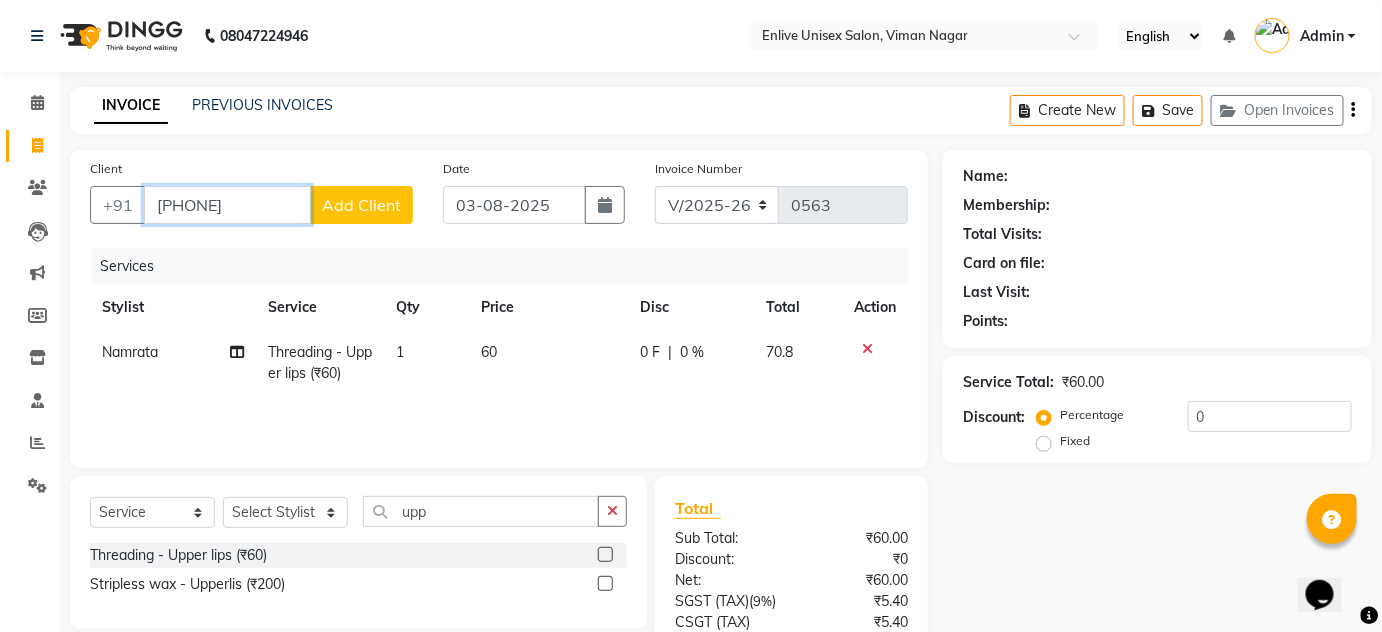 type on "9741589579" 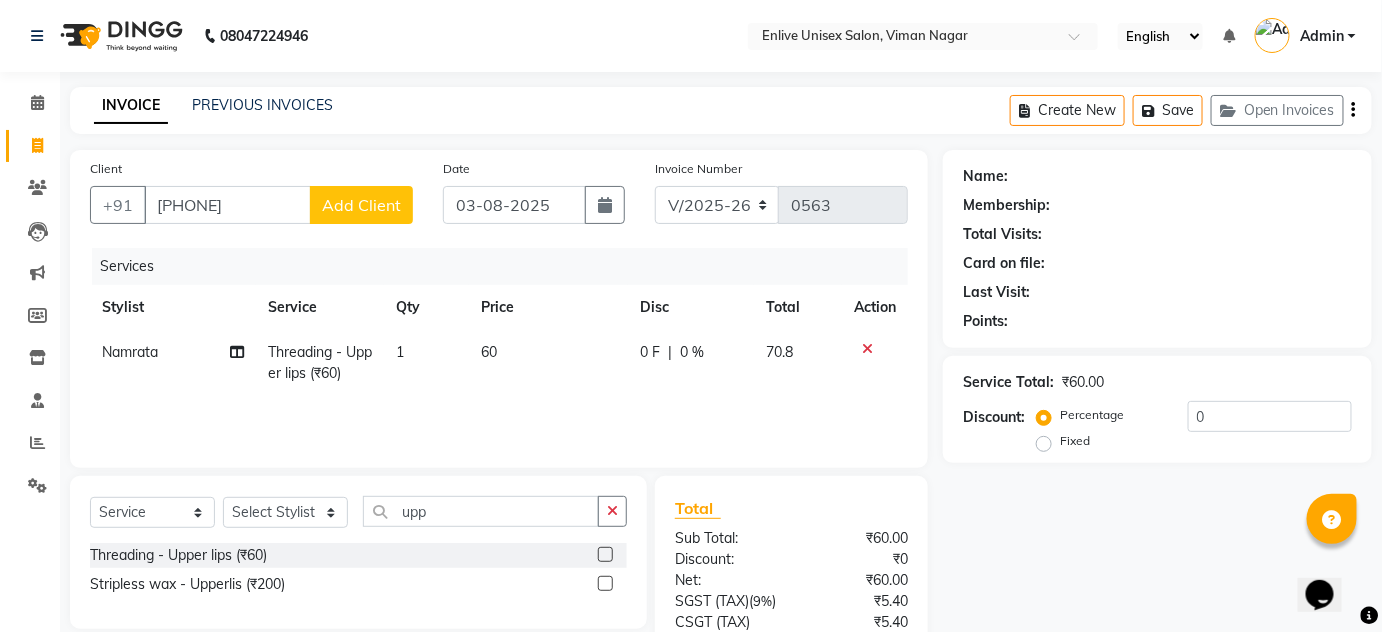 click on "Add Client" 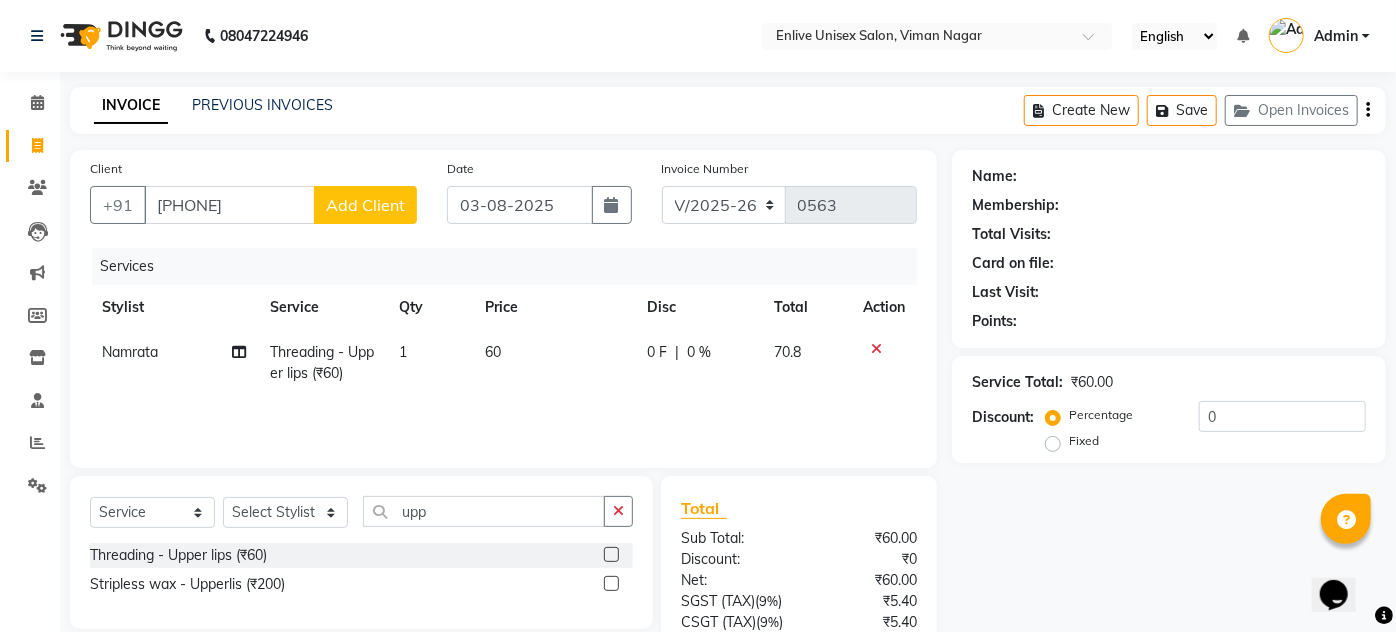 select on "22" 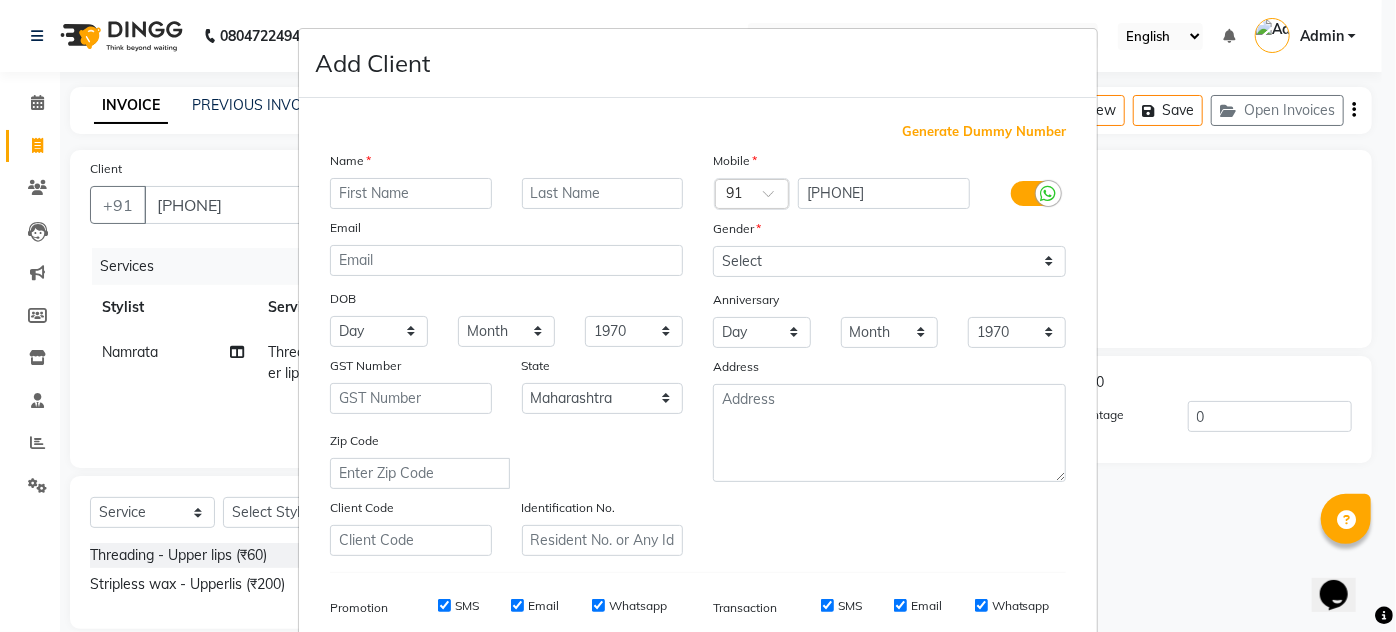 click at bounding box center (411, 193) 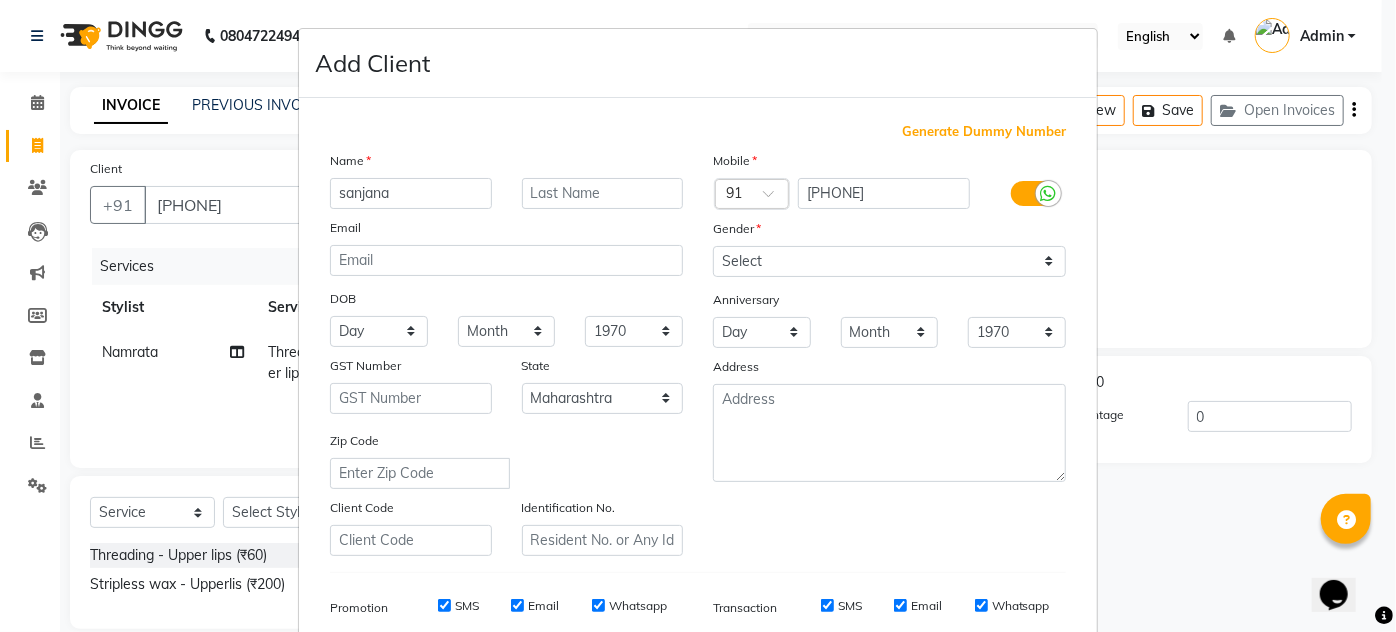 type on "sanjana" 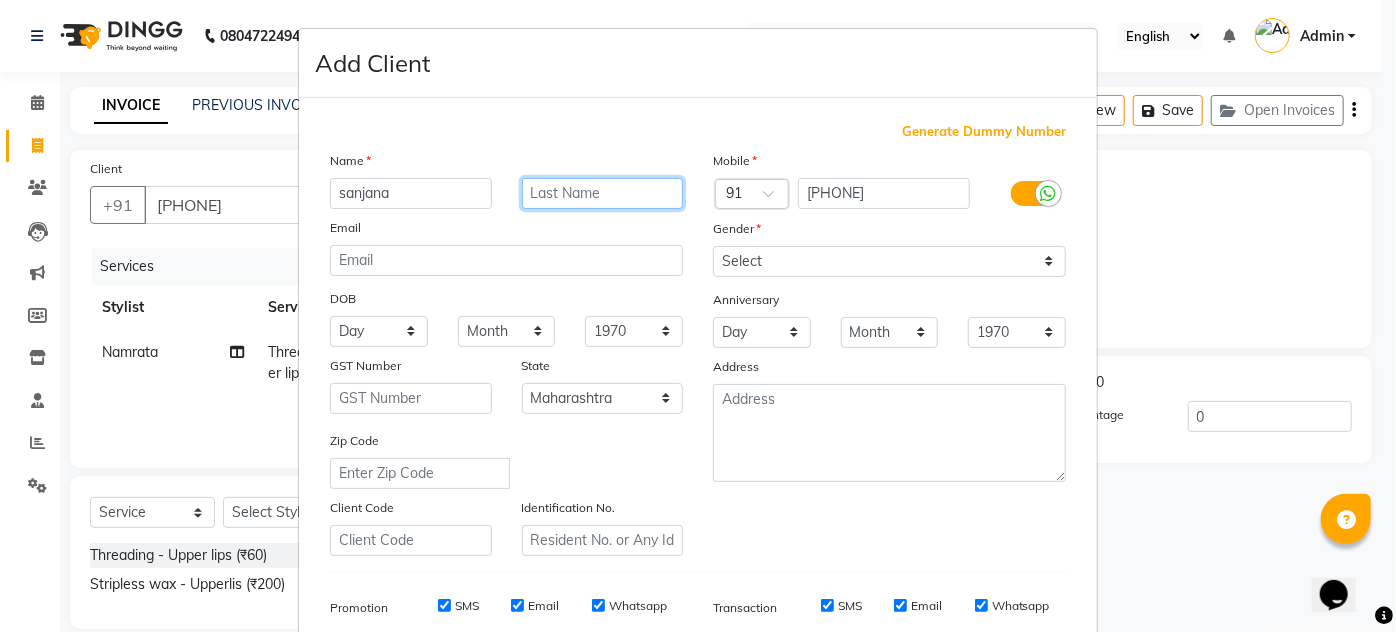 click at bounding box center [603, 193] 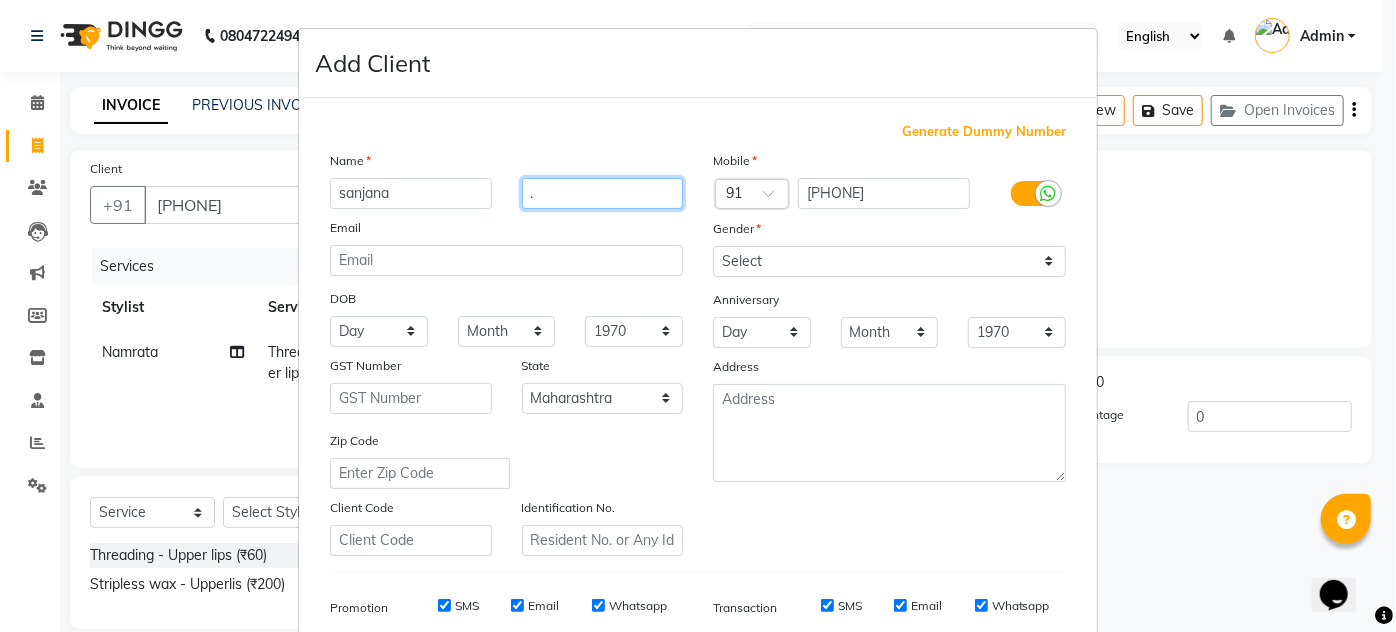 type on "." 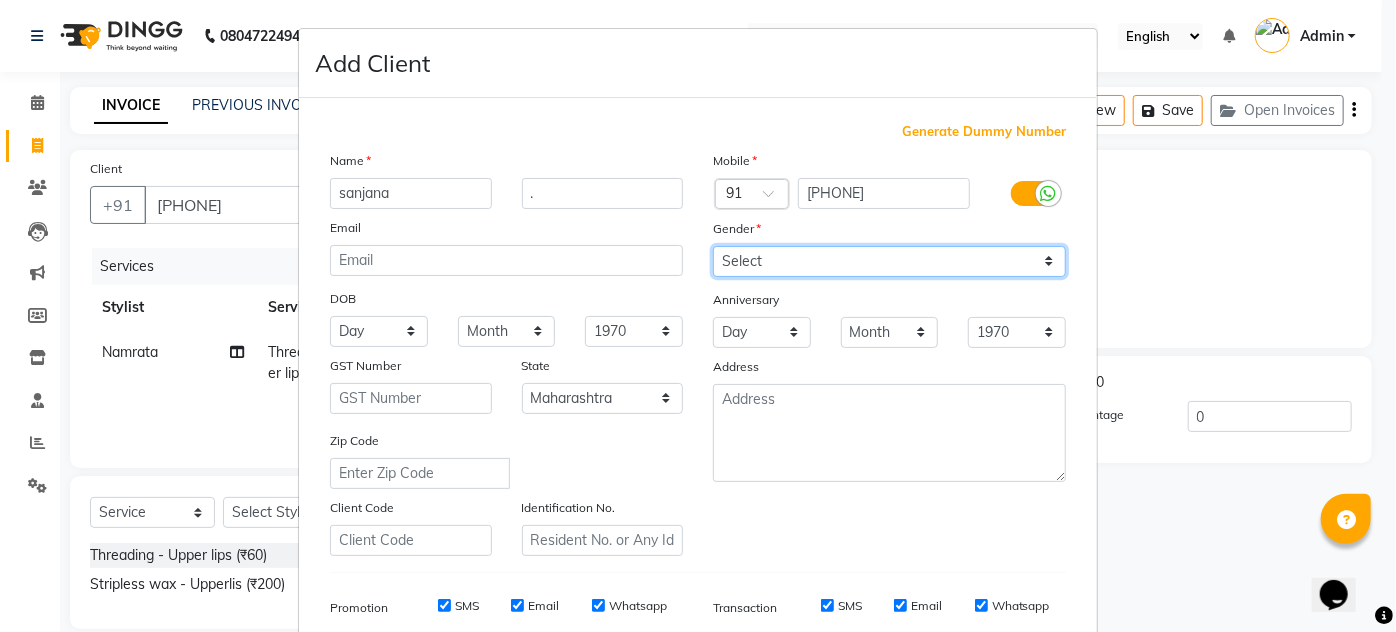 click on "Select Male Female Other Prefer Not To Say" at bounding box center (889, 261) 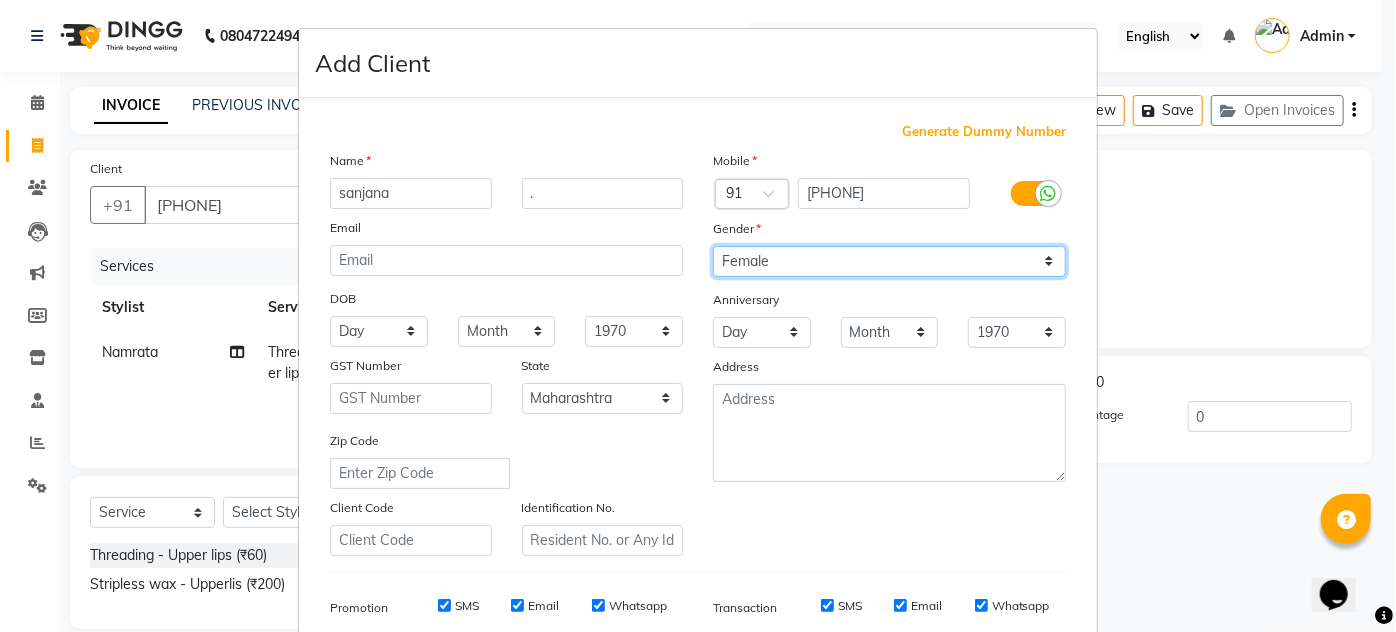 click on "Select Male Female Other Prefer Not To Say" at bounding box center [889, 261] 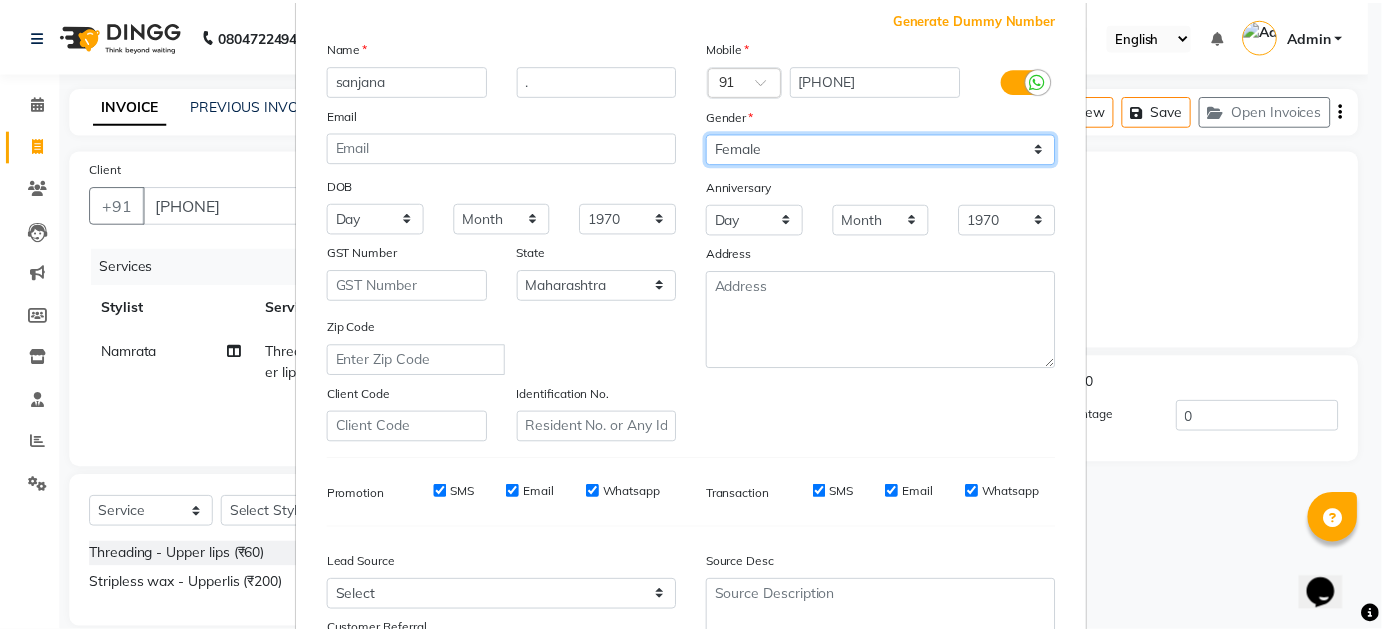 scroll, scrollTop: 272, scrollLeft: 0, axis: vertical 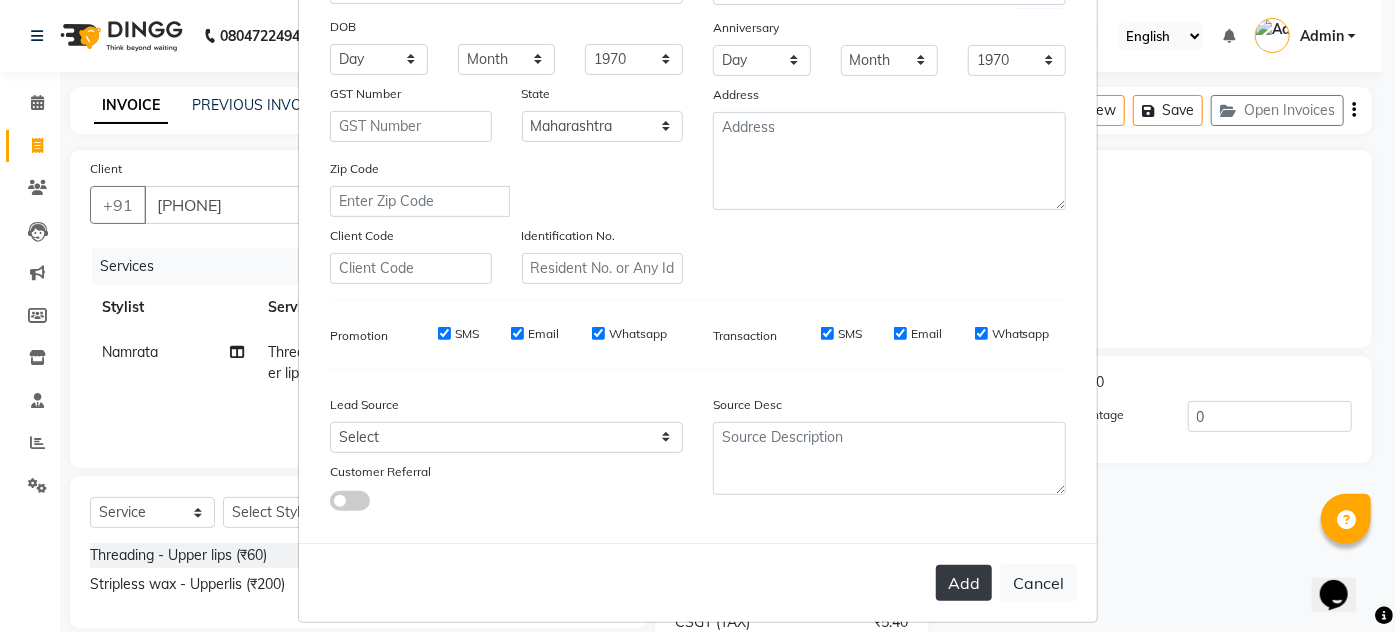 click on "Add" at bounding box center [964, 583] 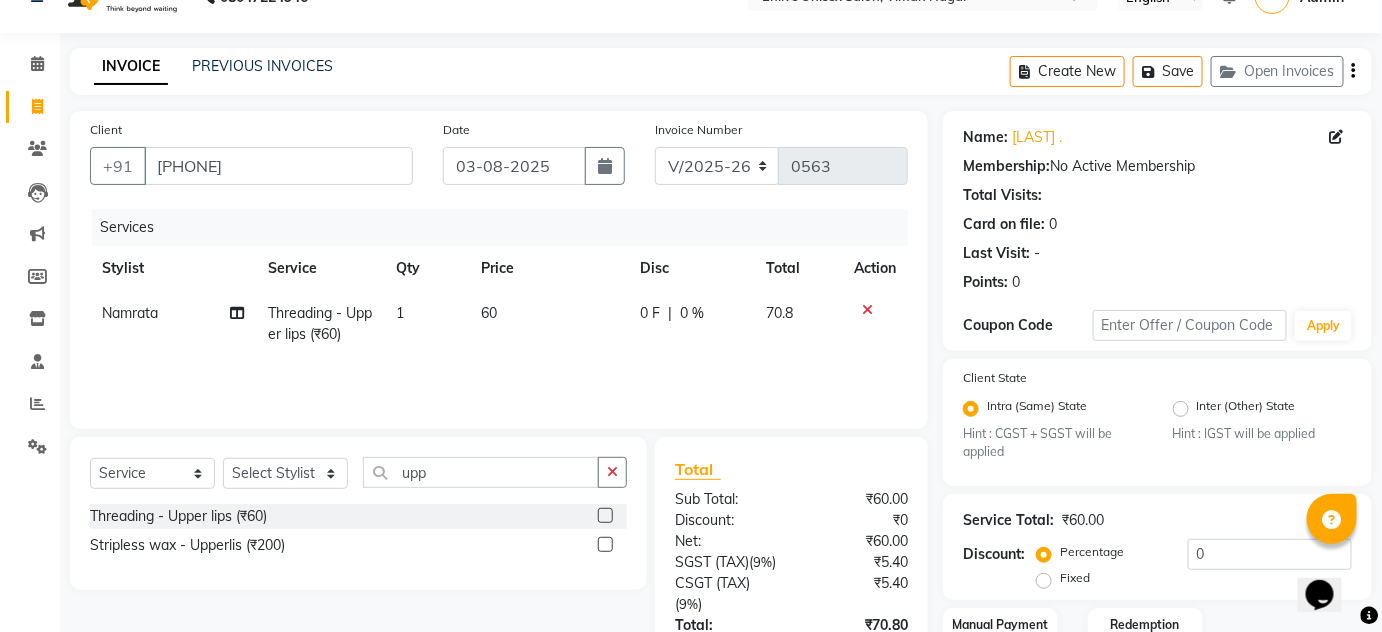 scroll, scrollTop: 209, scrollLeft: 0, axis: vertical 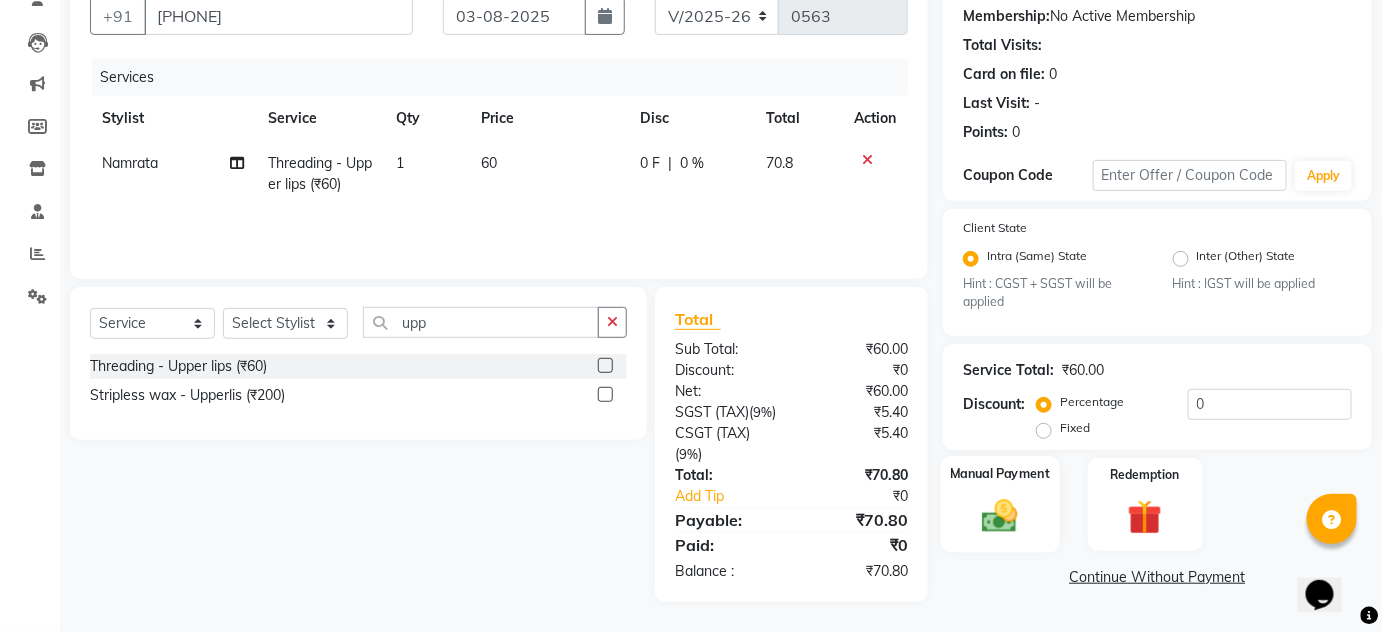 click on "Manual Payment" 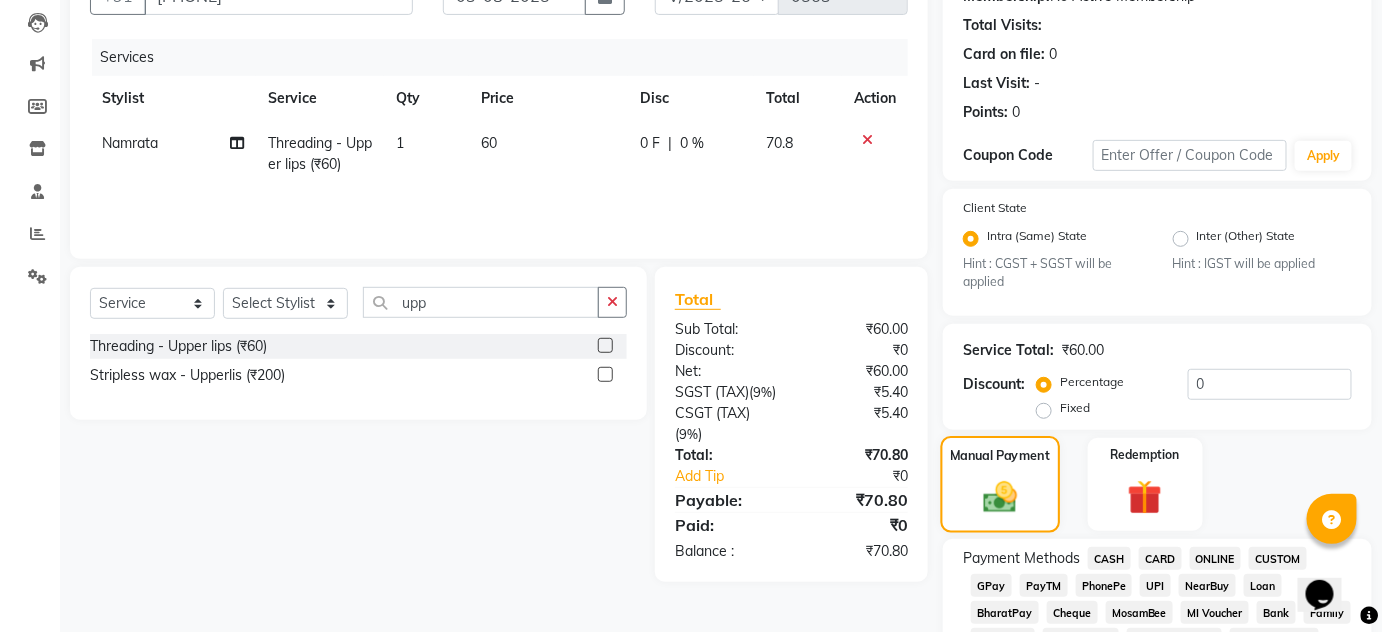 click on "Manual Payment" 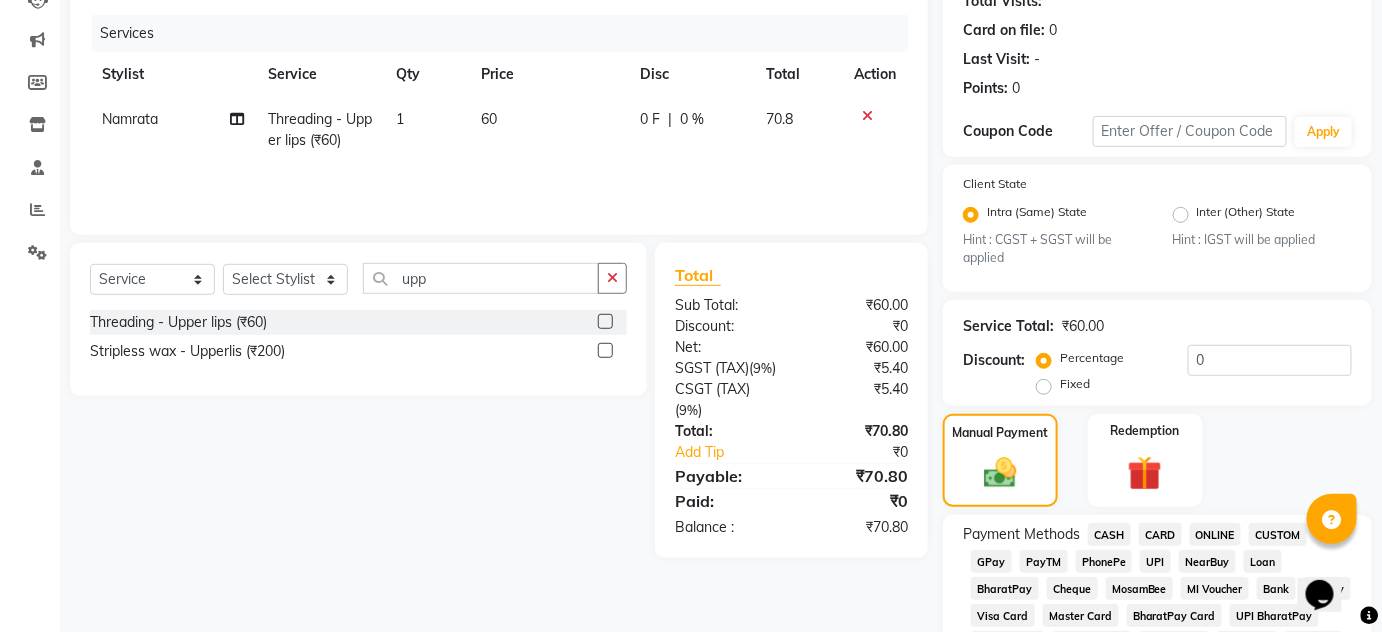 scroll, scrollTop: 300, scrollLeft: 0, axis: vertical 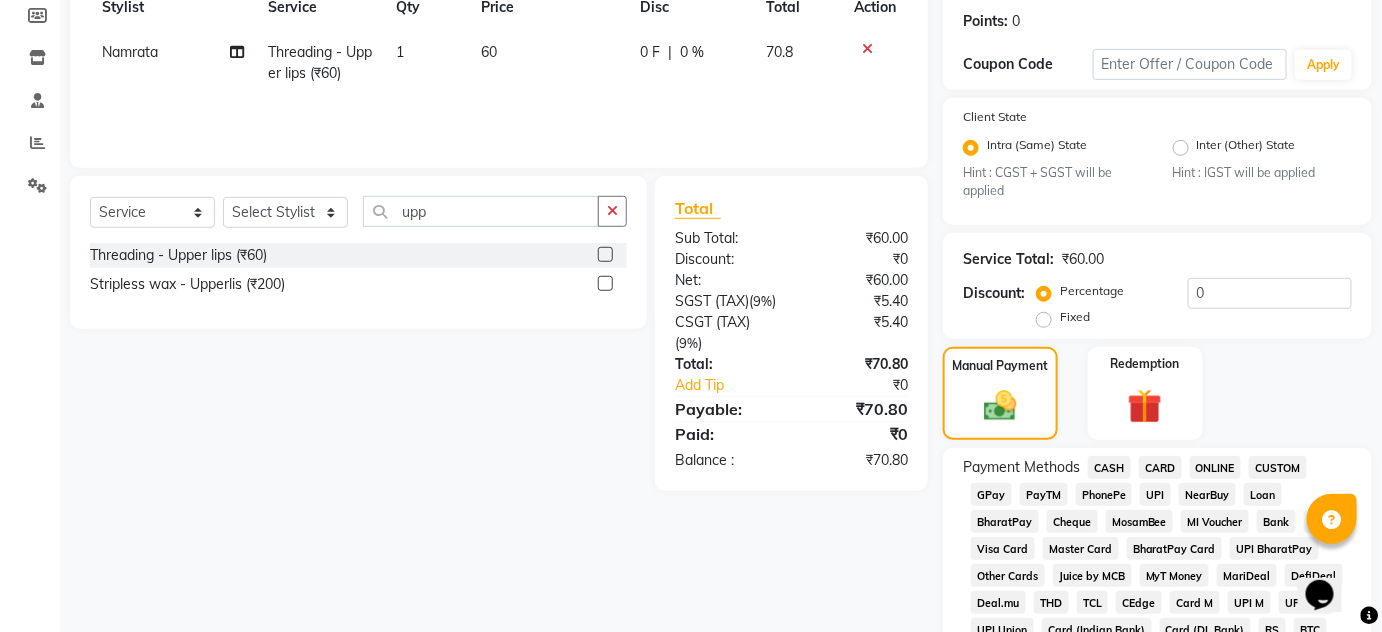 click on "ONLINE" 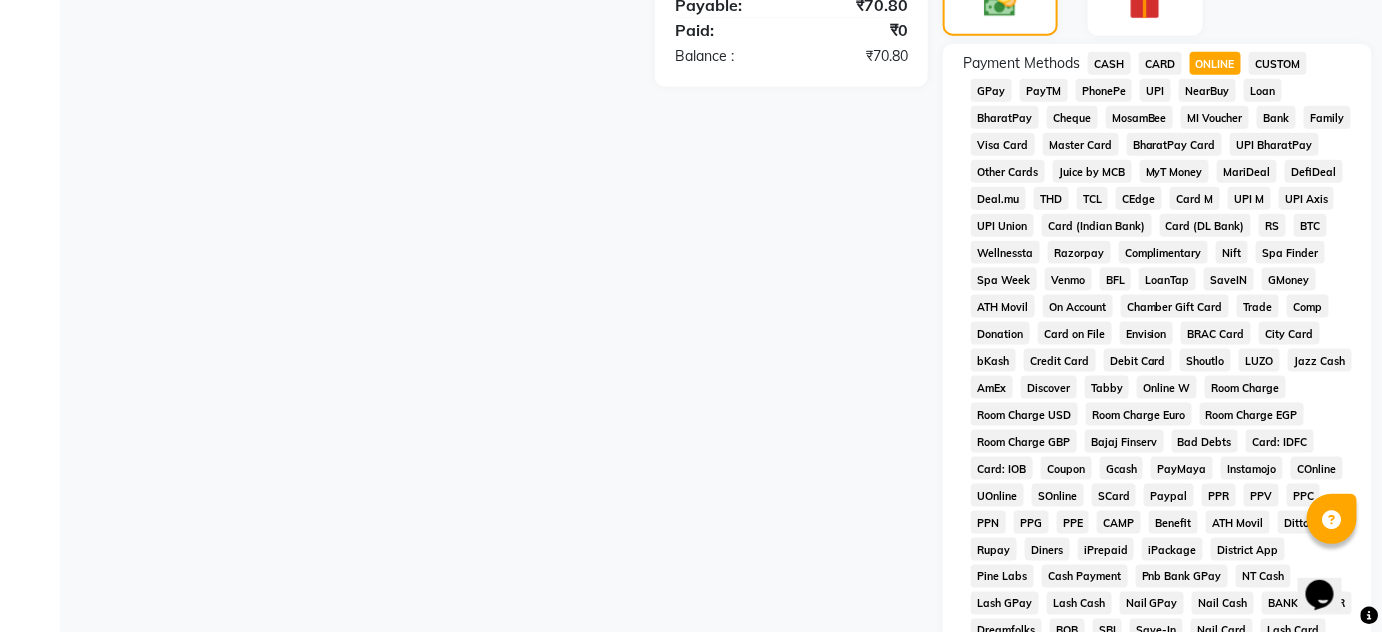 scroll, scrollTop: 845, scrollLeft: 0, axis: vertical 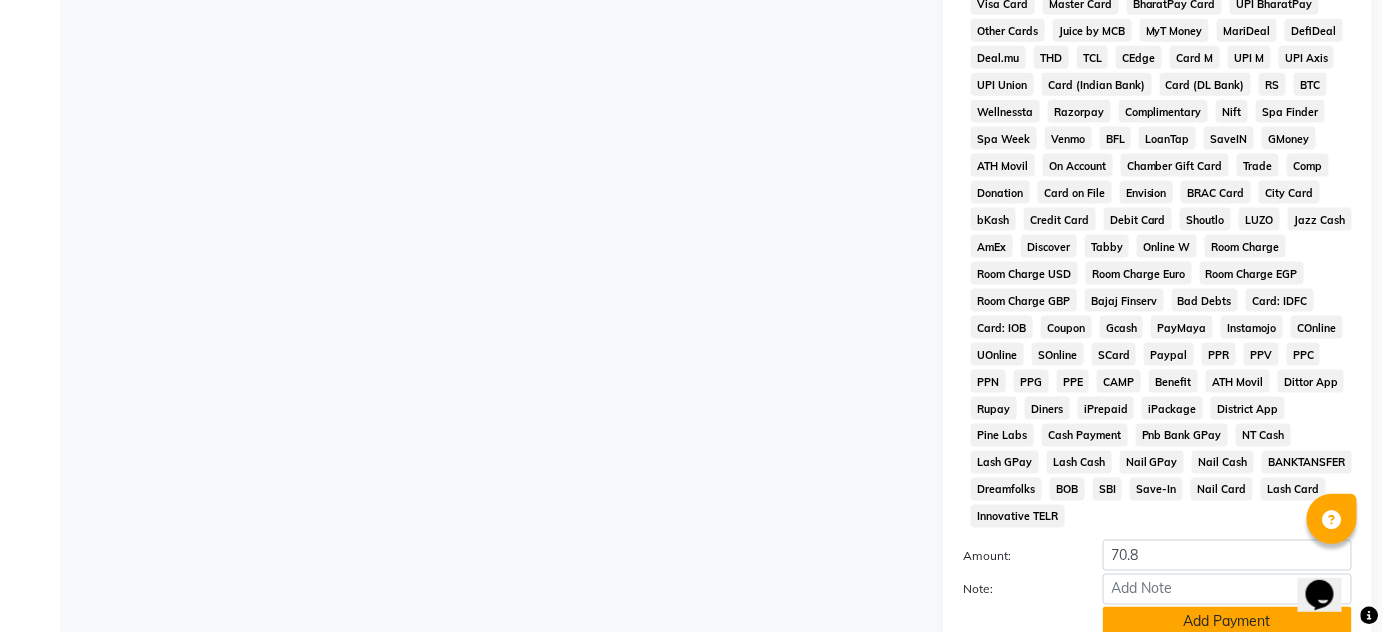 click on "Add Payment" 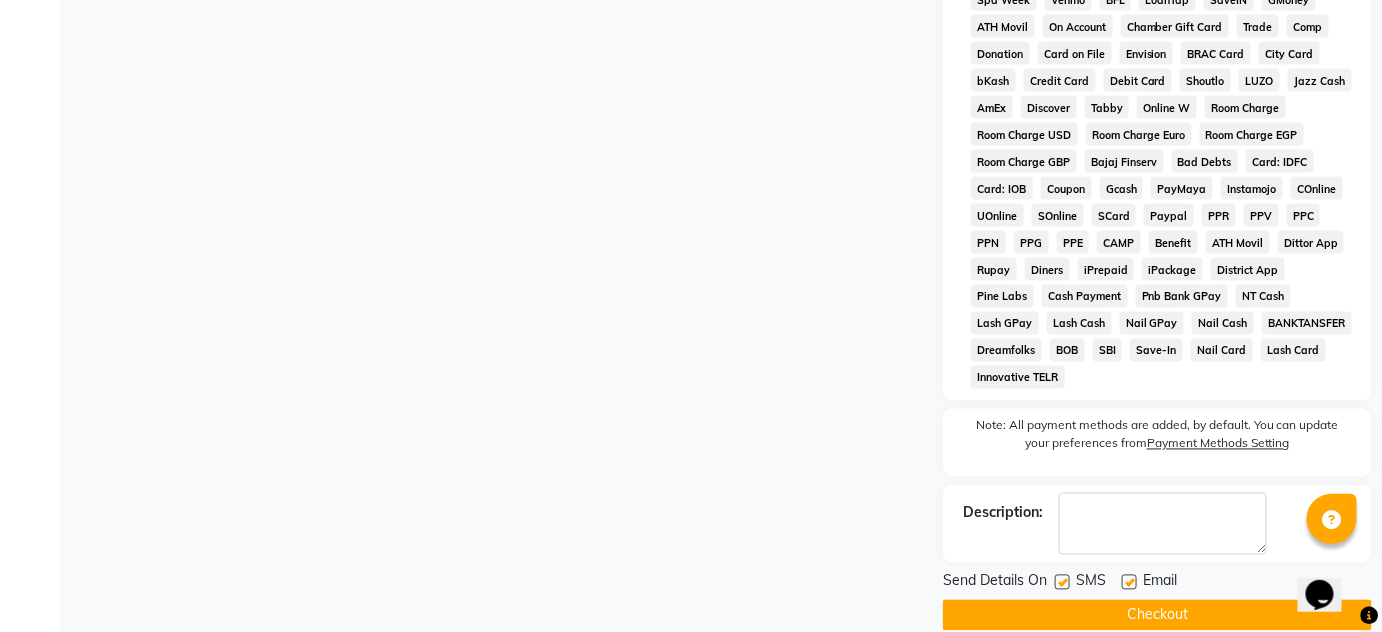 scroll, scrollTop: 988, scrollLeft: 0, axis: vertical 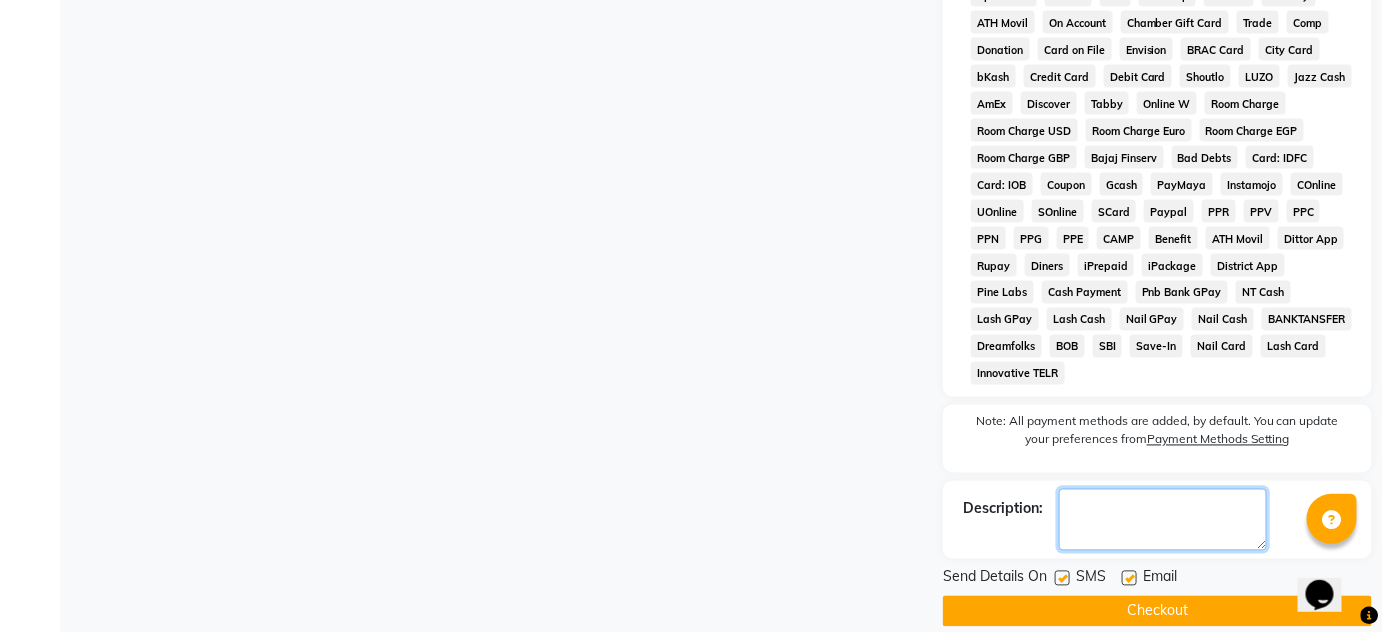 click 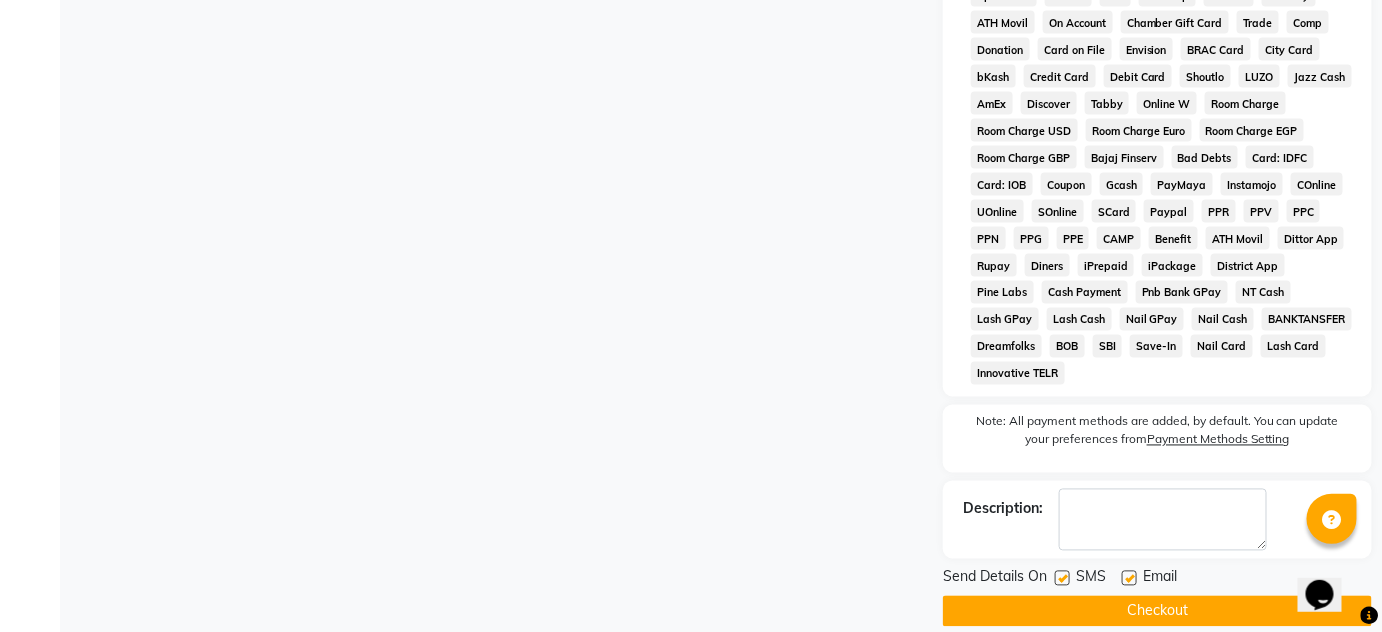 click on "Checkout" 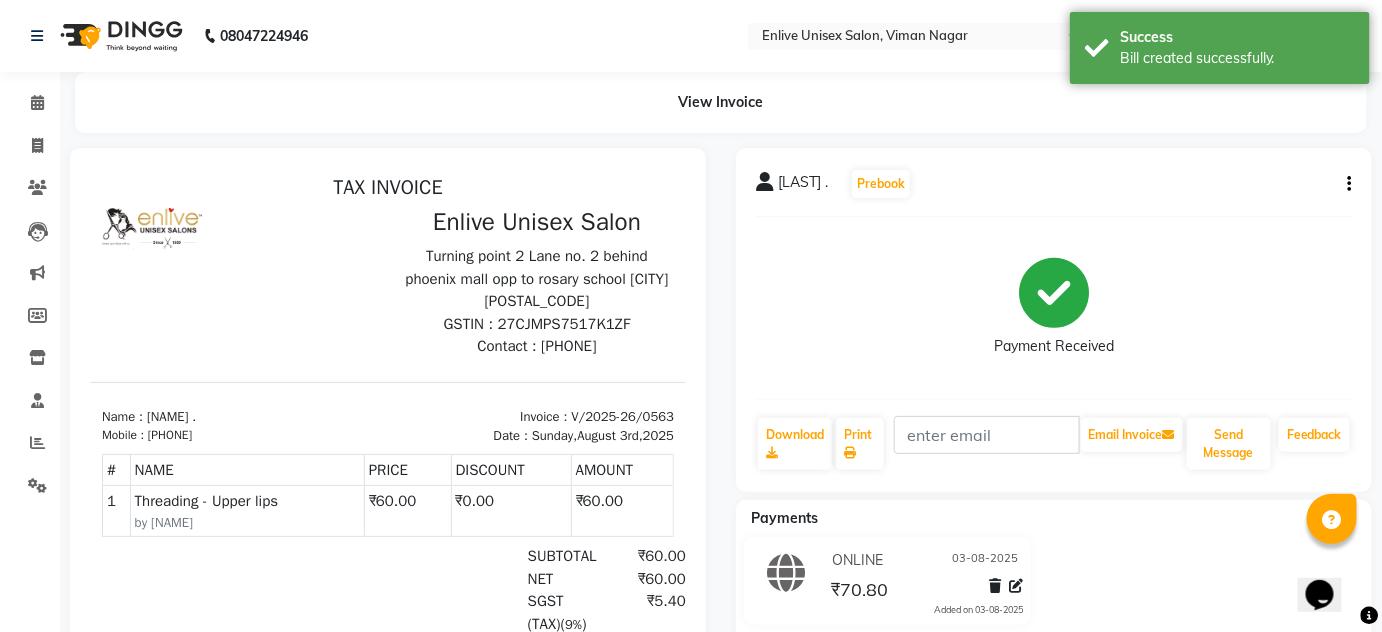 scroll, scrollTop: 0, scrollLeft: 0, axis: both 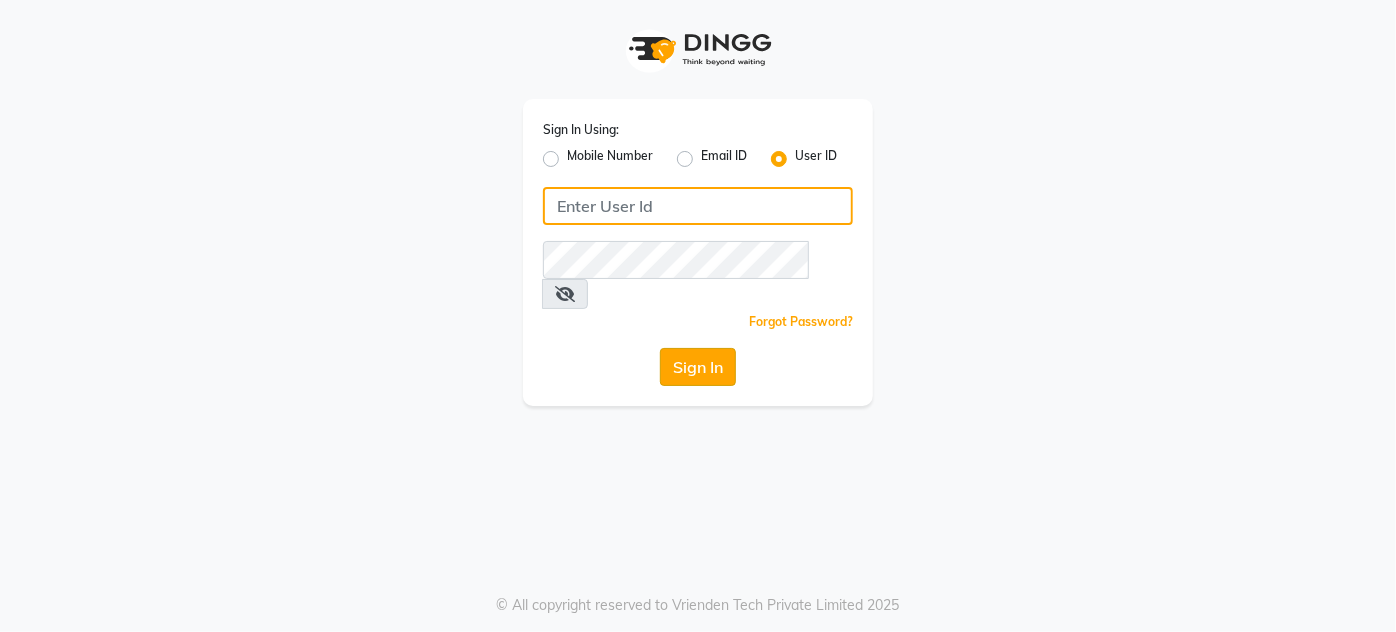 type on "enlive" 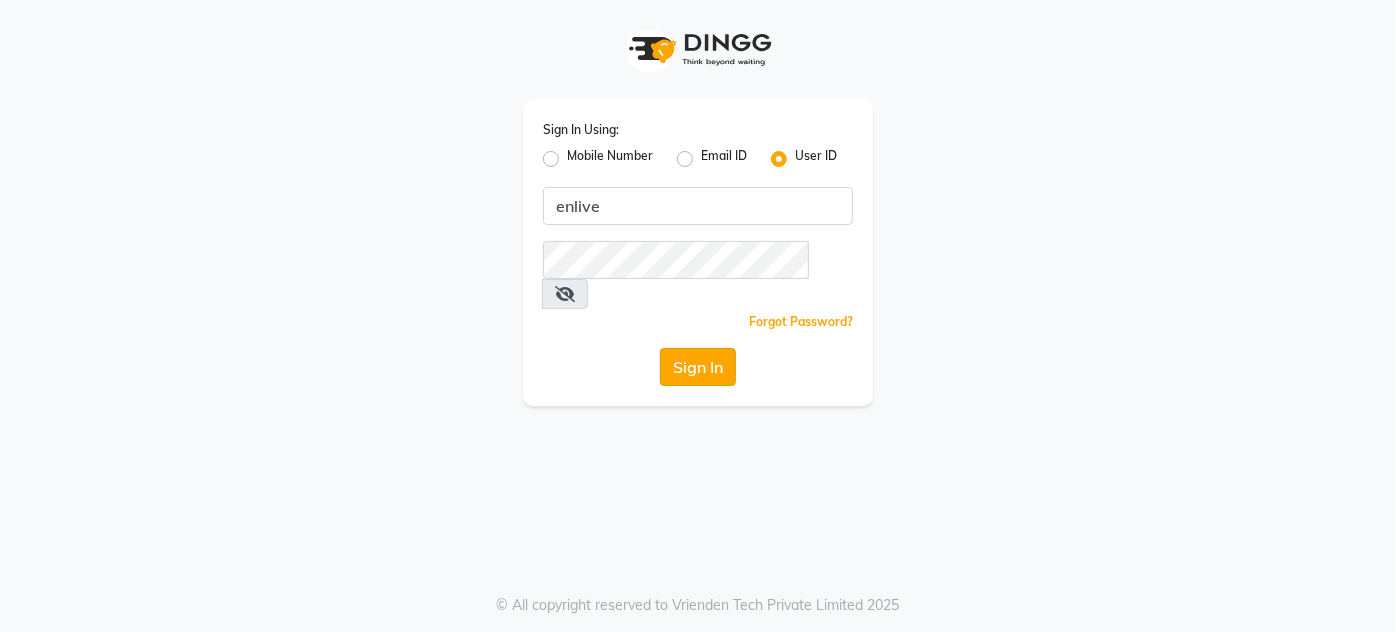 click on "Sign In" 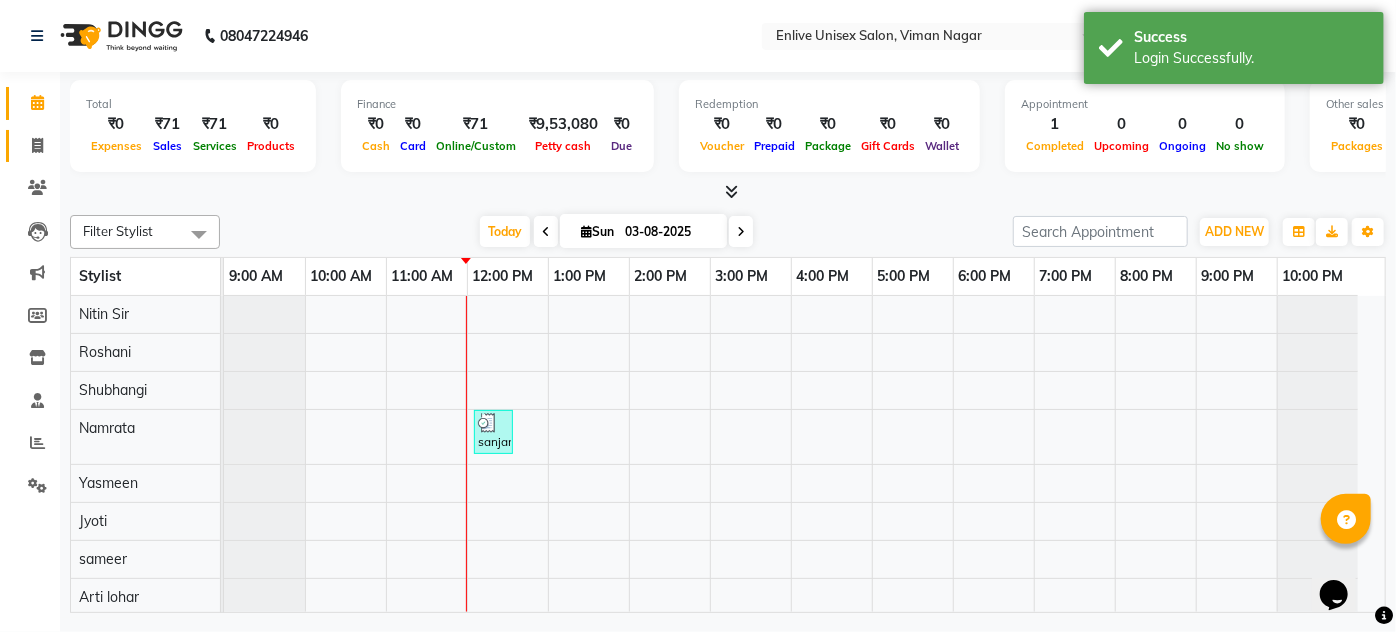 scroll, scrollTop: 0, scrollLeft: 0, axis: both 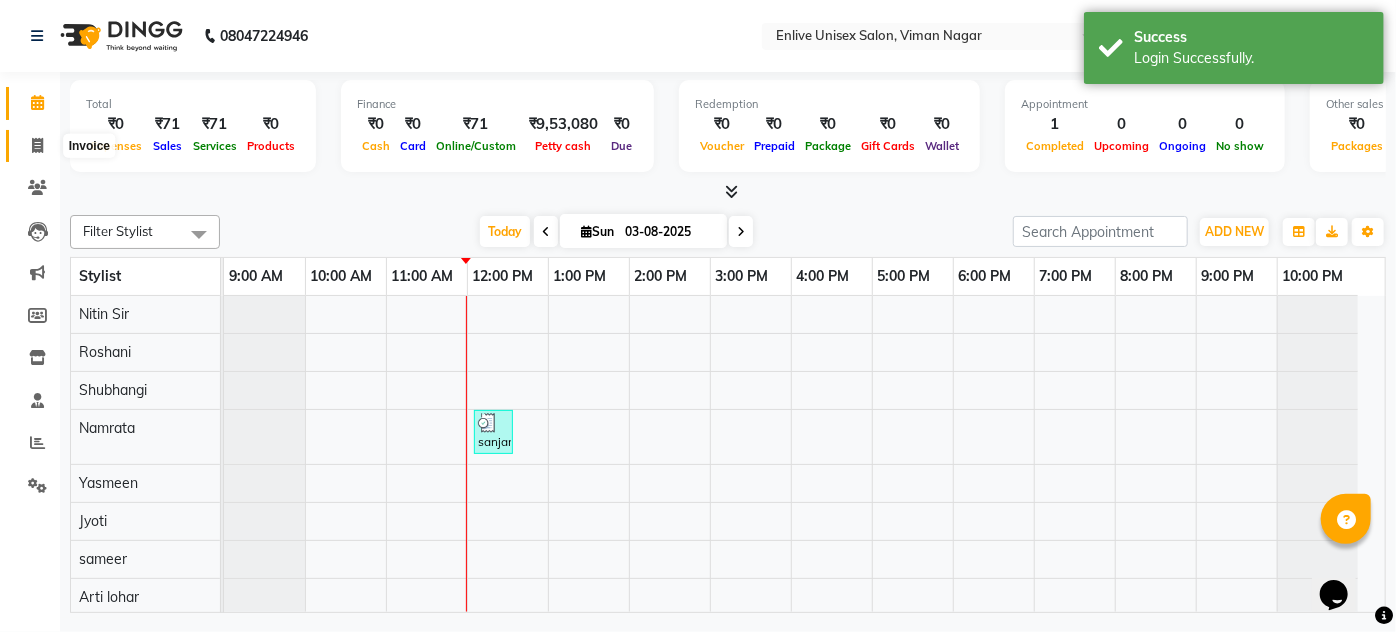 click 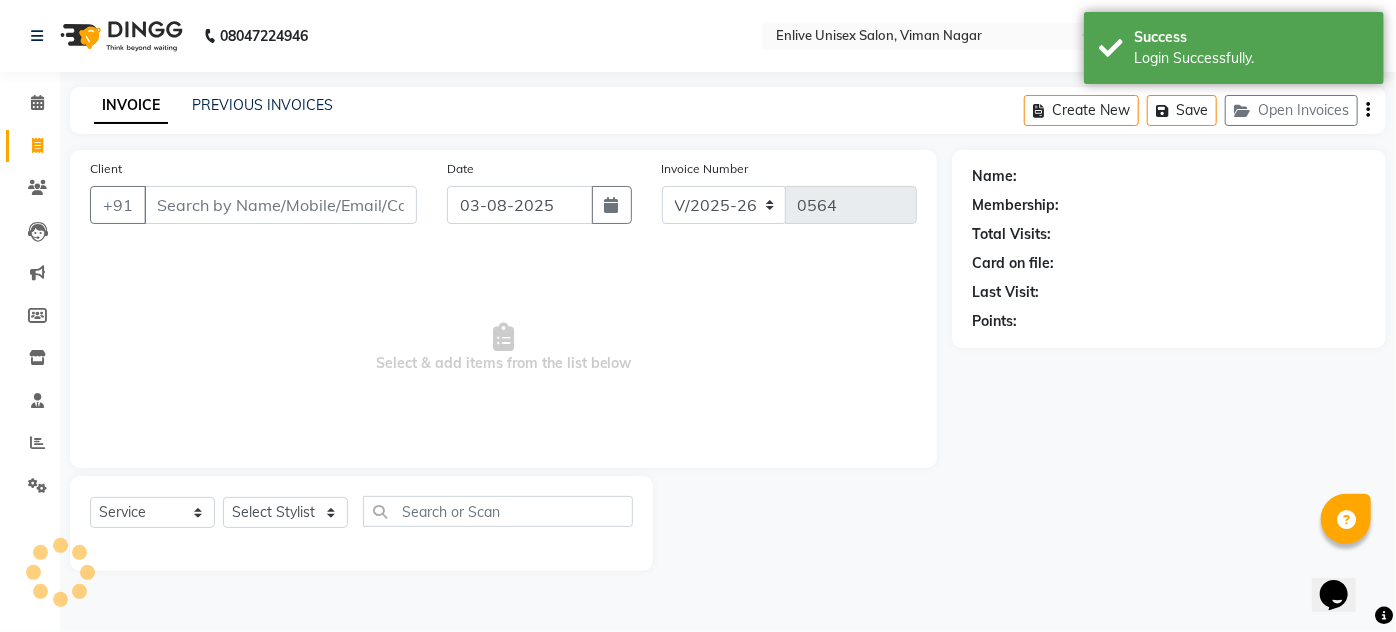 click on "Client" at bounding box center [280, 205] 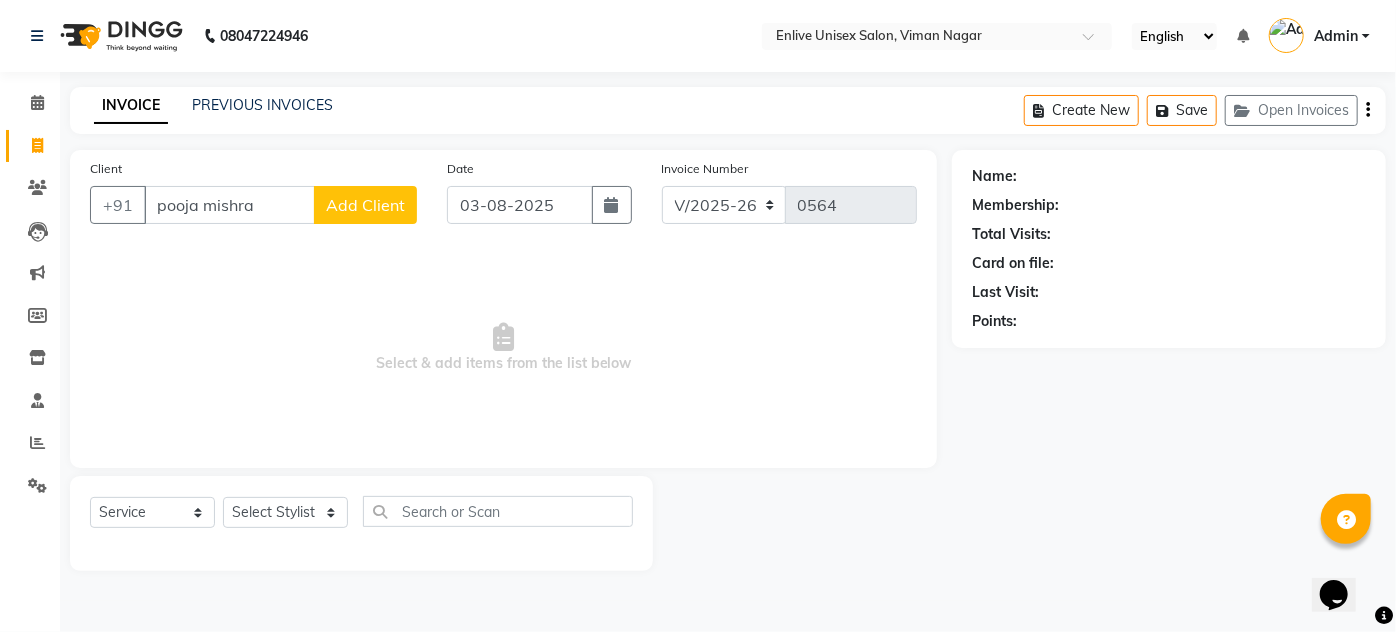 type on "pooja mishra" 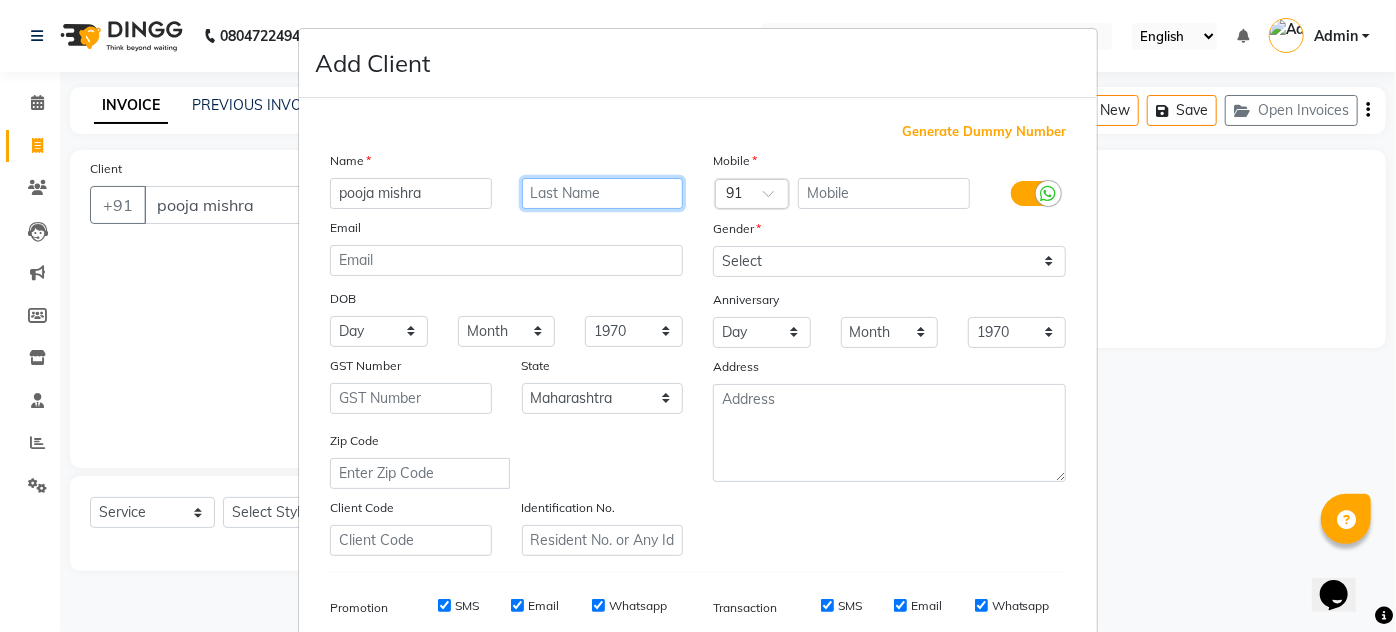 click at bounding box center [603, 193] 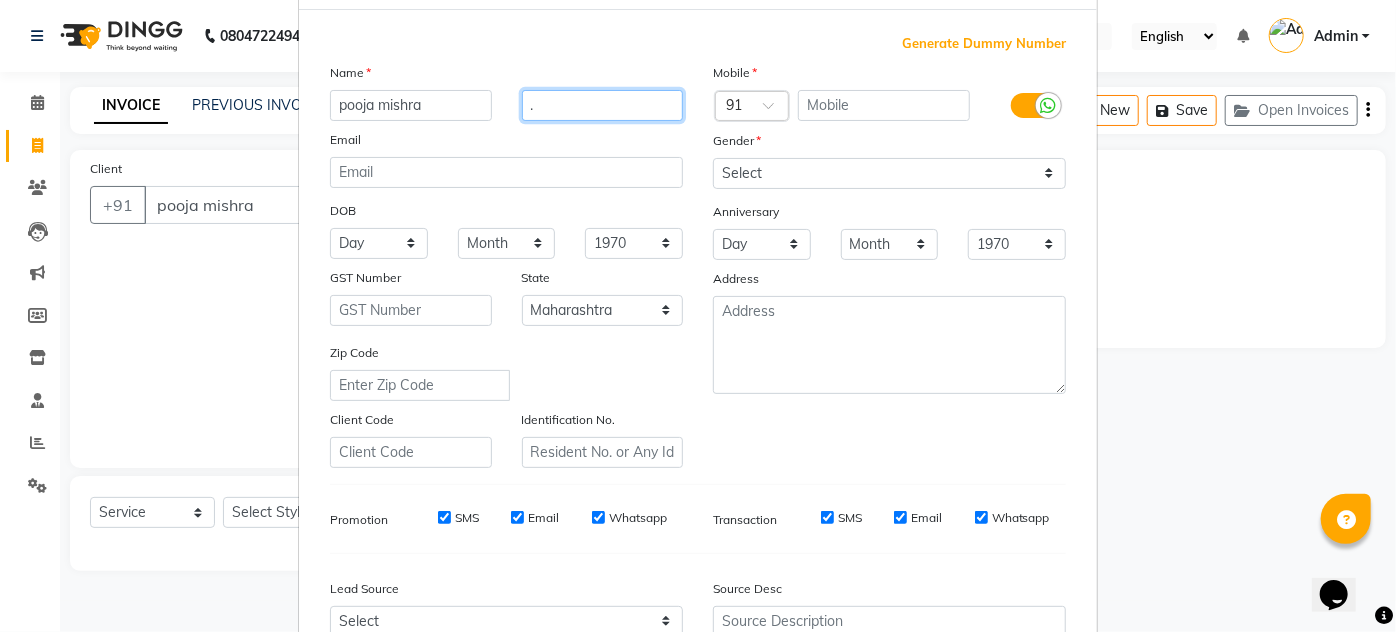scroll, scrollTop: 0, scrollLeft: 0, axis: both 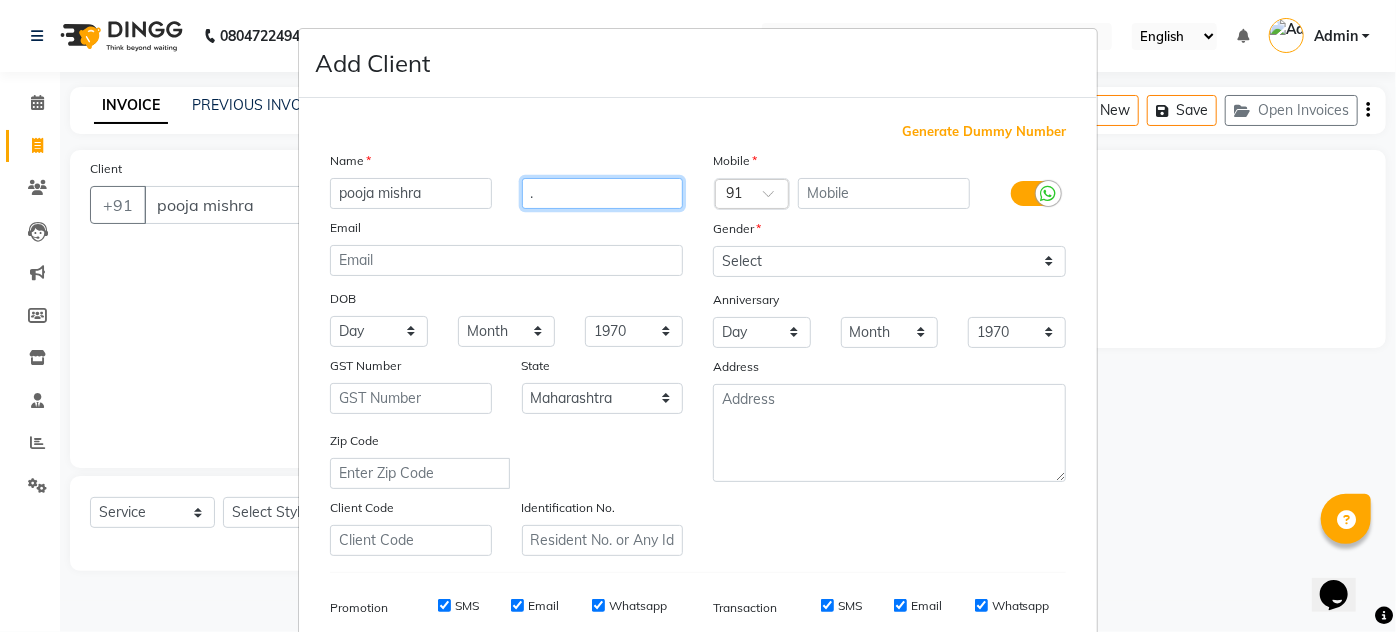 type on "." 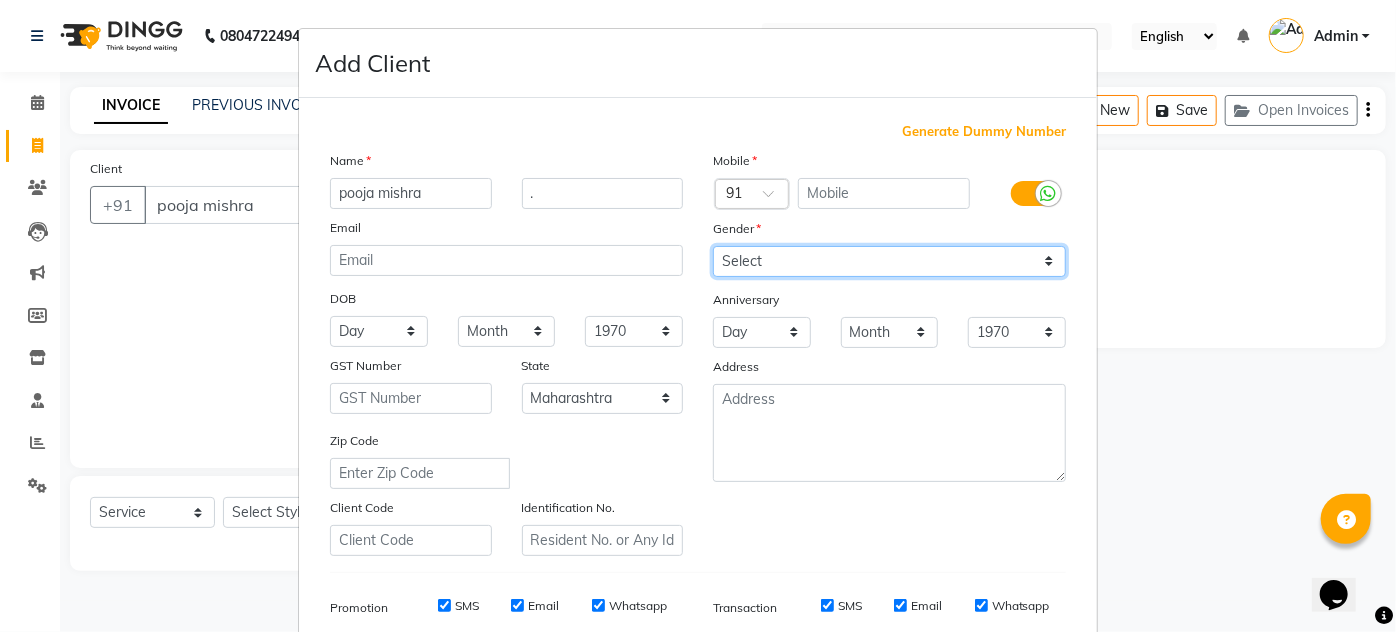click on "Select Male Female Other Prefer Not To Say" at bounding box center [889, 261] 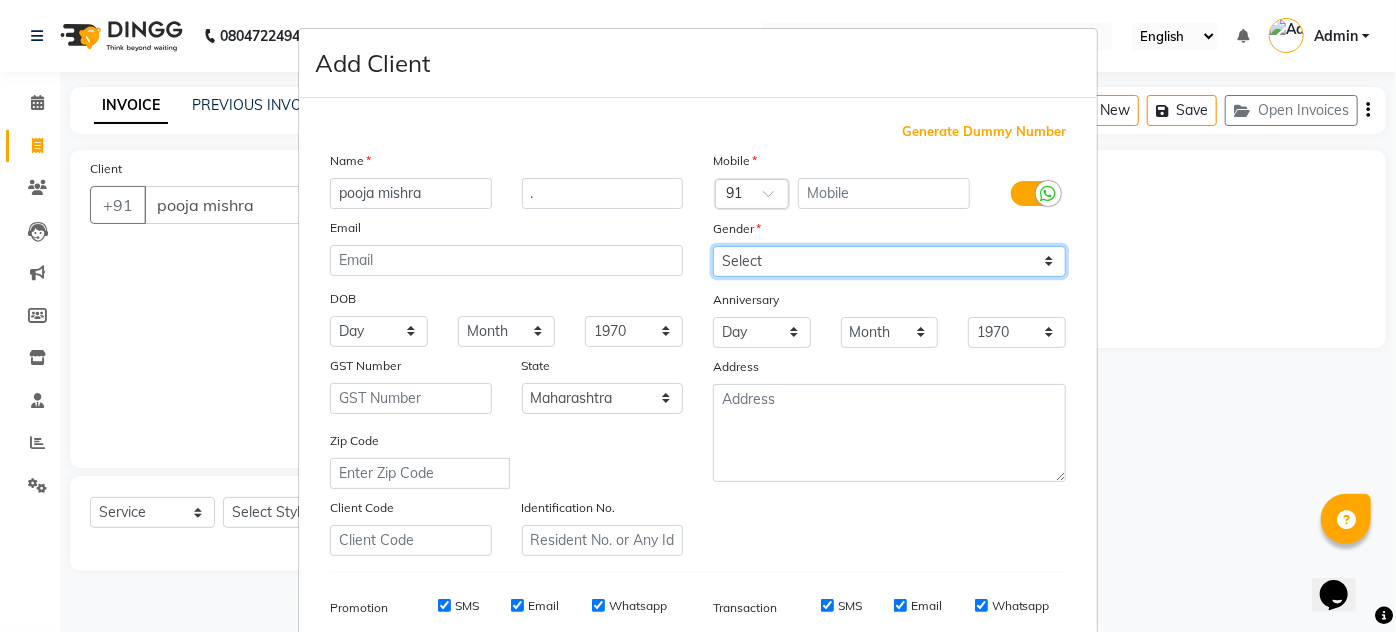 select on "female" 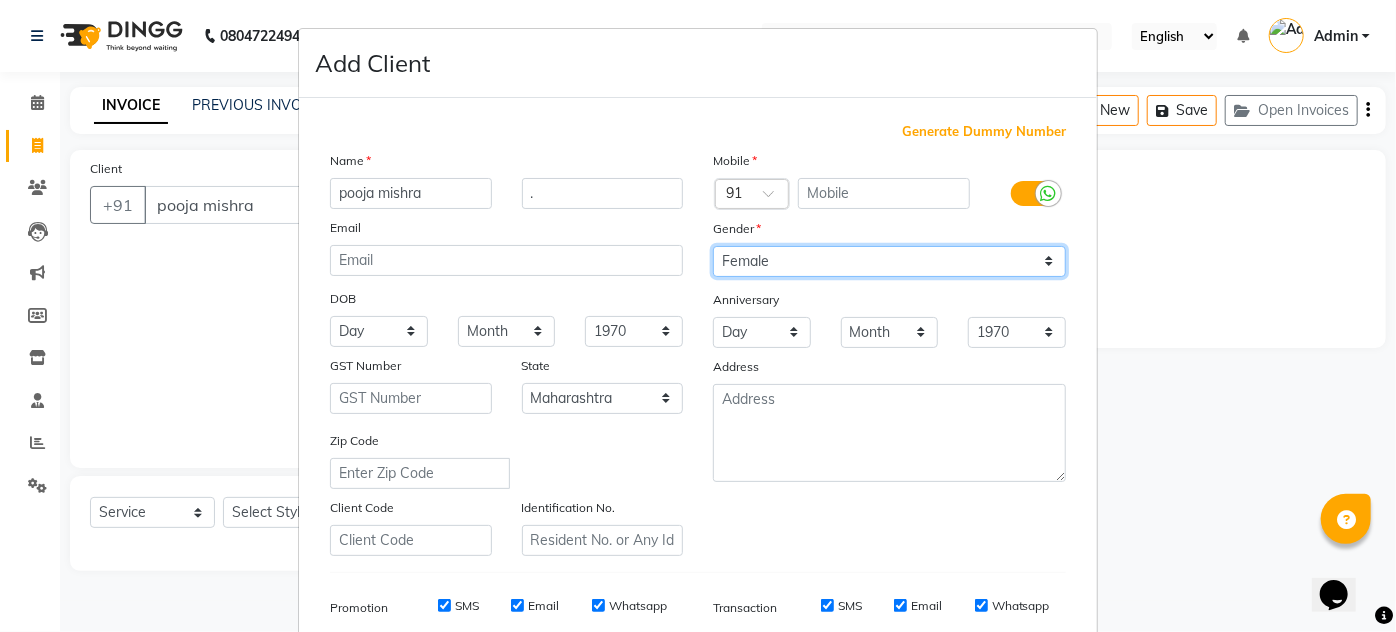click on "Select Male Female Other Prefer Not To Say" at bounding box center (889, 261) 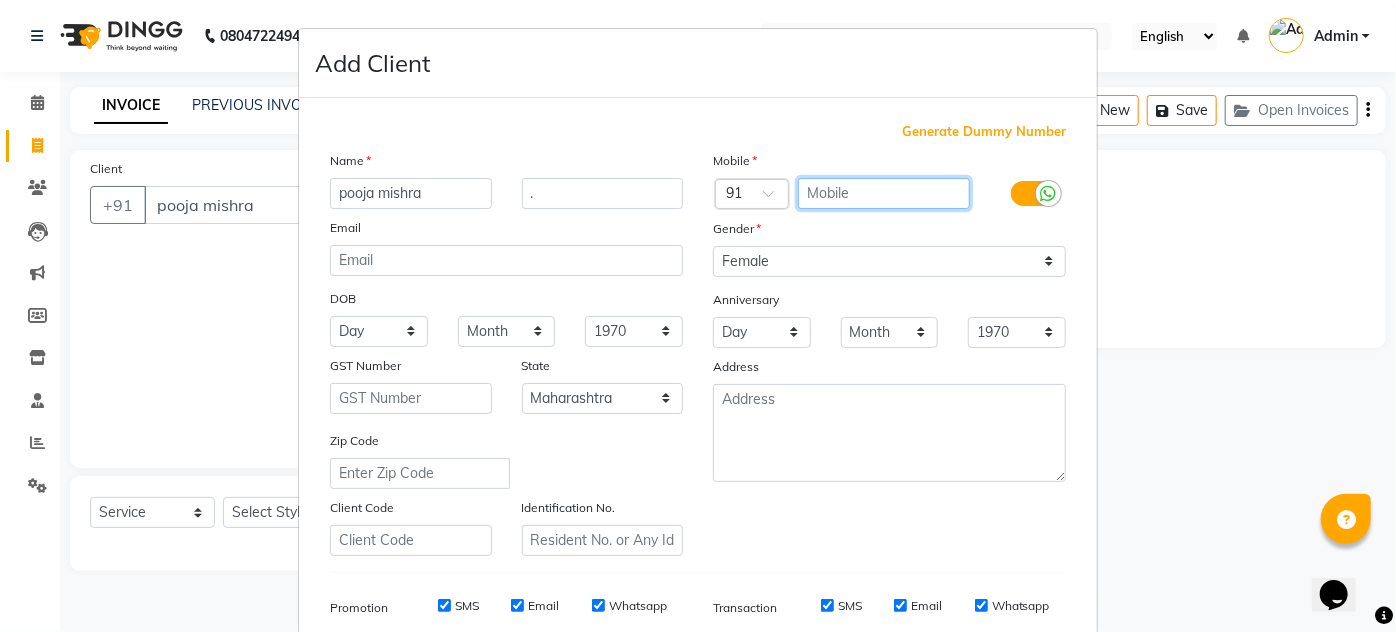 click at bounding box center [884, 193] 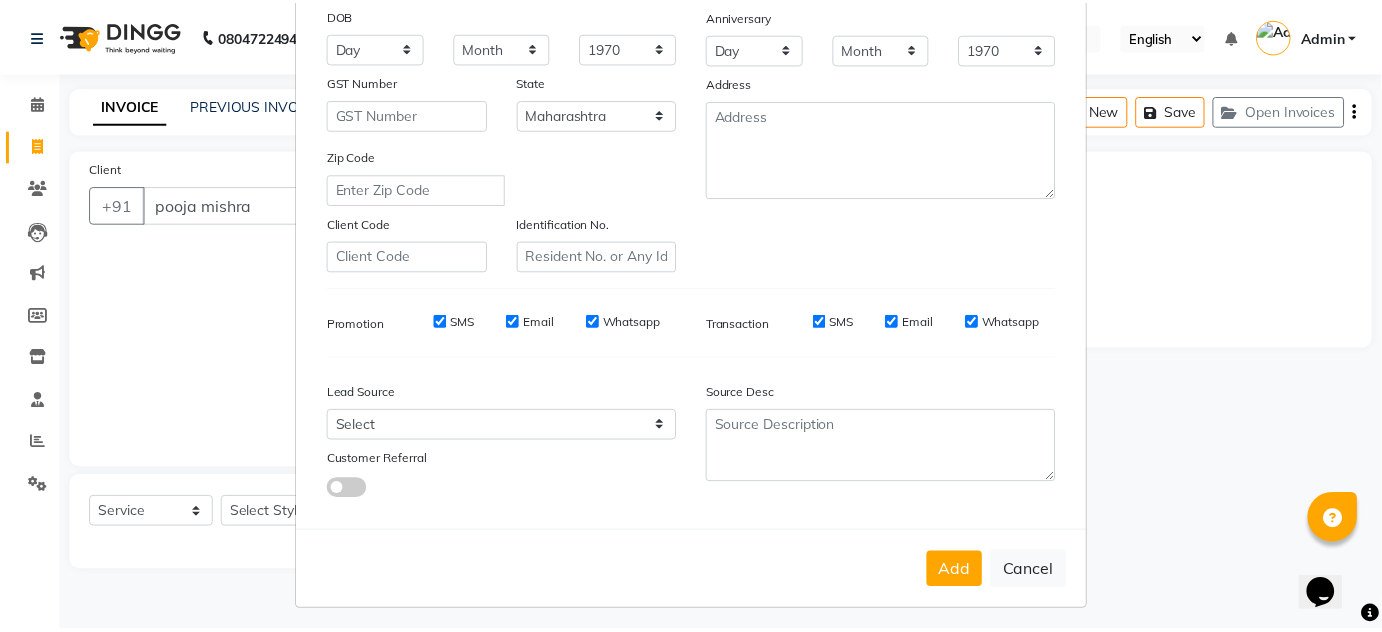 scroll, scrollTop: 290, scrollLeft: 0, axis: vertical 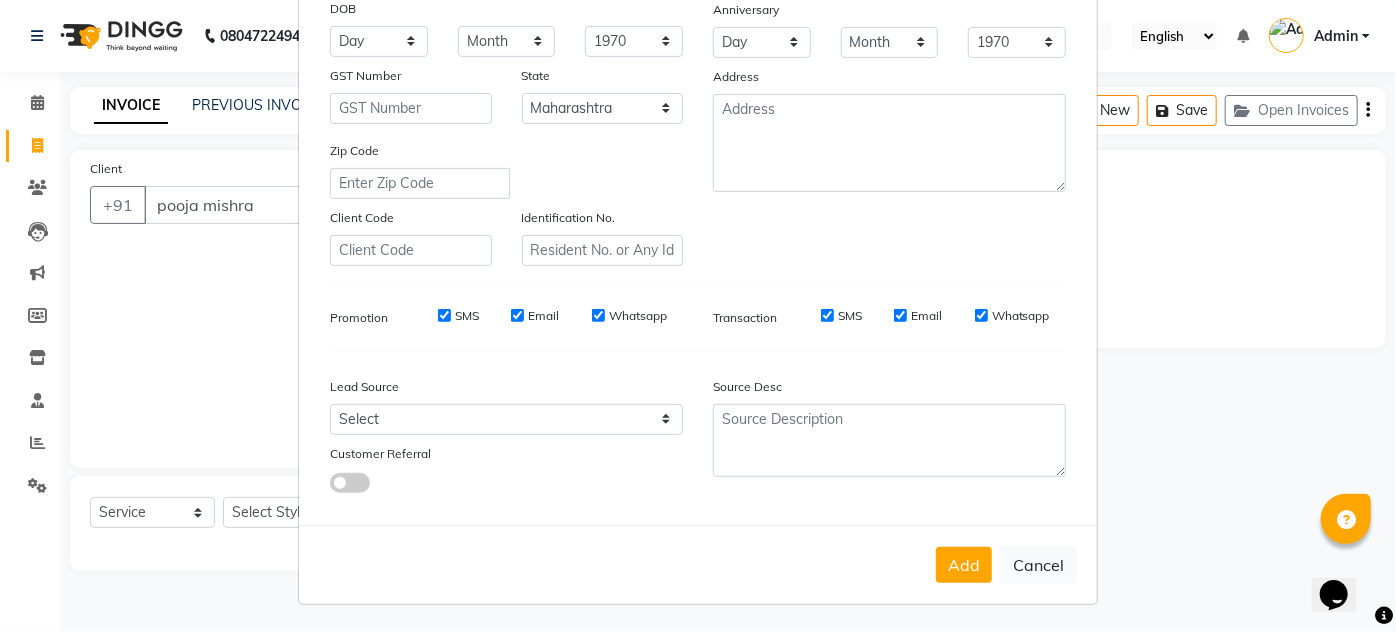 type on "899849086" 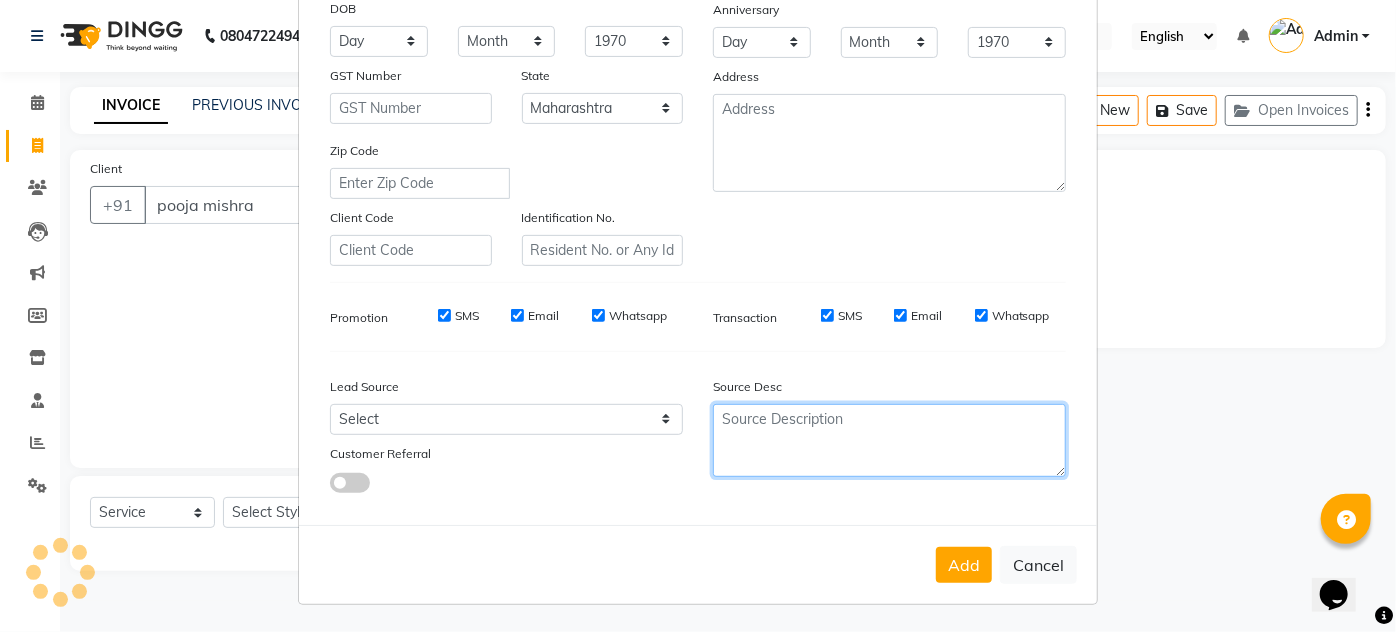 click at bounding box center [889, 440] 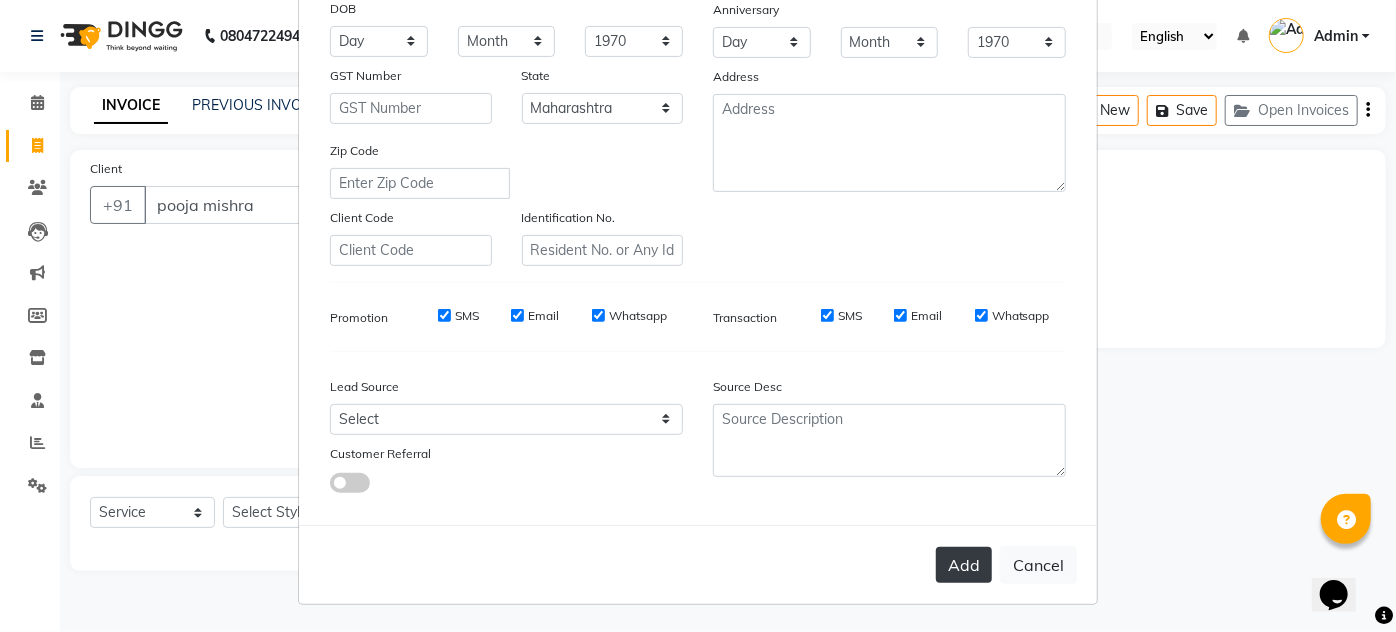 click on "Add" at bounding box center (964, 565) 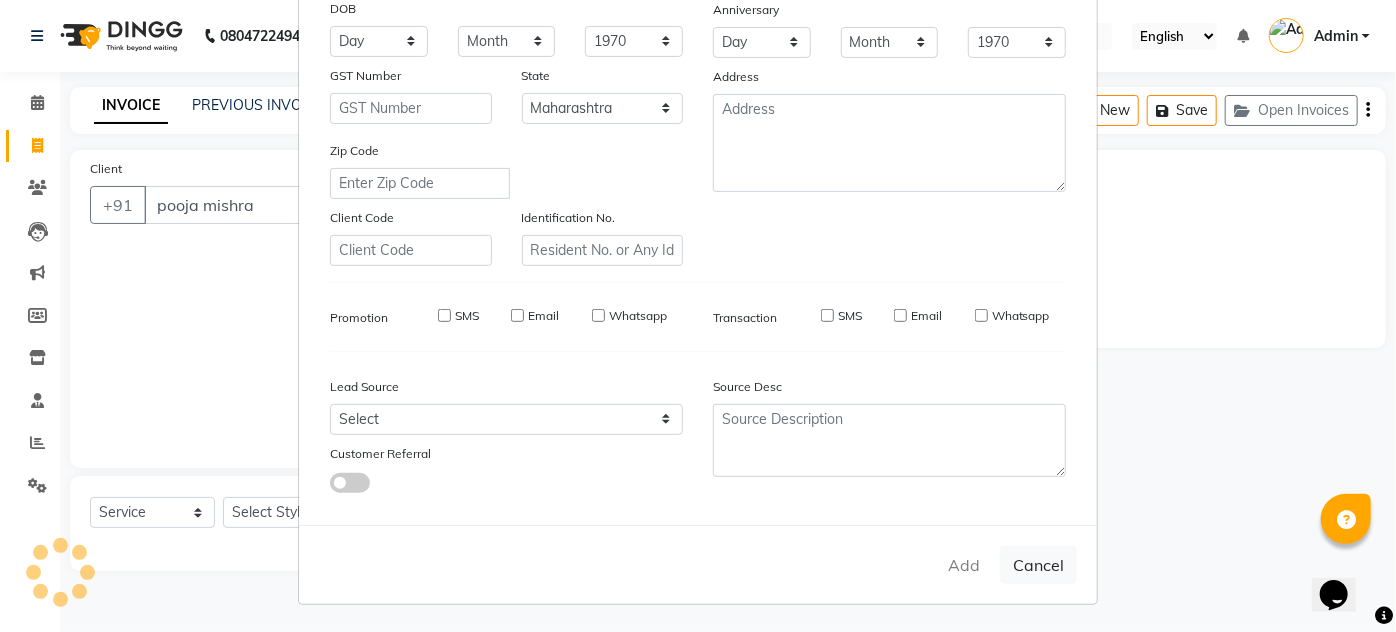 type on "899849086" 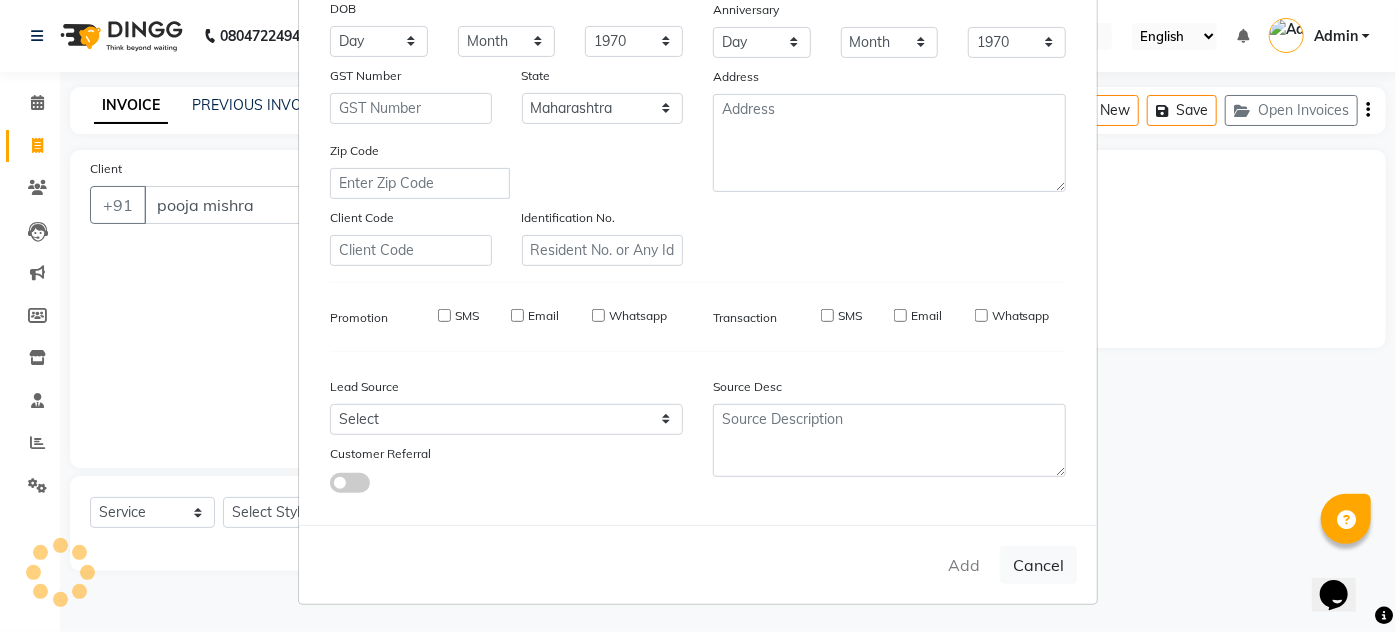 type 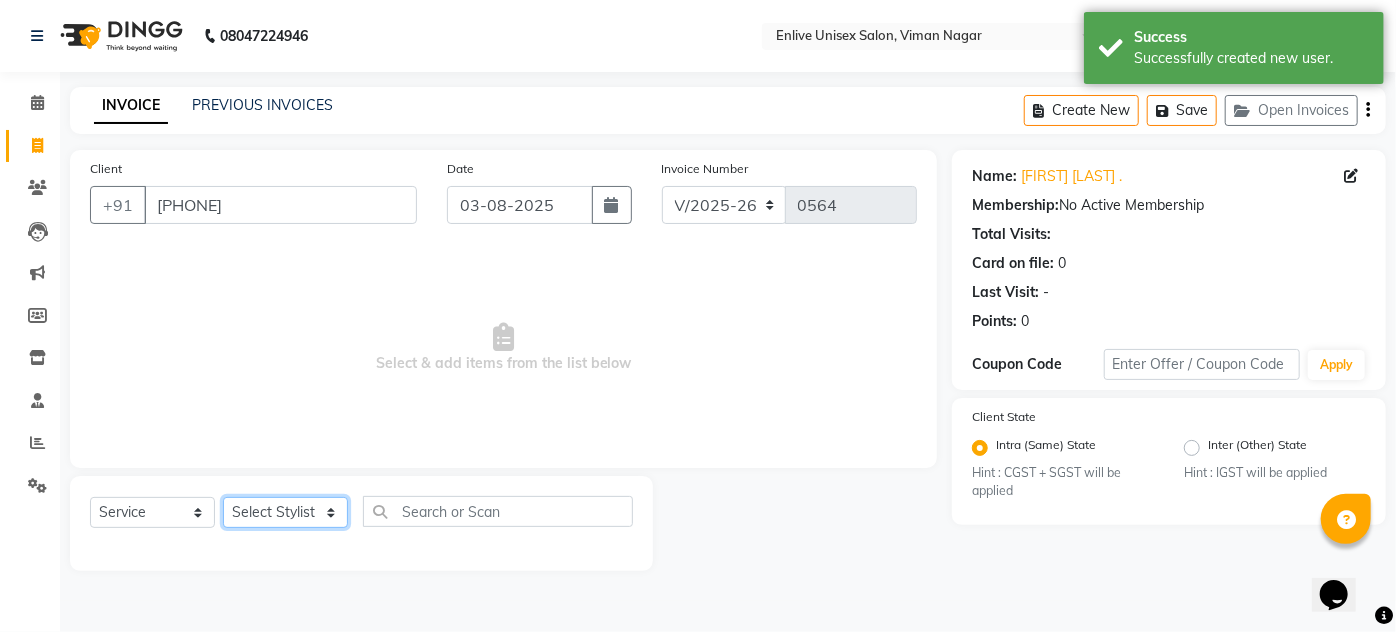 click on "Select Stylist Amin Shaikh Arti lohar Jyoti Namrata Nitin Sir Roshani sameer Shubhangi Vikas Yasmeen" 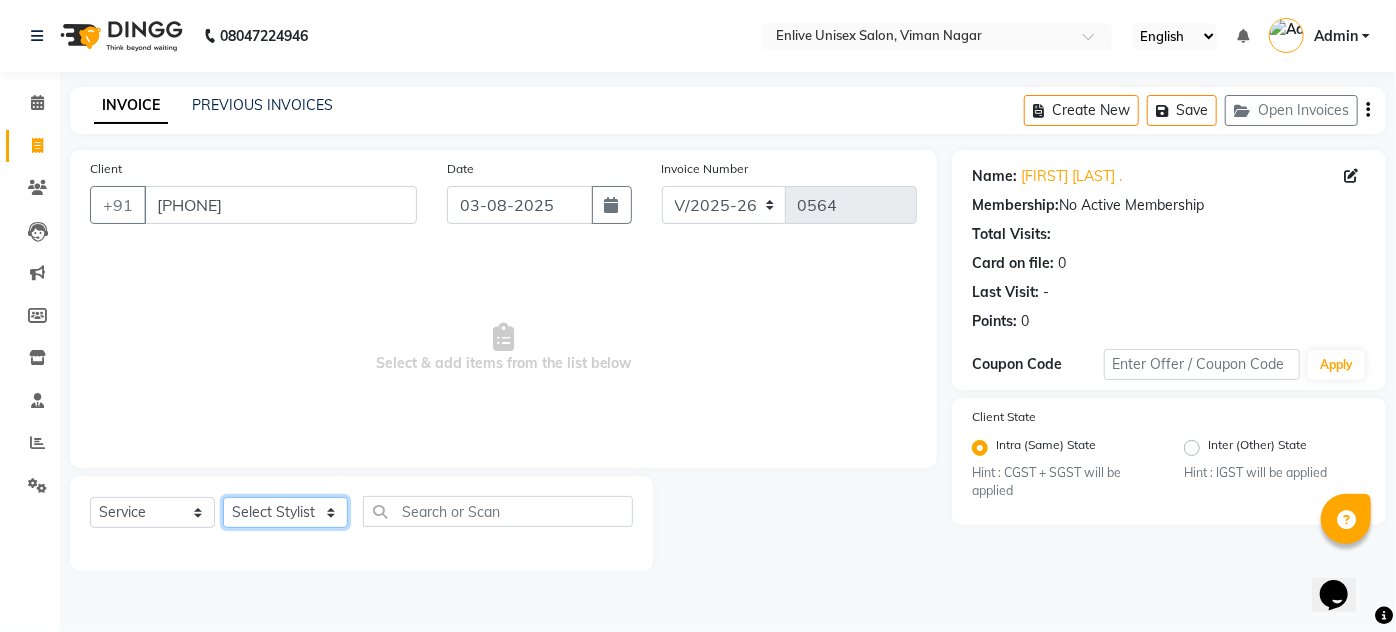select on "84222" 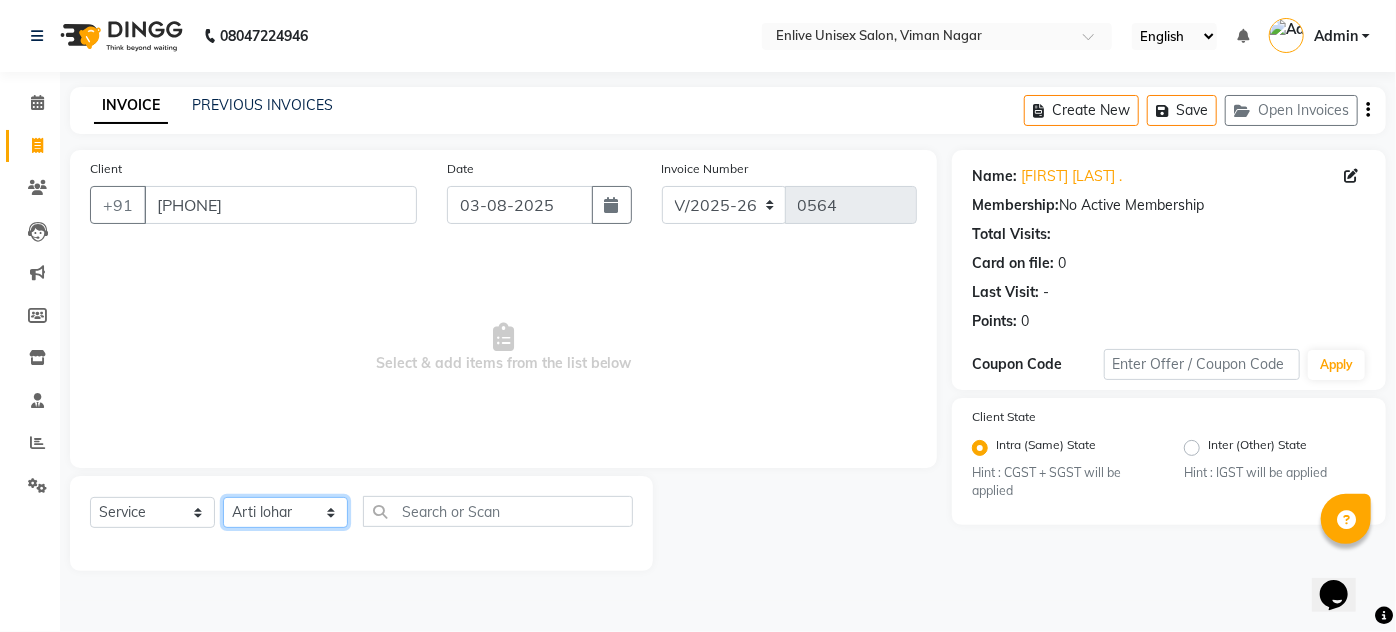 click on "Select Stylist Amin Shaikh Arti lohar Jyoti Namrata Nitin Sir Roshani sameer Shubhangi Vikas Yasmeen" 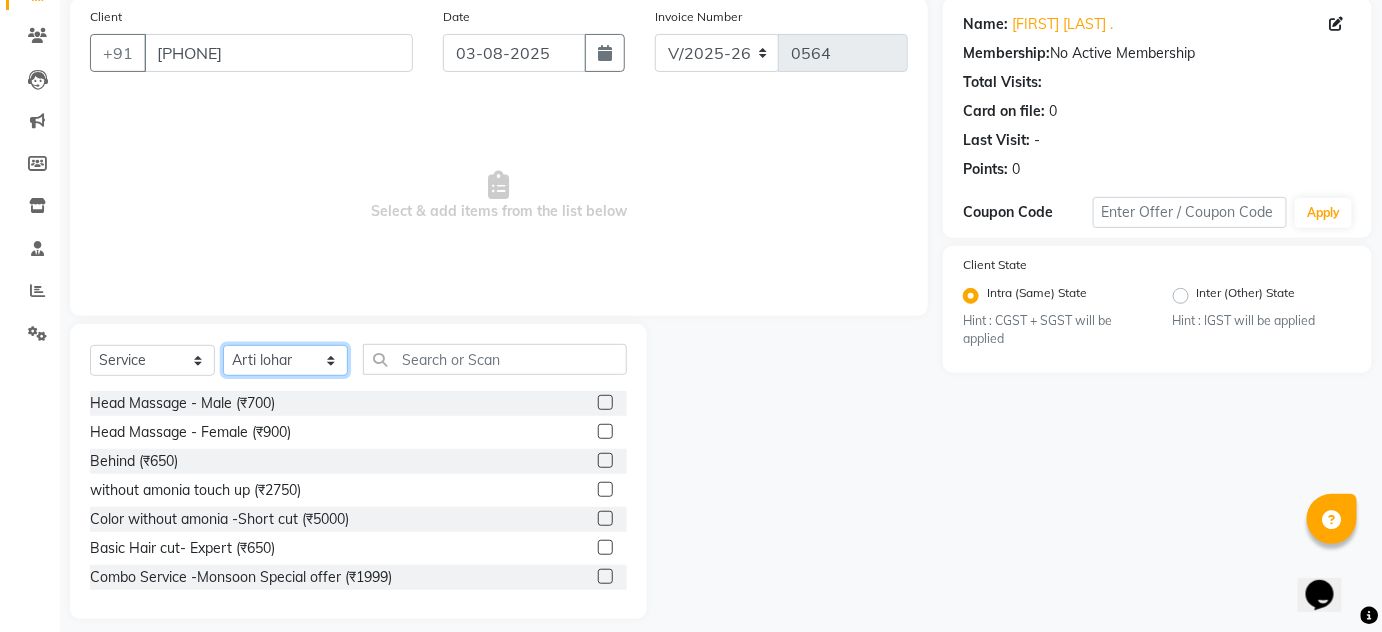 scroll, scrollTop: 168, scrollLeft: 0, axis: vertical 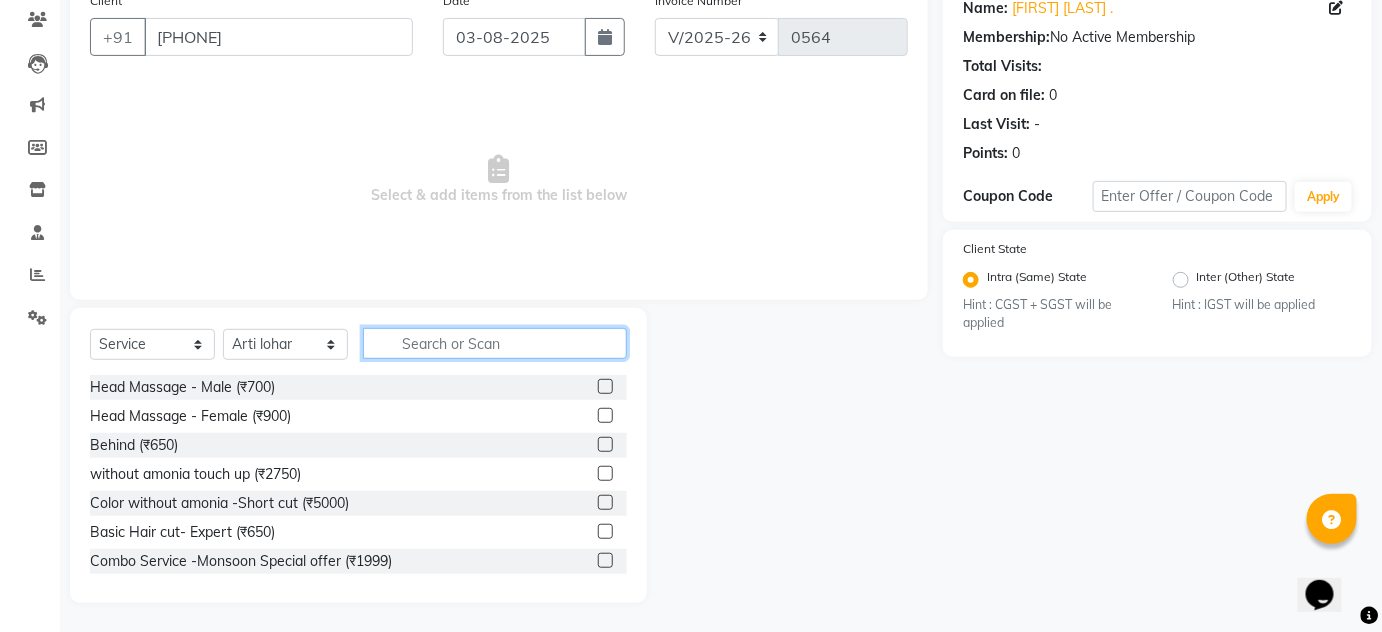 click 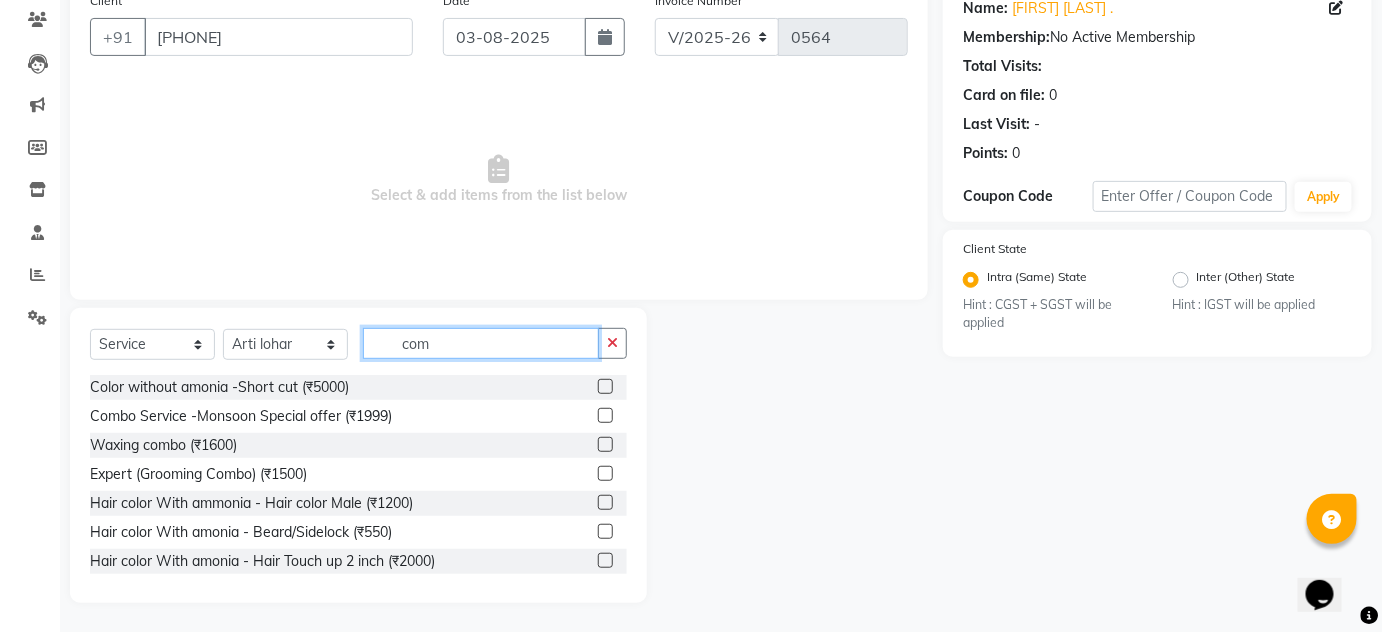 scroll, scrollTop: 56, scrollLeft: 0, axis: vertical 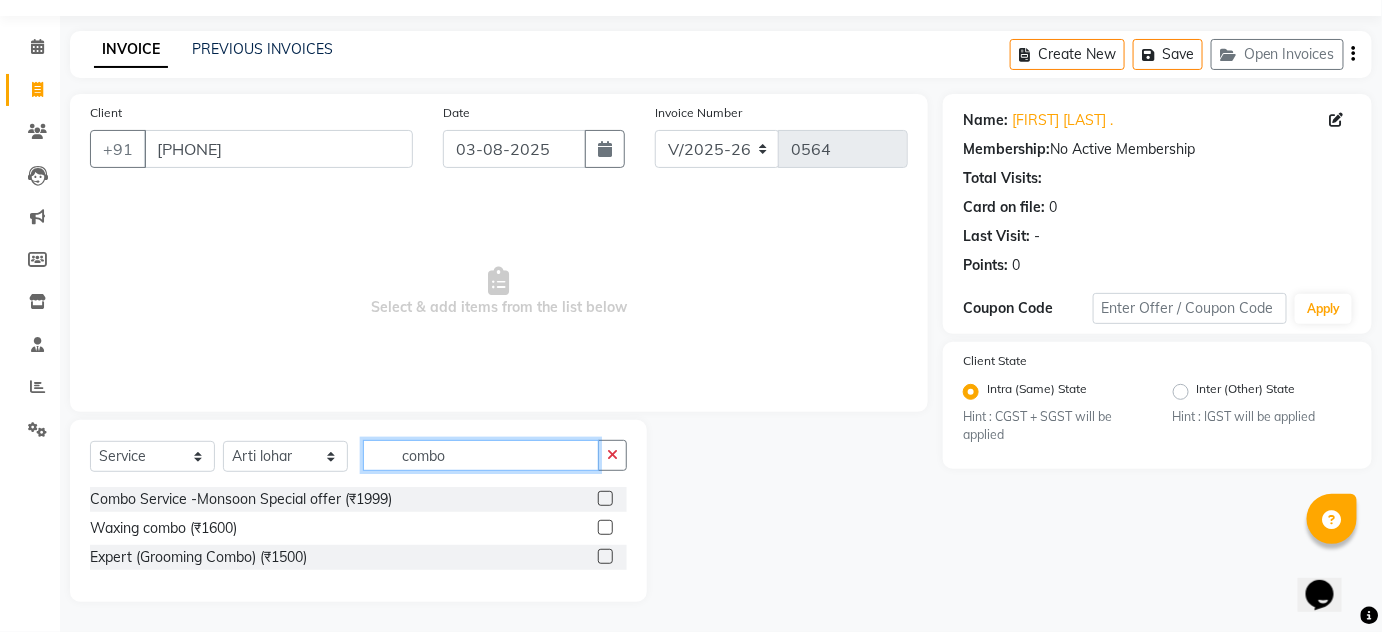 type on "combo" 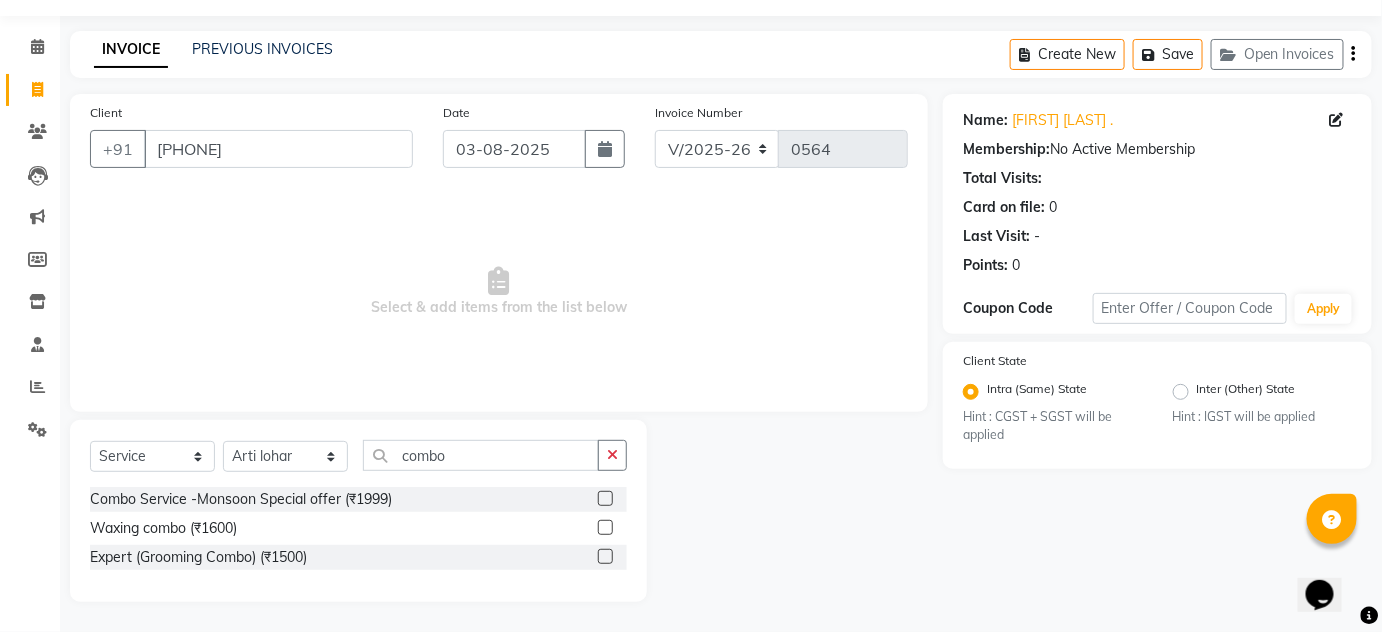 click 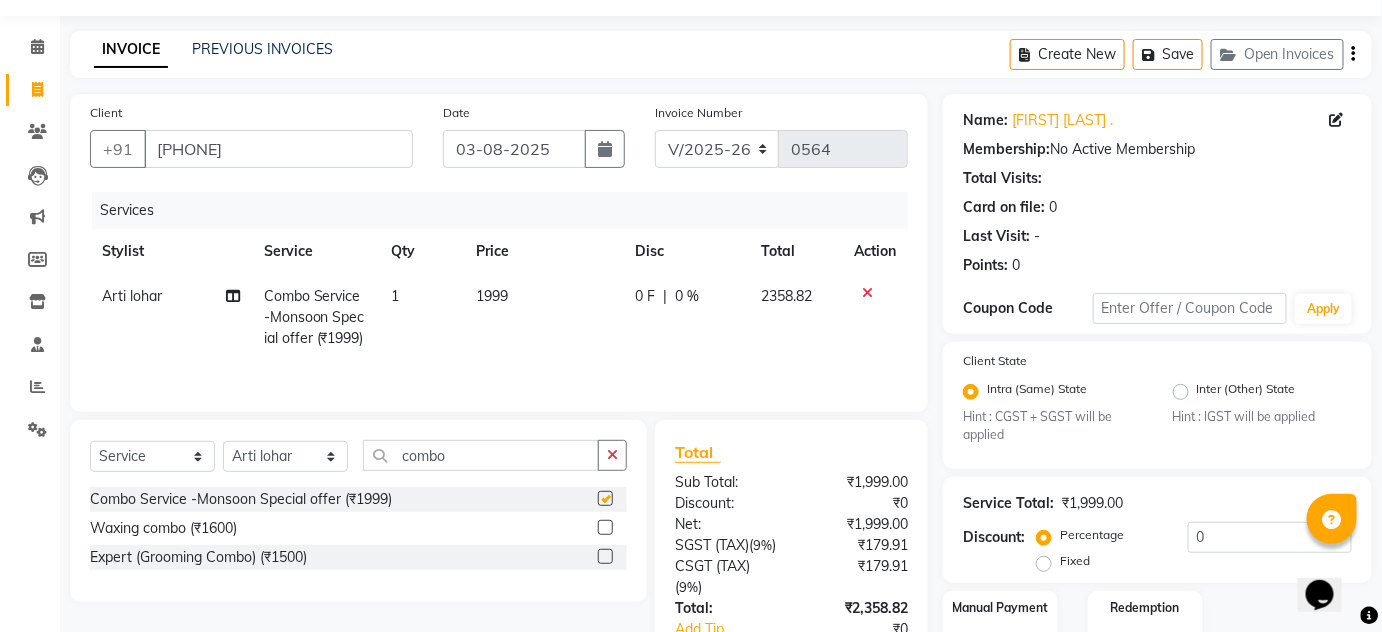 checkbox on "false" 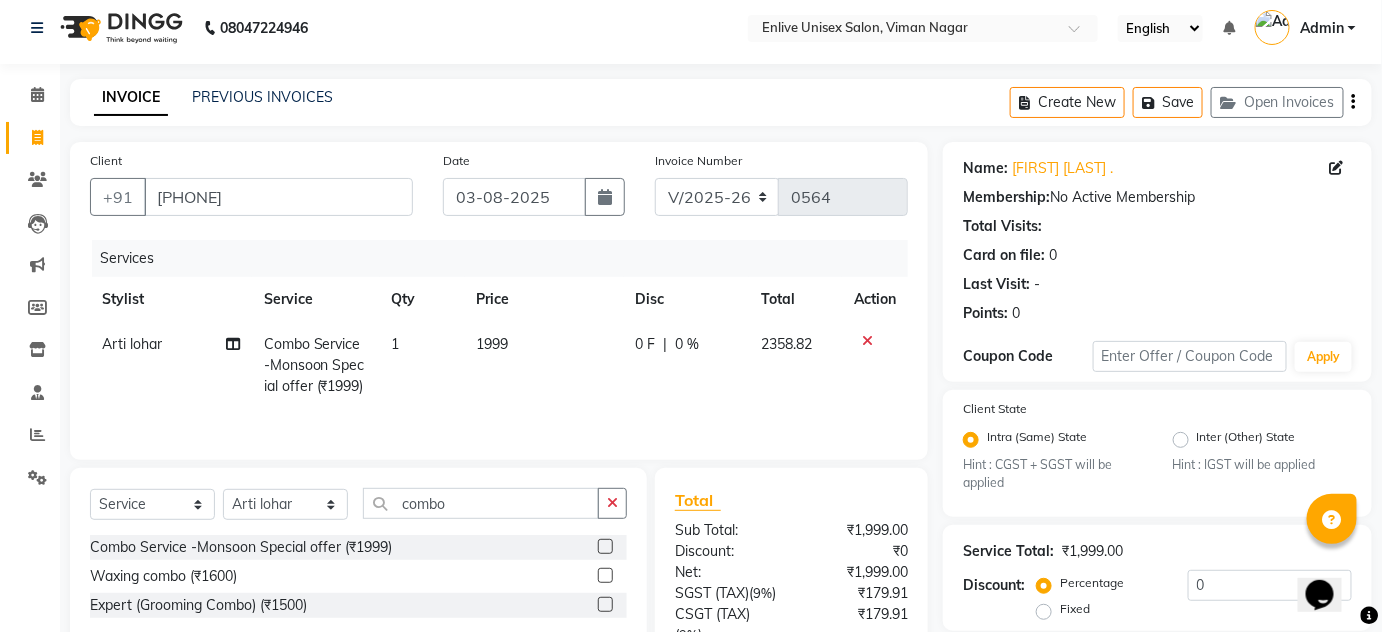 scroll, scrollTop: 0, scrollLeft: 0, axis: both 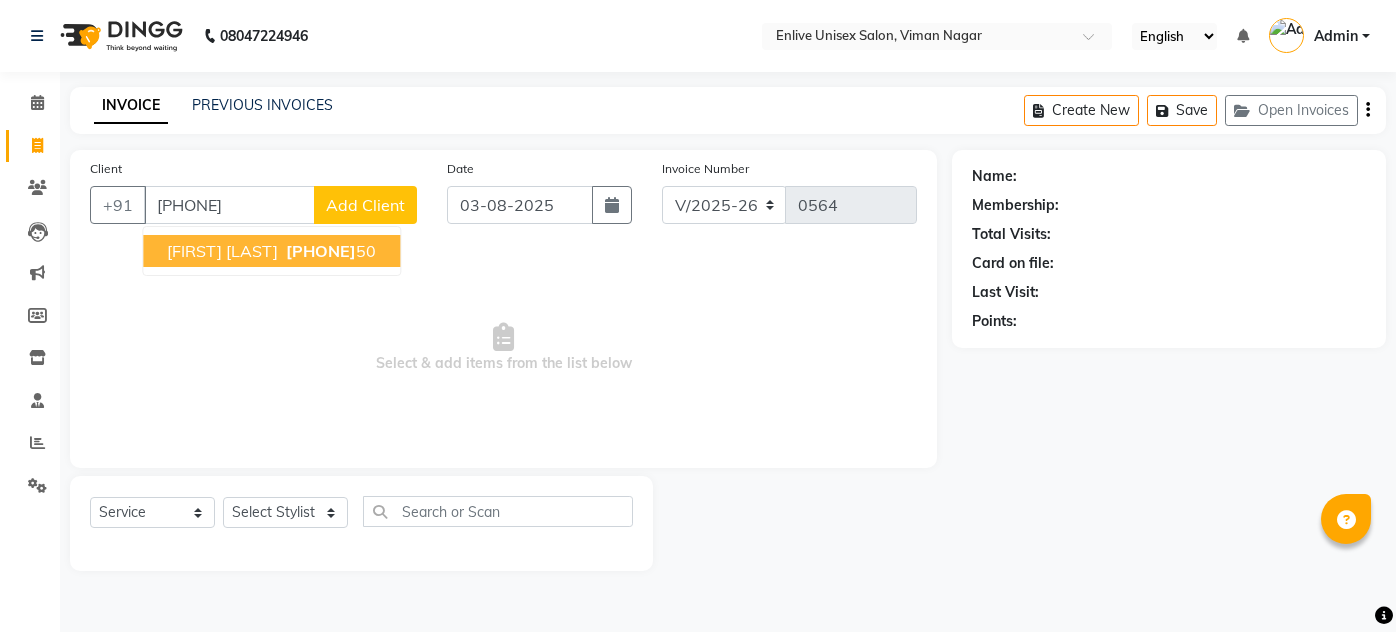 select on "145" 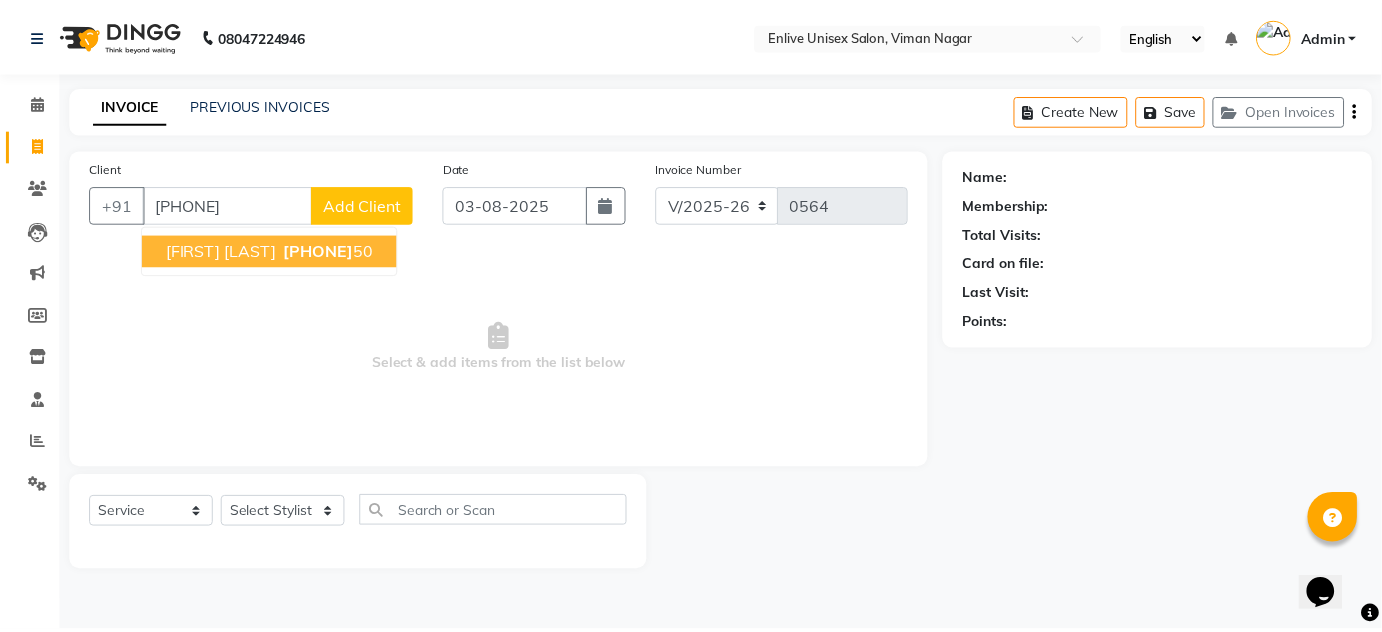 scroll, scrollTop: 0, scrollLeft: 0, axis: both 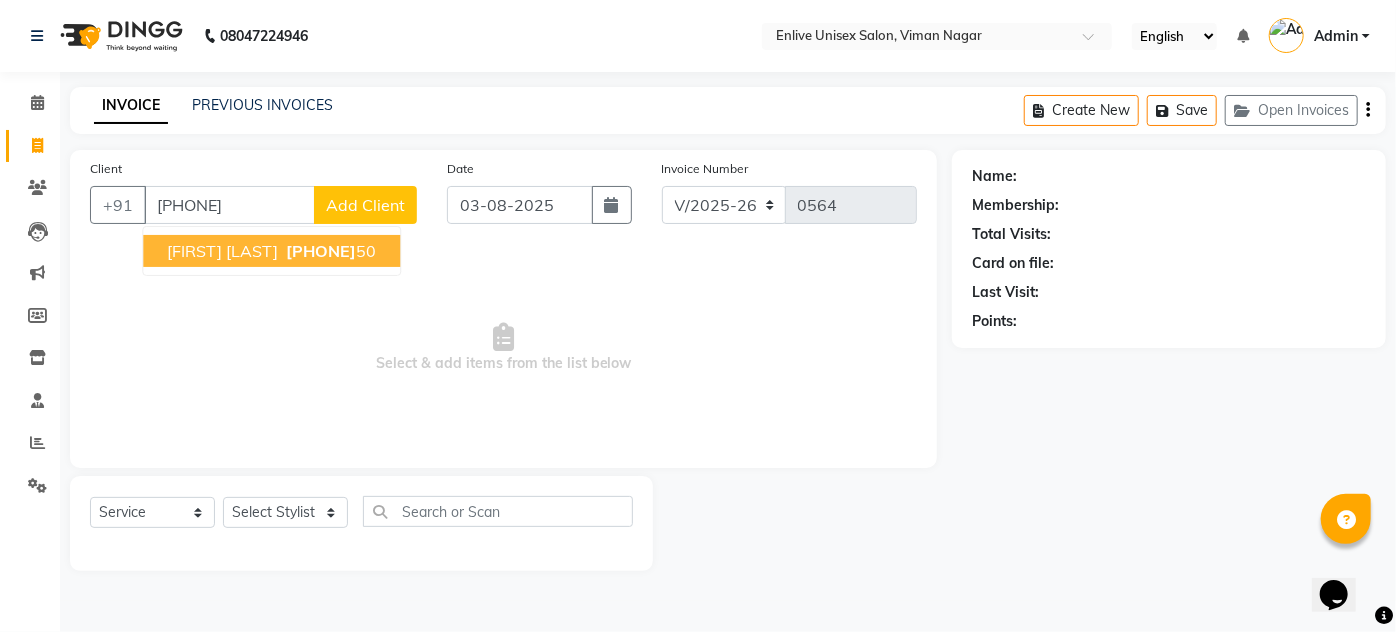 click on "[PHONE]" at bounding box center [321, 251] 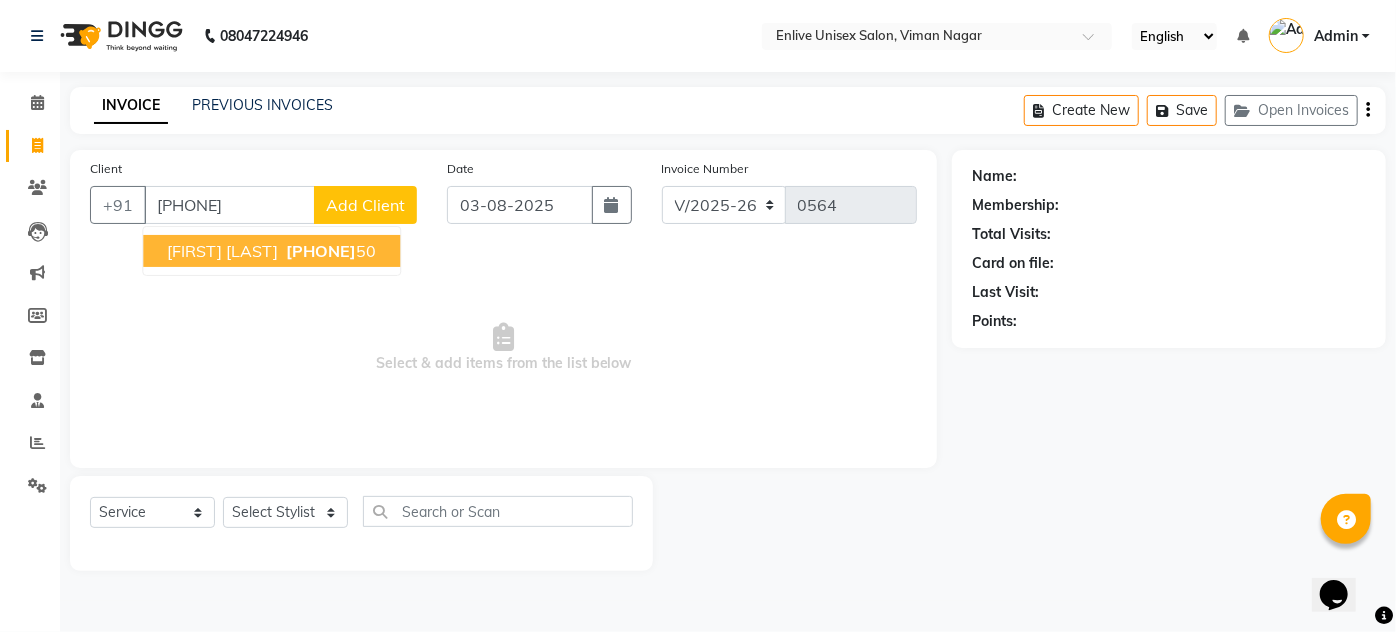type on "[PHONE]" 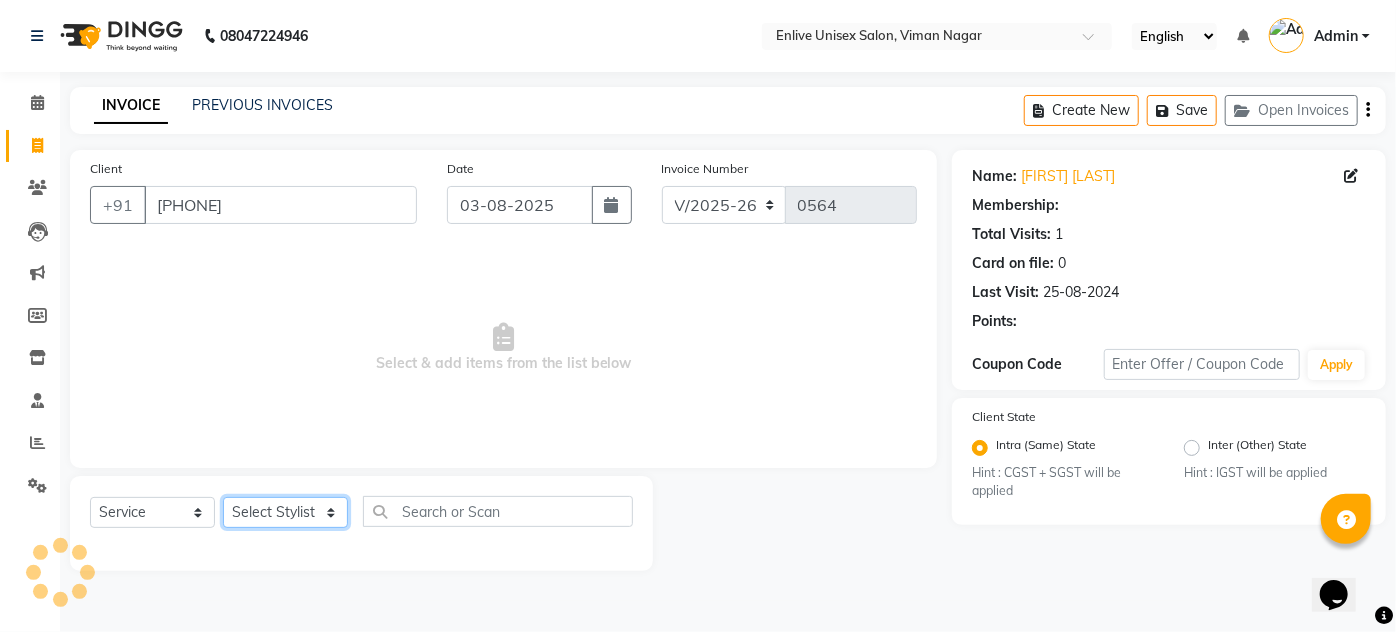 click on "Select Stylist Amin Shaikh Arti lohar Jyoti Namrata Nitin Sir Roshani sameer Shubhangi Vikas Yasmeen" 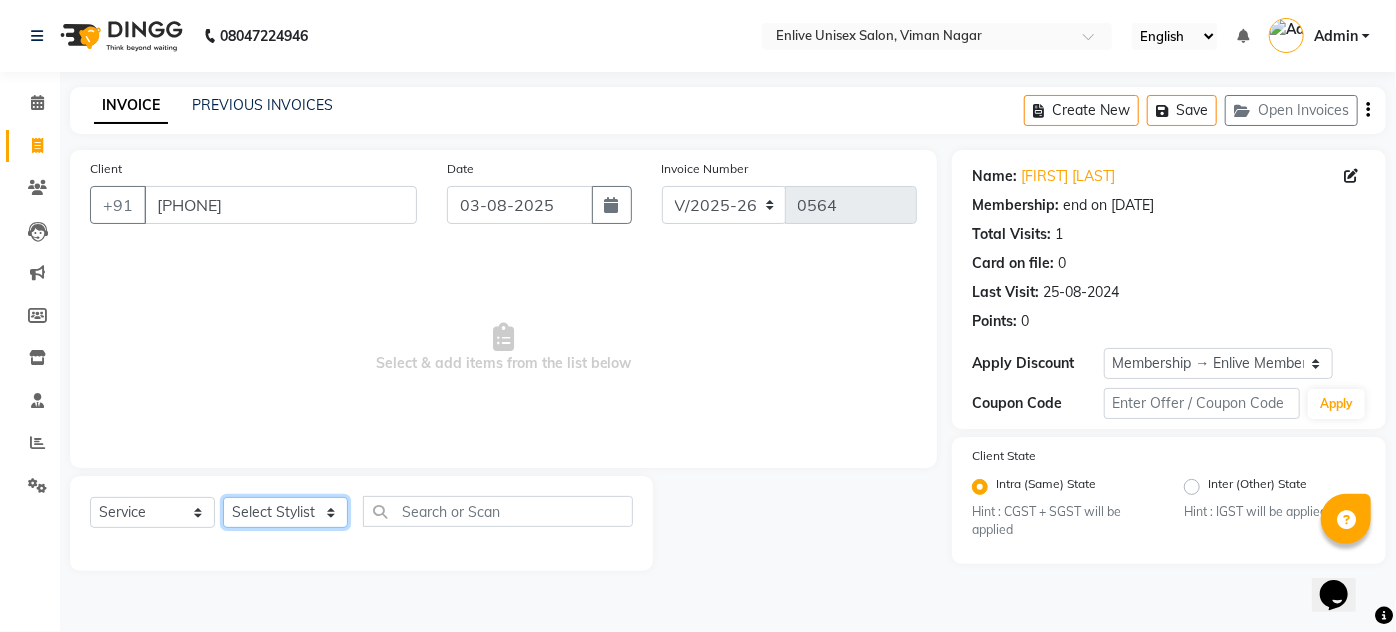 select on "26241" 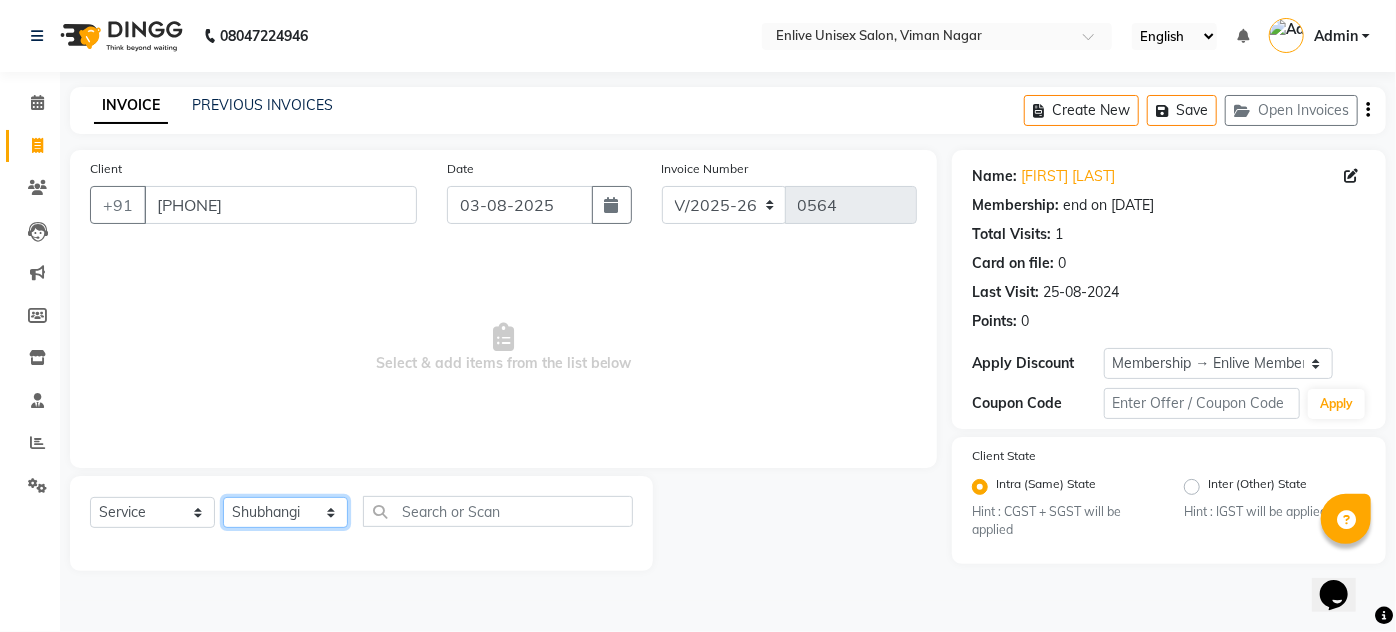 click on "Select Stylist Amin Shaikh Arti lohar Jyoti Namrata Nitin Sir Roshani sameer Shubhangi Vikas Yasmeen" 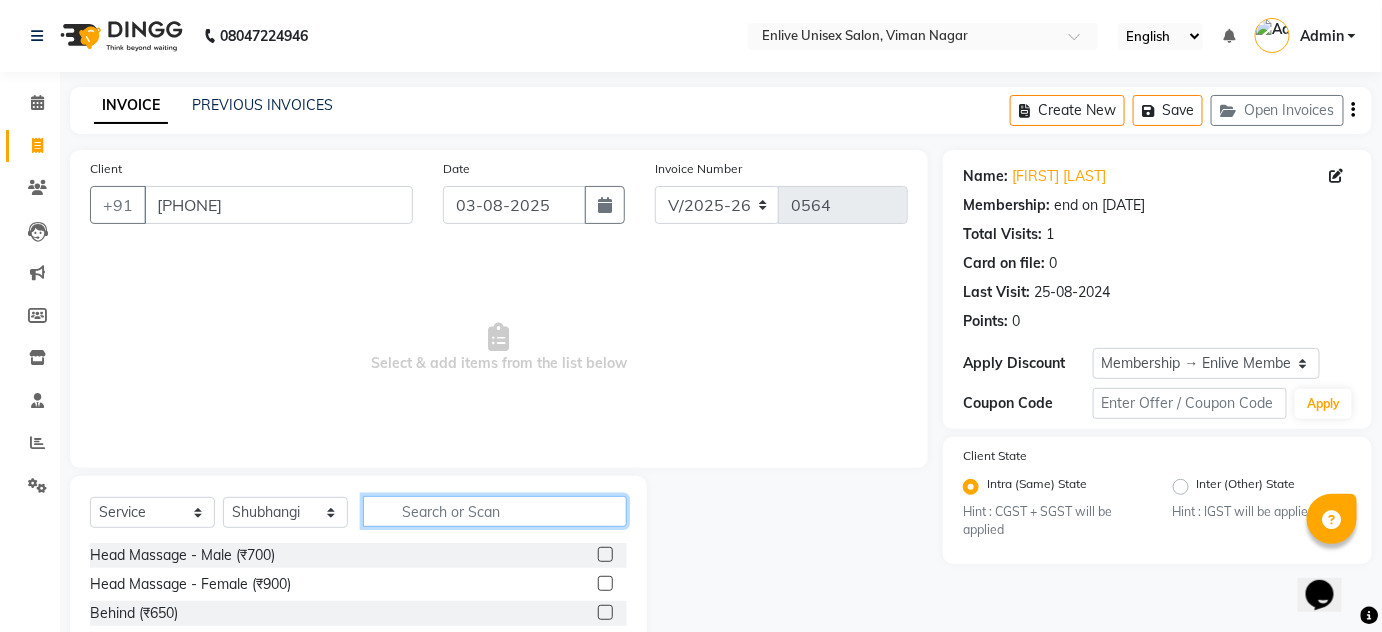 click 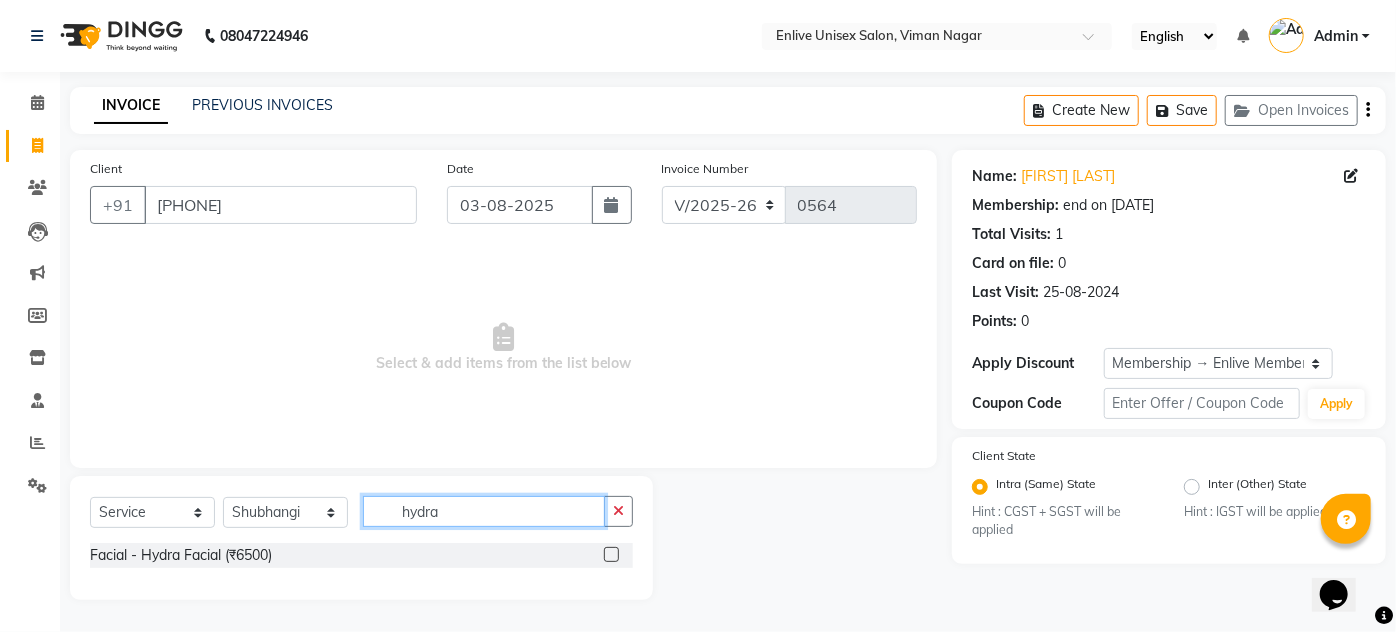 type on "hydra" 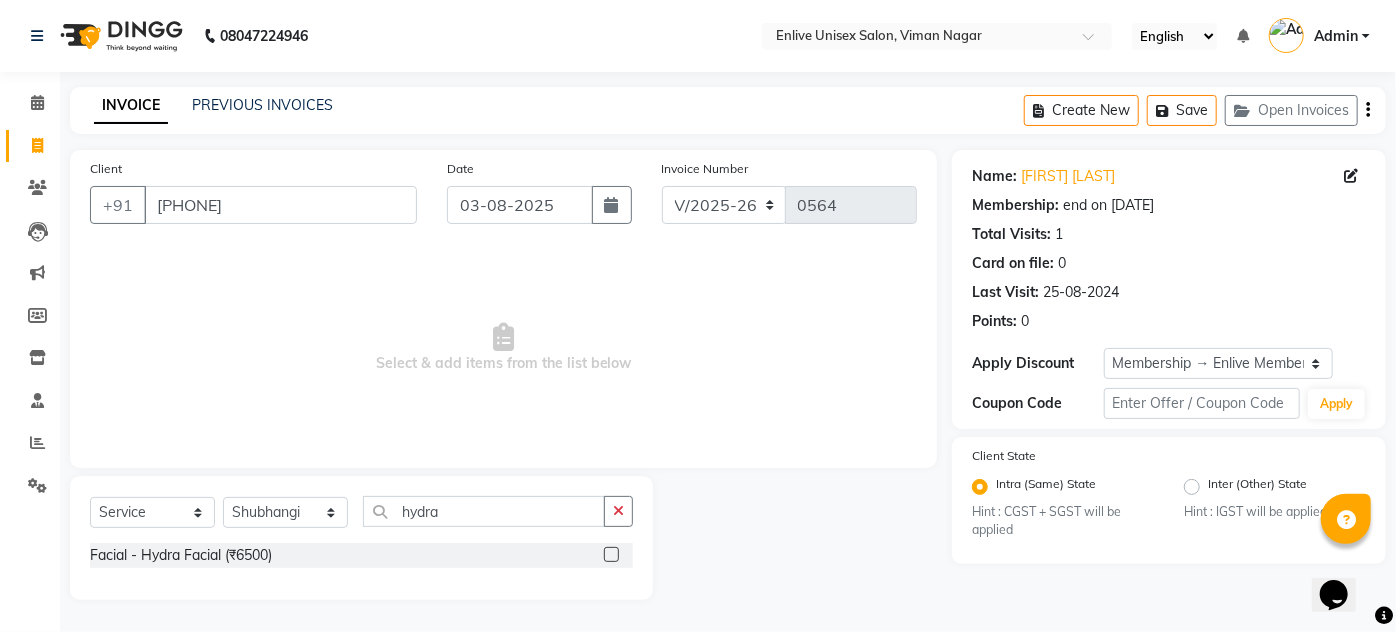 click 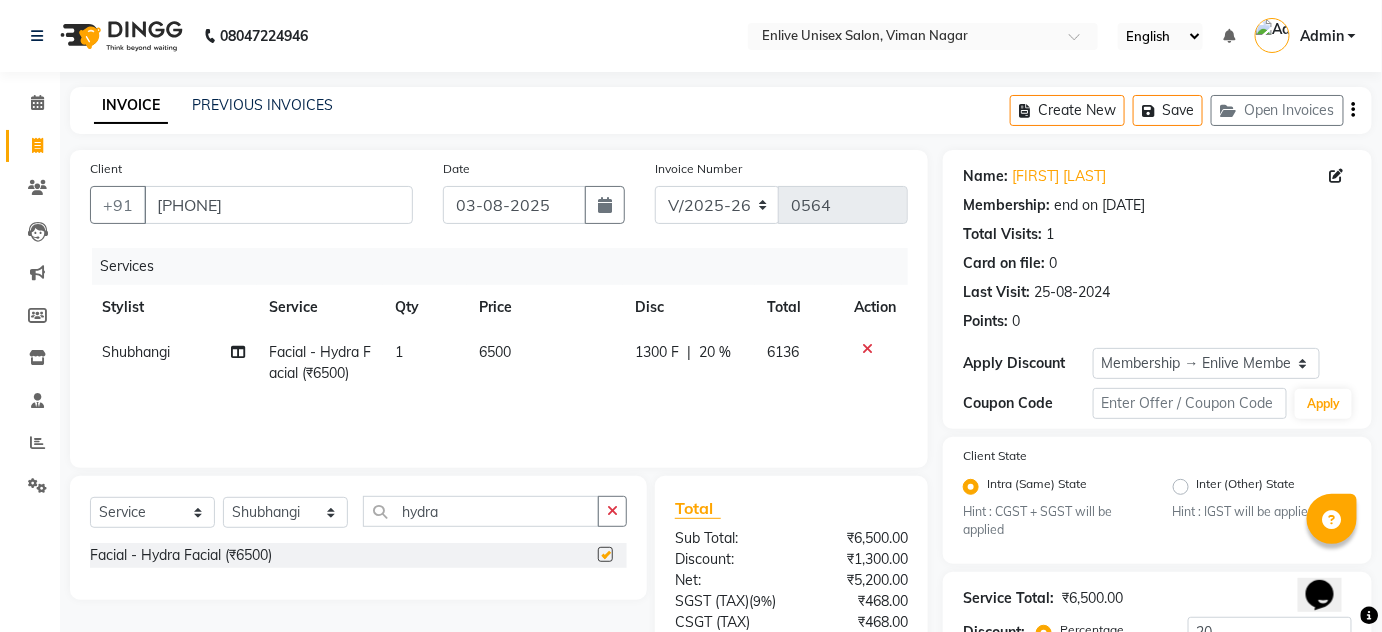 checkbox on "false" 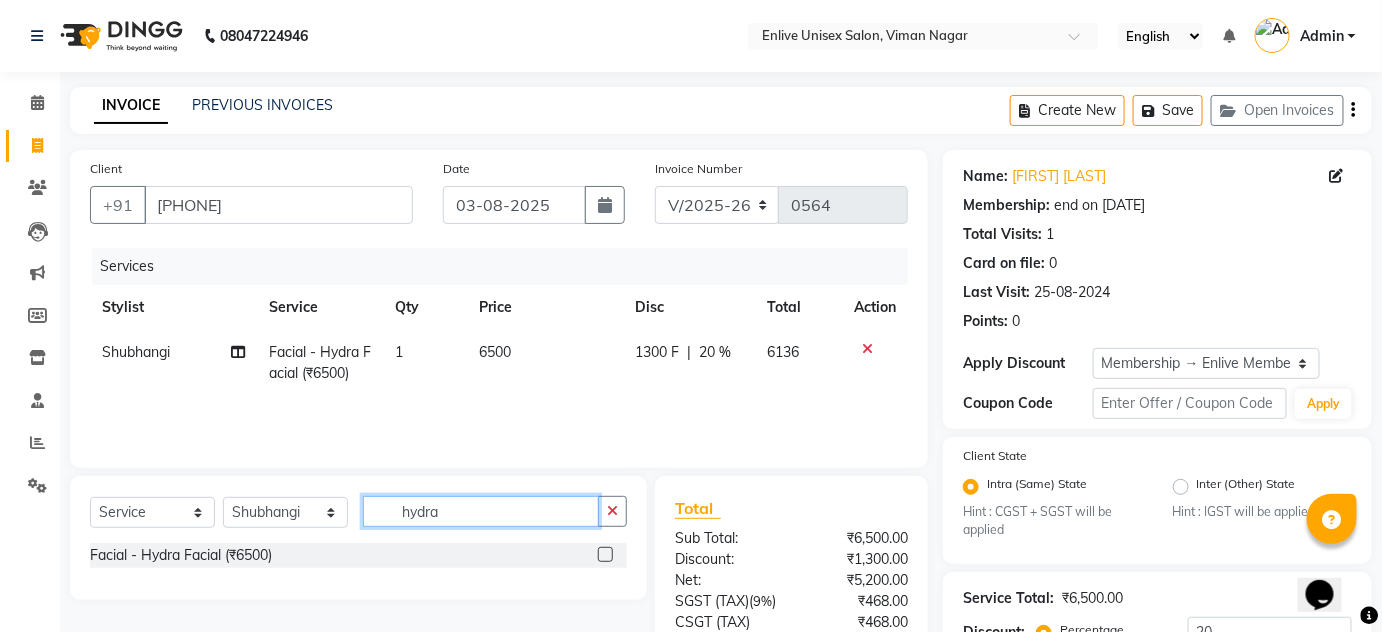 drag, startPoint x: 538, startPoint y: 507, endPoint x: 0, endPoint y: 499, distance: 538.05945 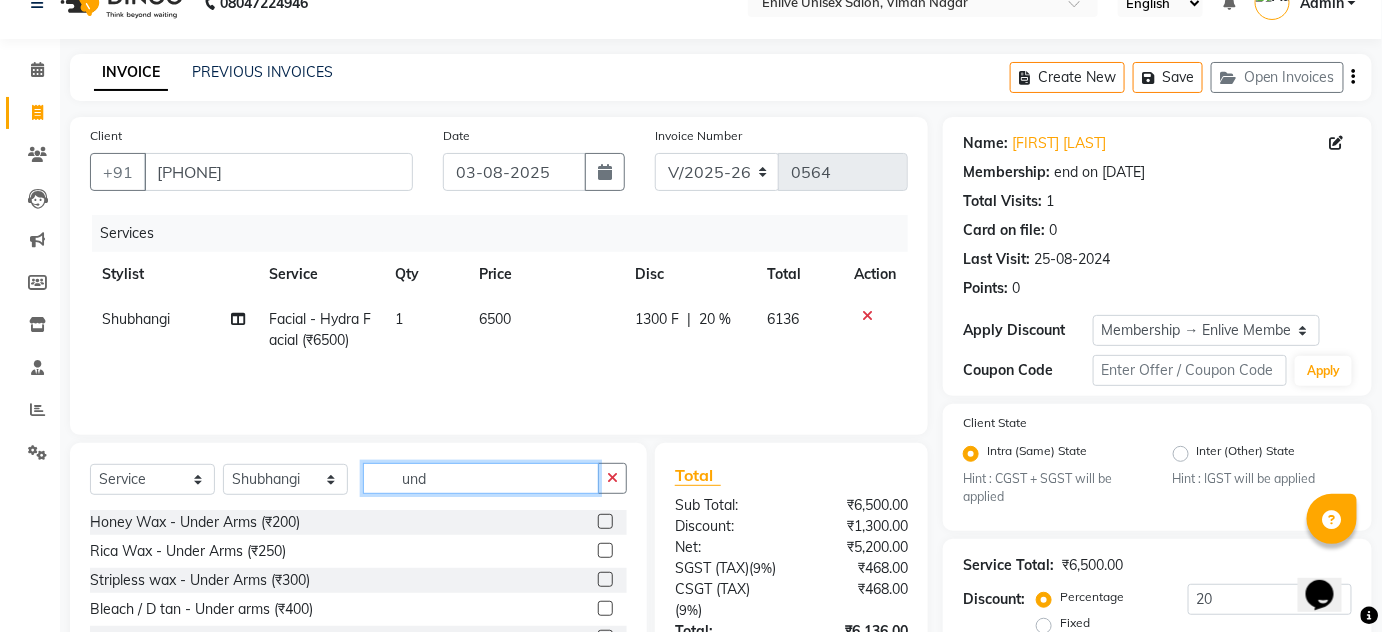 scroll, scrollTop: 90, scrollLeft: 0, axis: vertical 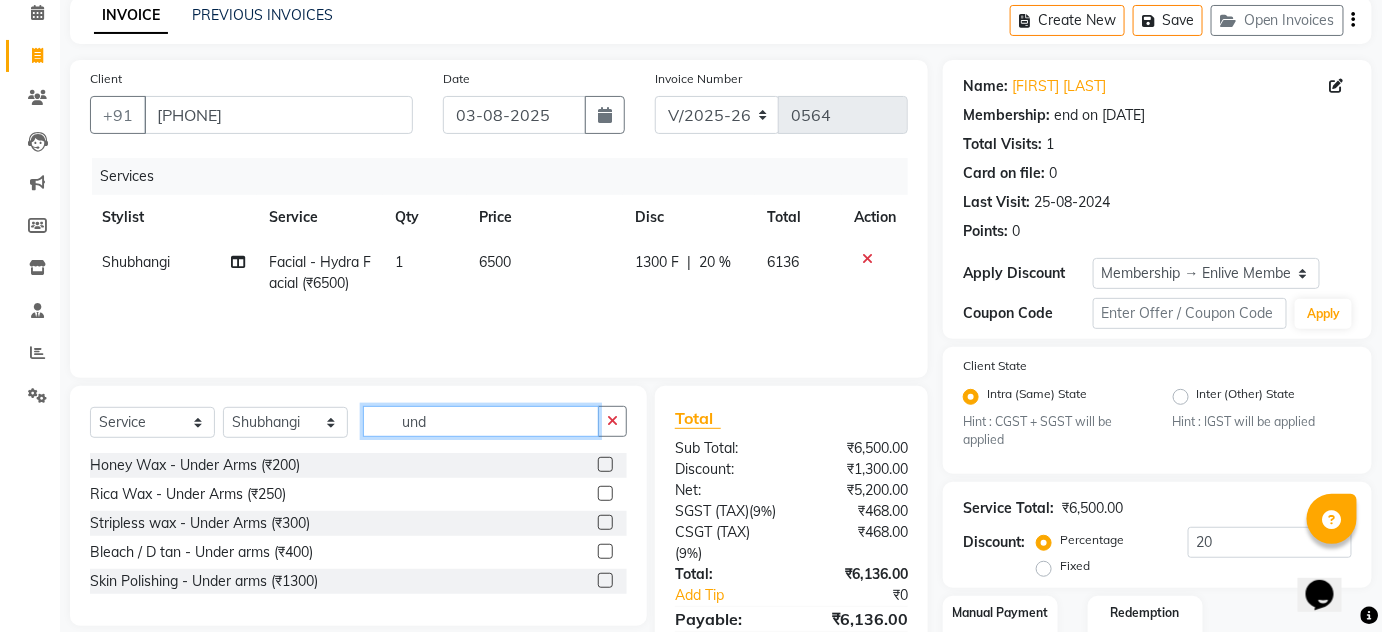 type on "und" 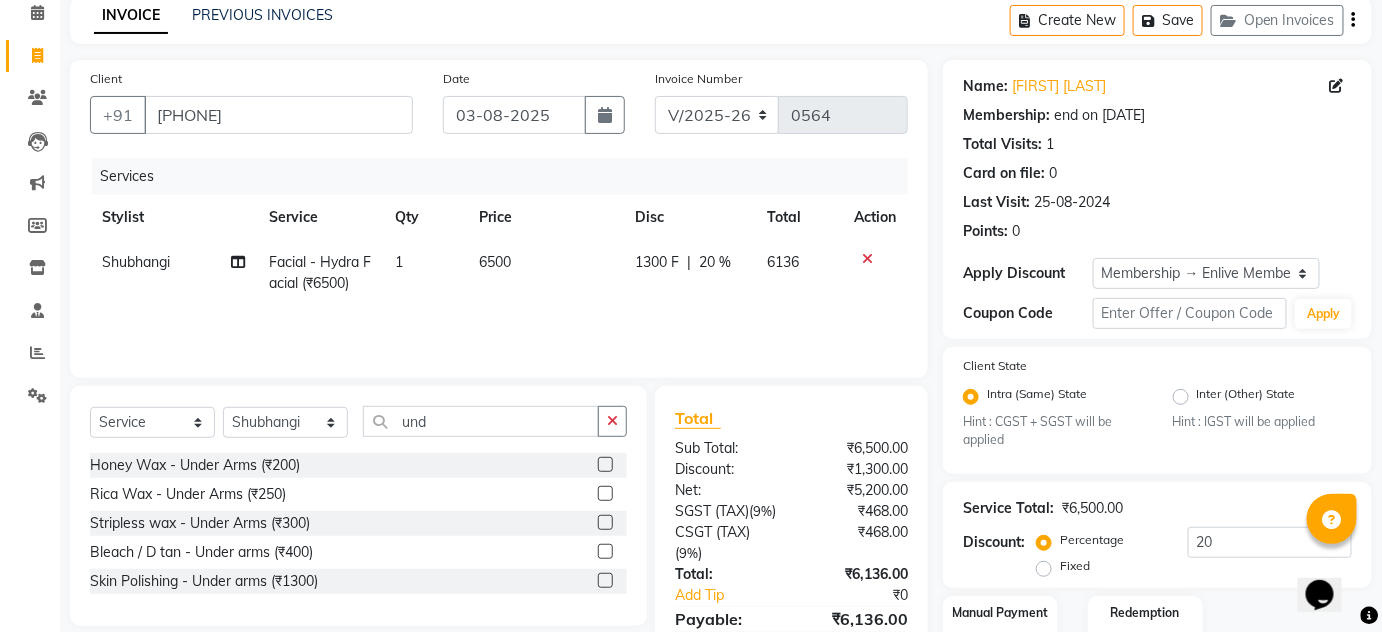 click 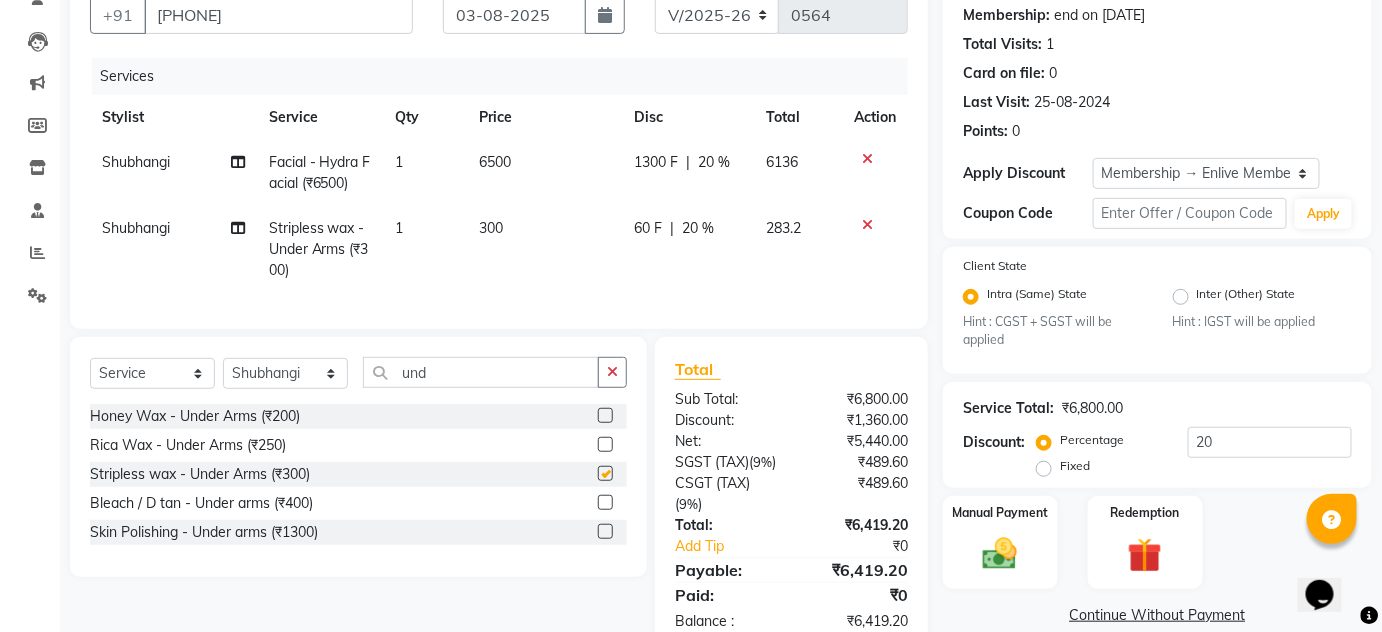 scroll, scrollTop: 274, scrollLeft: 0, axis: vertical 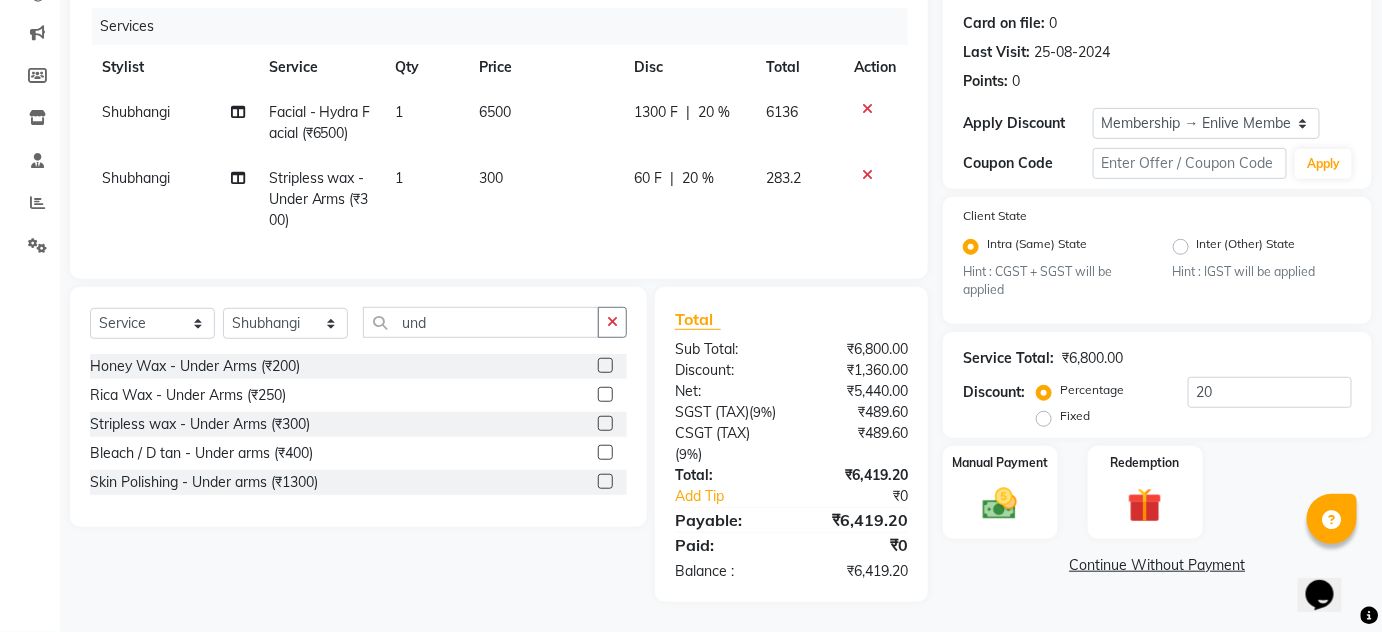 checkbox on "false" 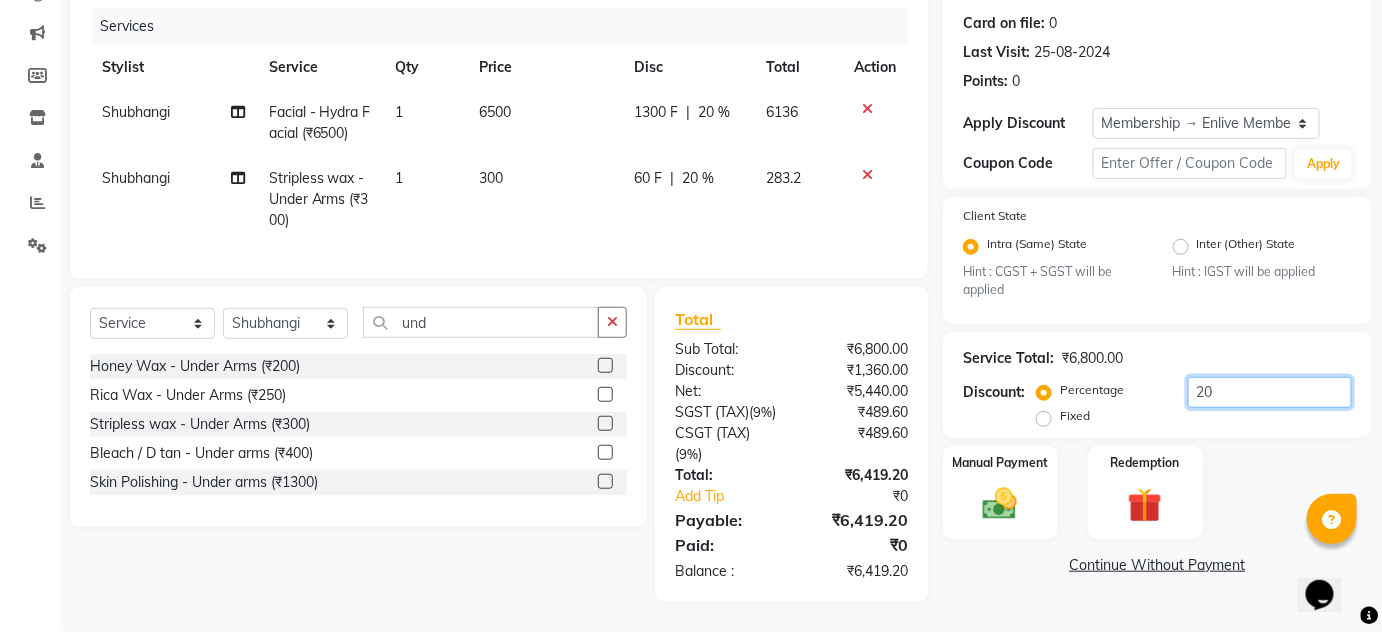drag, startPoint x: 1189, startPoint y: 352, endPoint x: 890, endPoint y: 363, distance: 299.20227 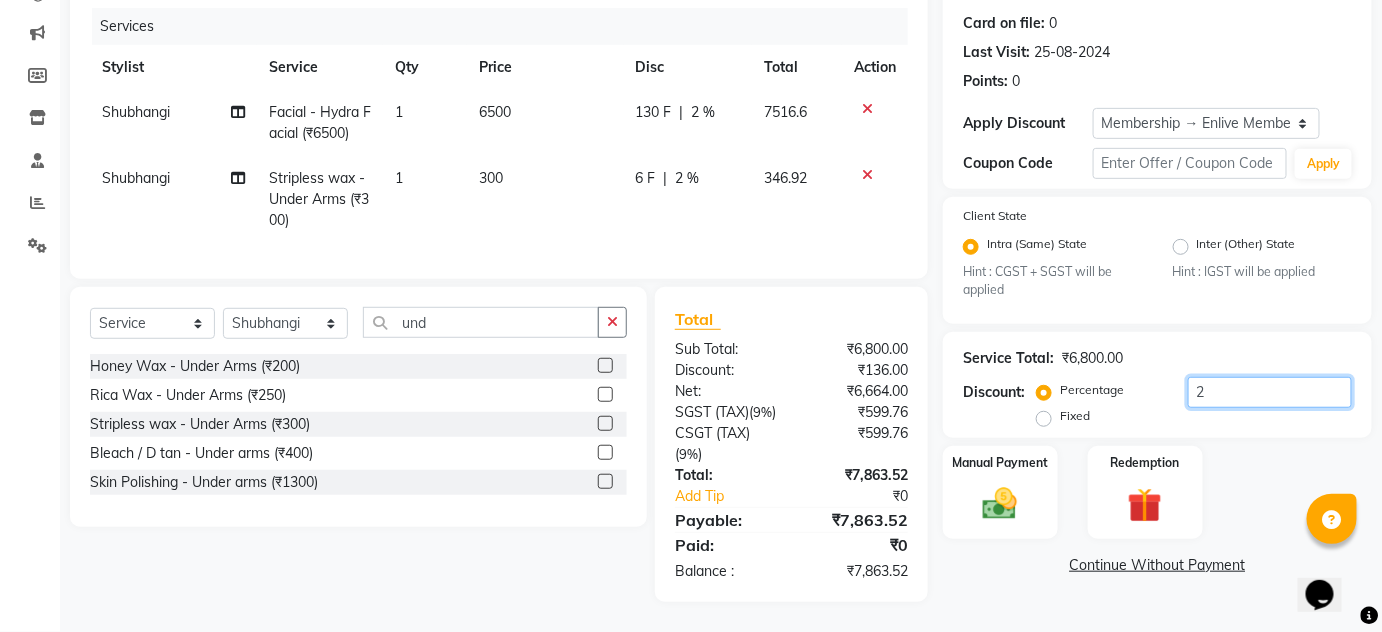 type on "20" 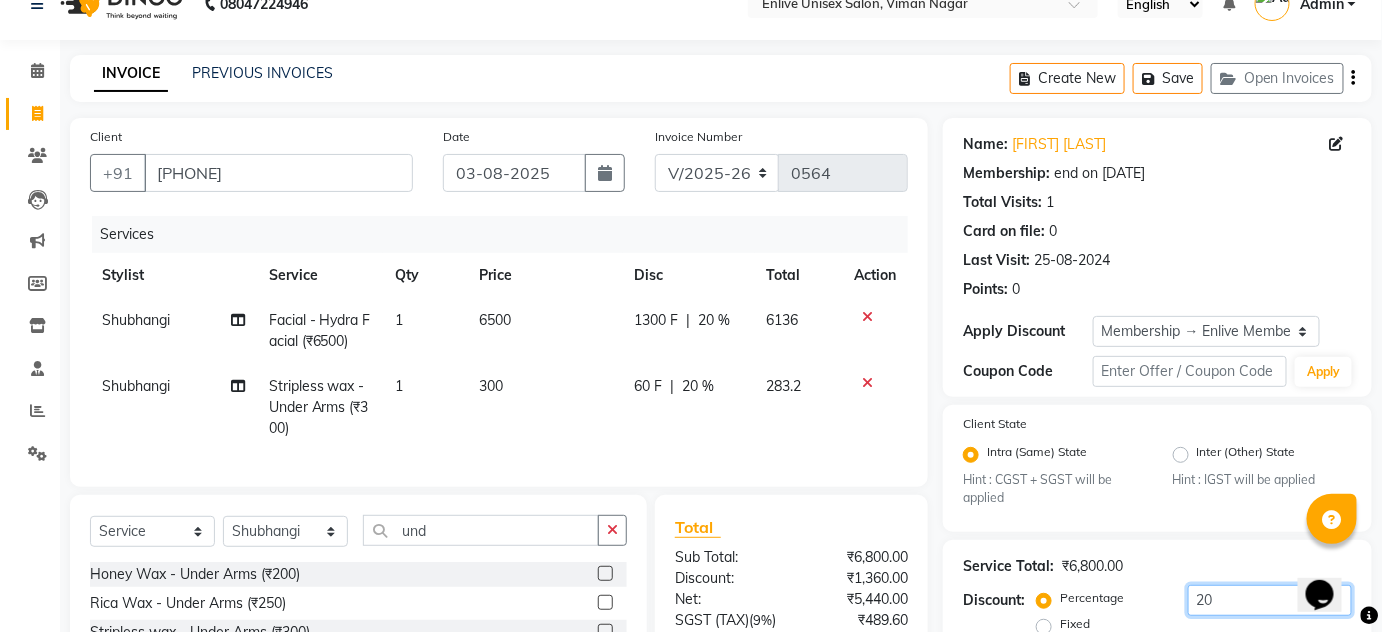 scroll, scrollTop: 0, scrollLeft: 0, axis: both 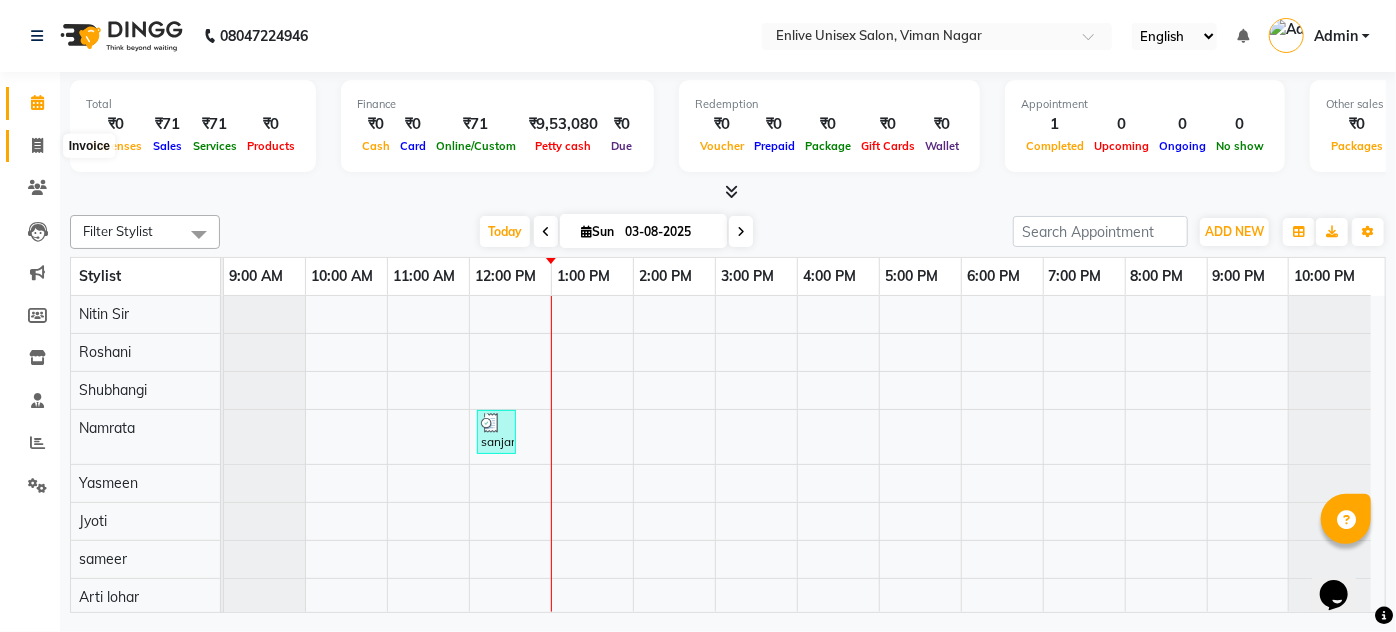 click 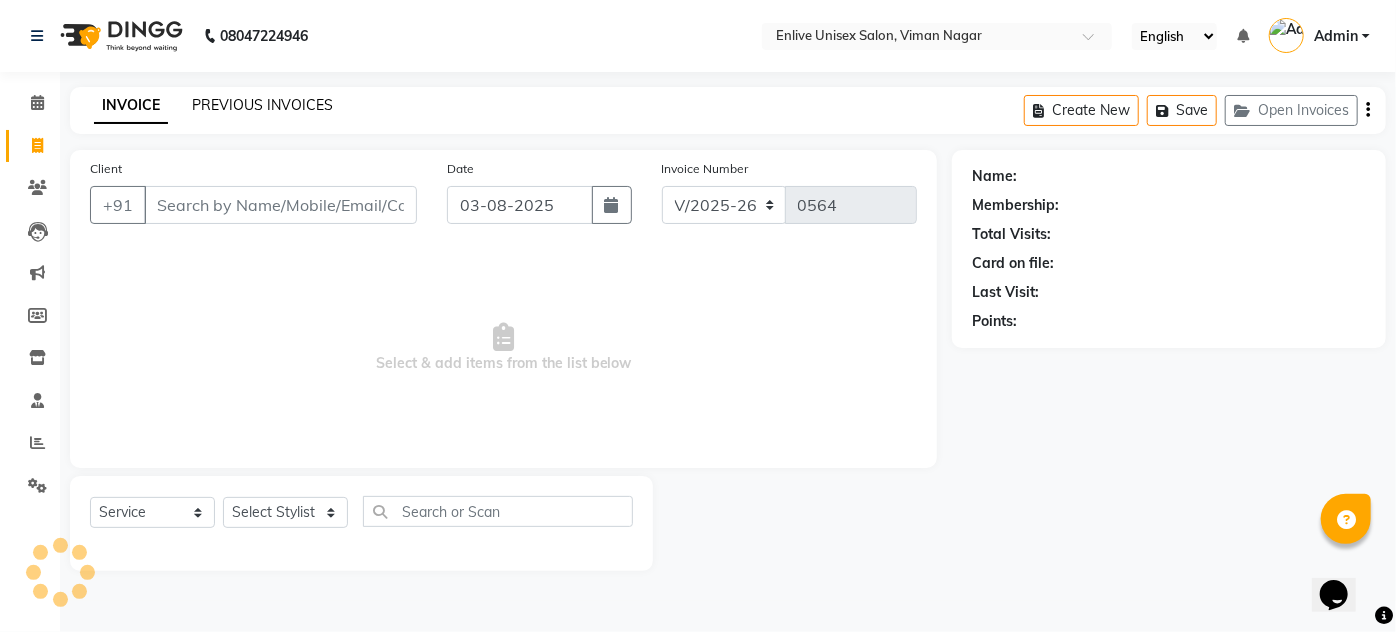 click on "PREVIOUS INVOICES" 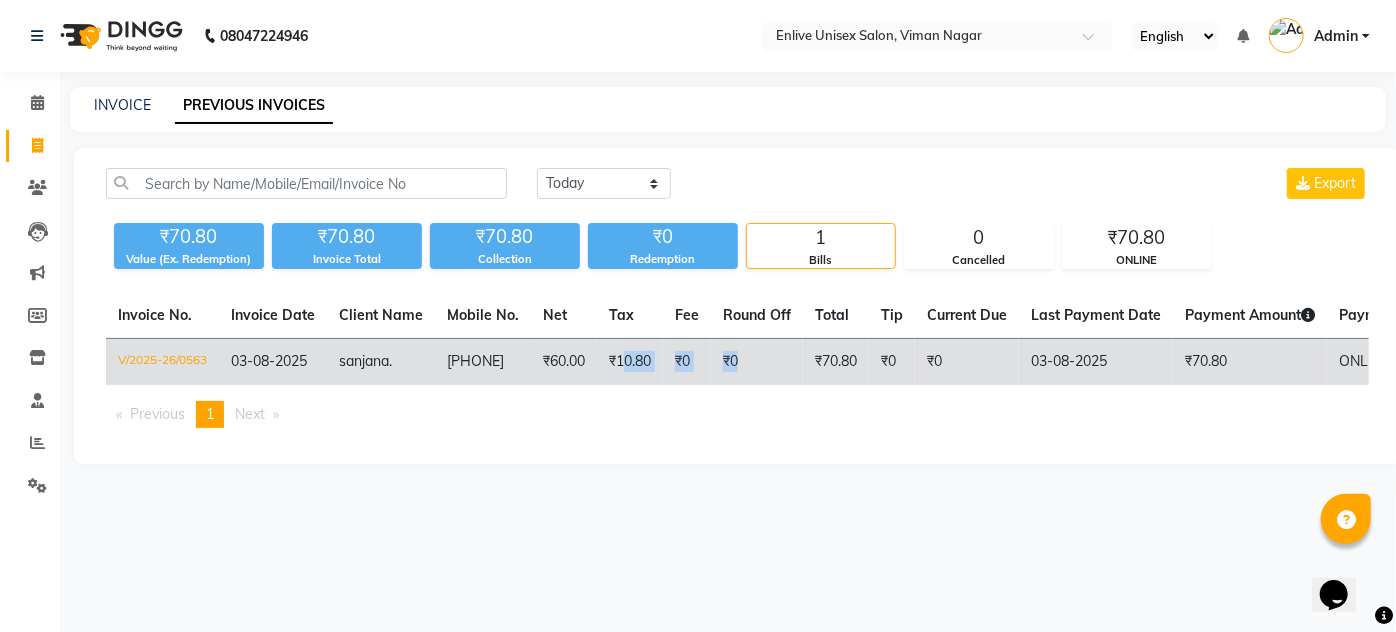 drag, startPoint x: 806, startPoint y: 356, endPoint x: 637, endPoint y: 375, distance: 170.0647 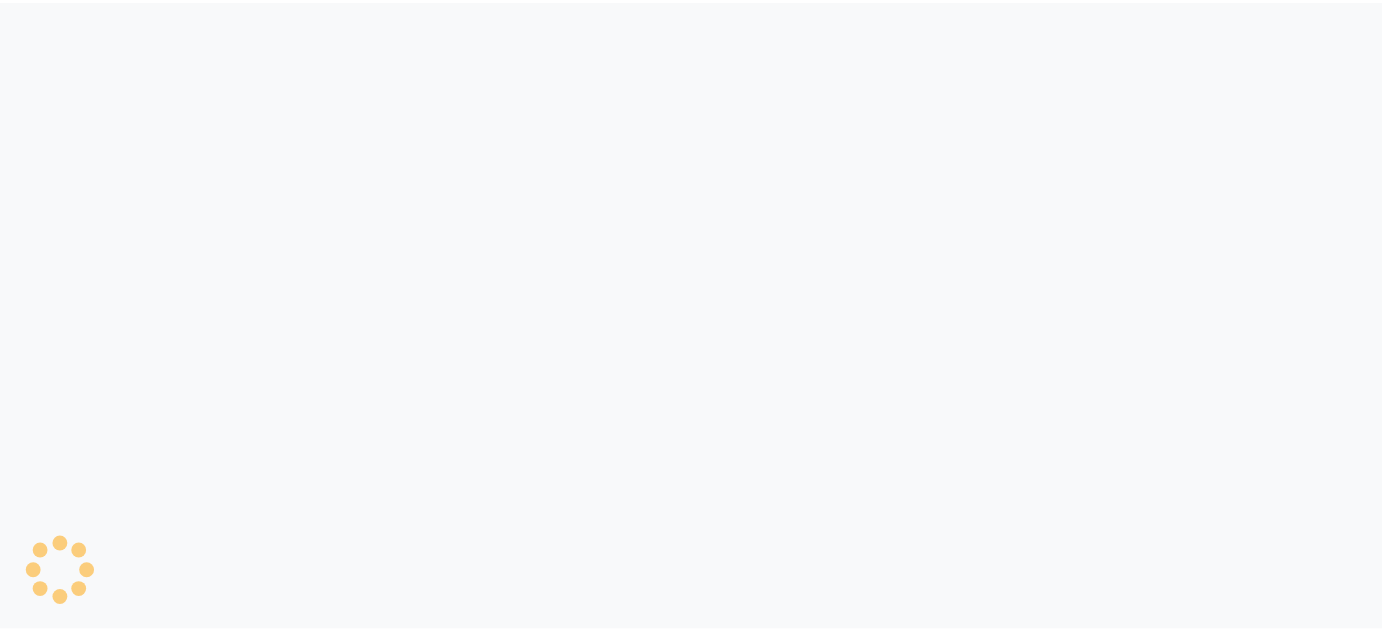 scroll, scrollTop: 0, scrollLeft: 0, axis: both 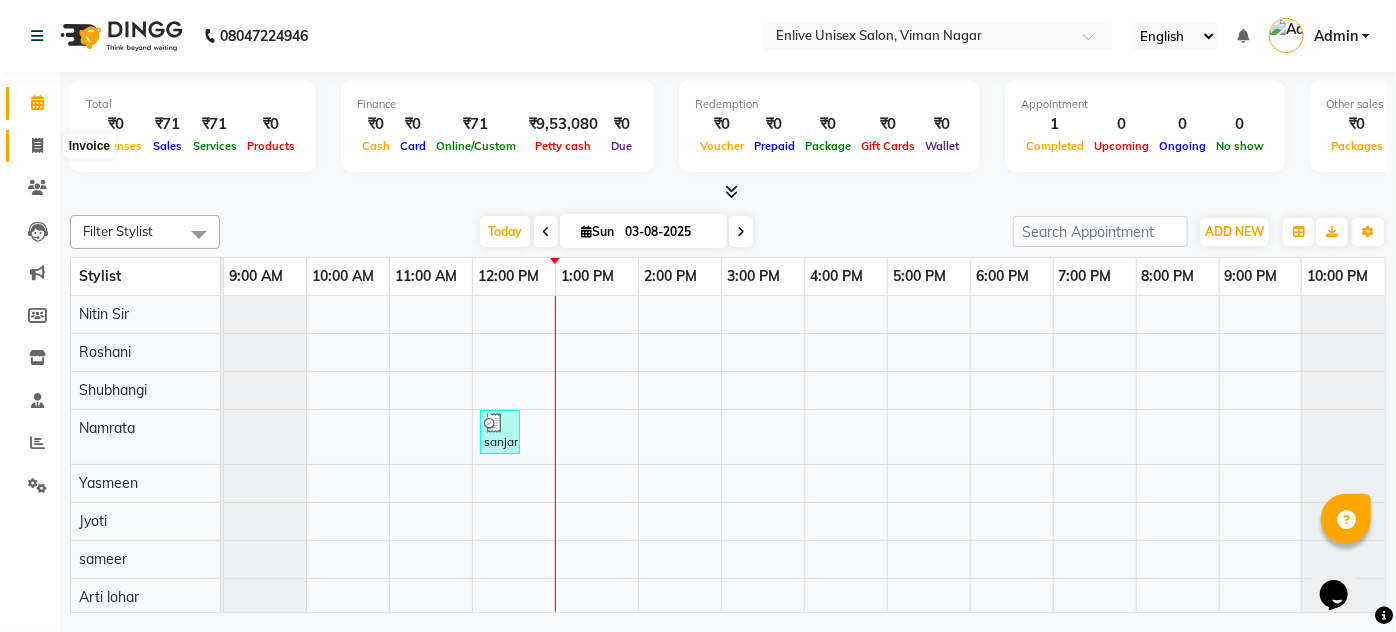 click 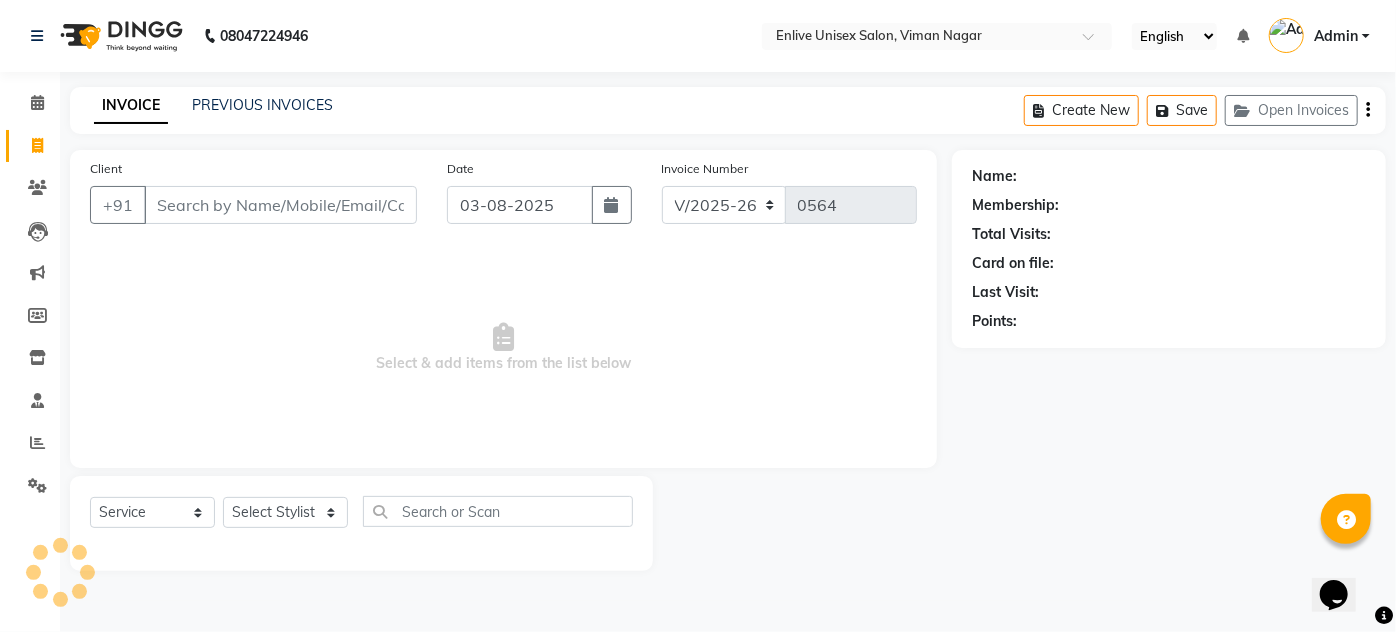 click on "Client" at bounding box center [280, 205] 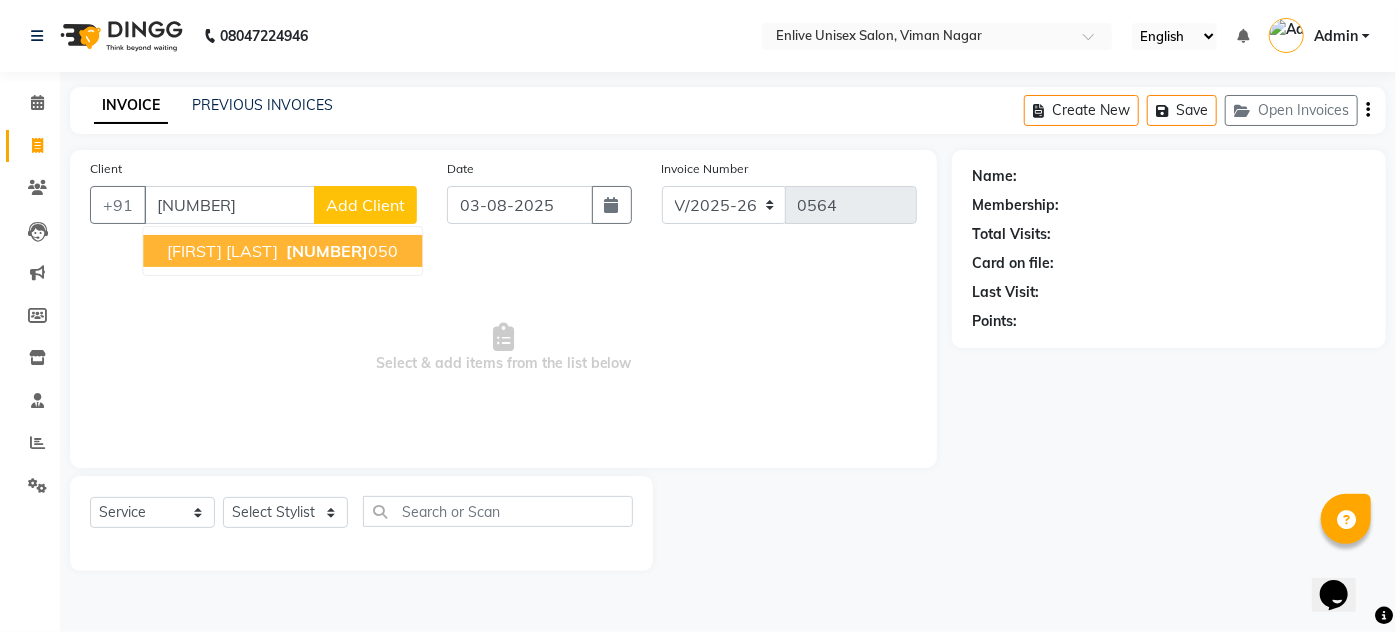 click on "[NUMBER]" at bounding box center (327, 251) 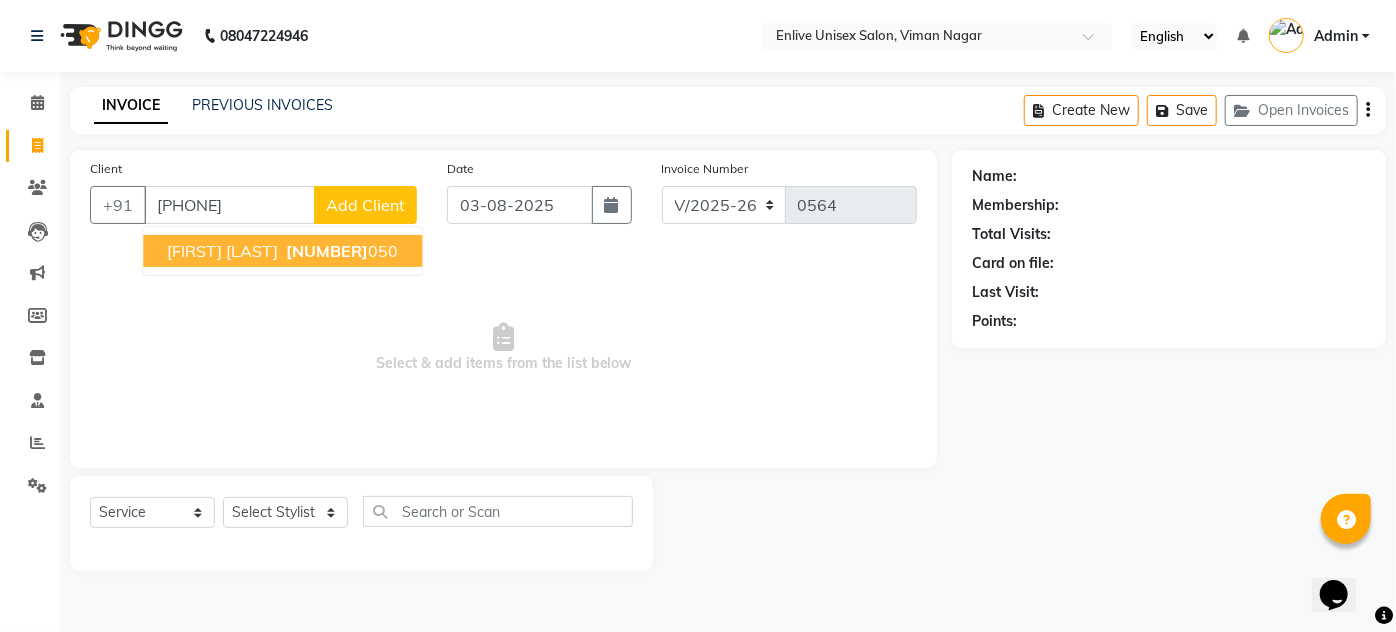 type on "[PHONE]" 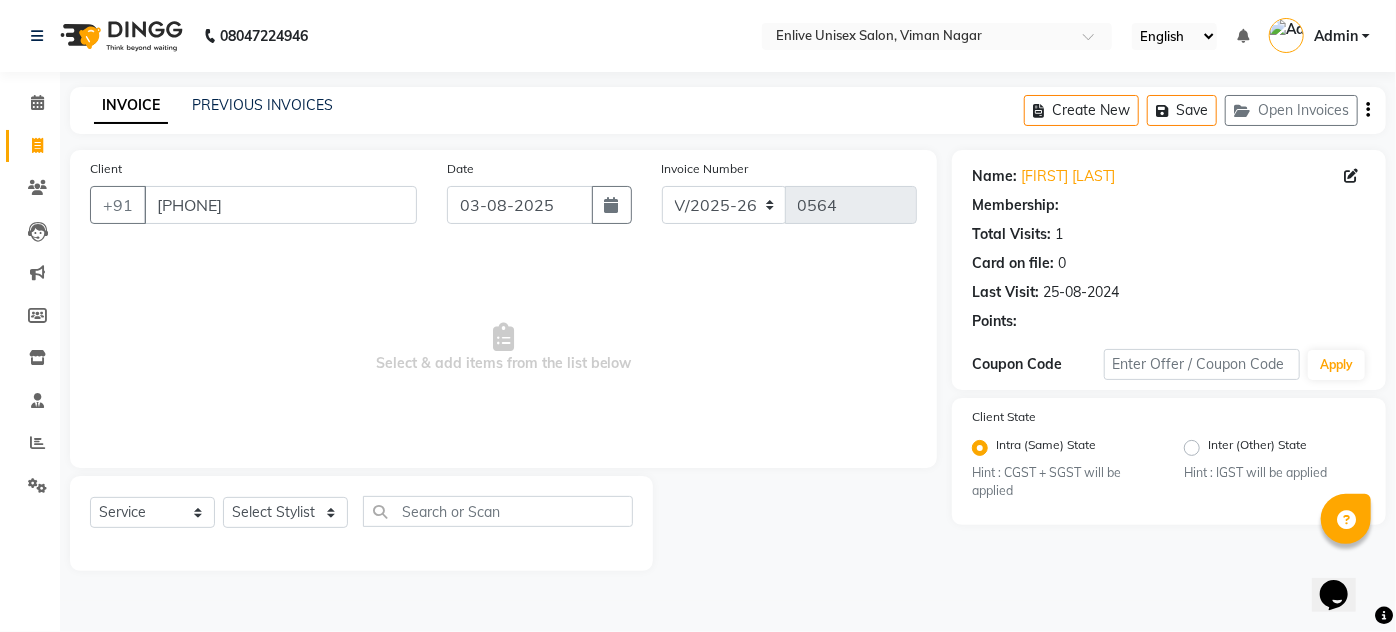 select on "1: Object" 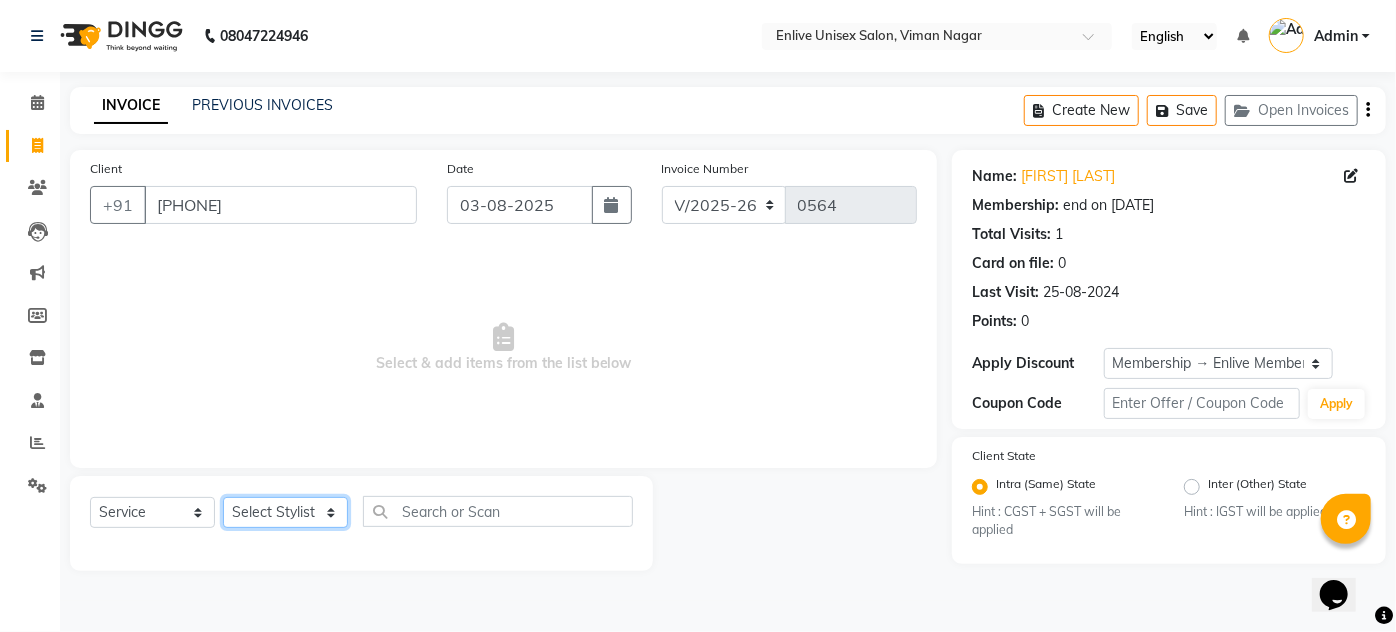 drag, startPoint x: 314, startPoint y: 518, endPoint x: 312, endPoint y: 500, distance: 18.110771 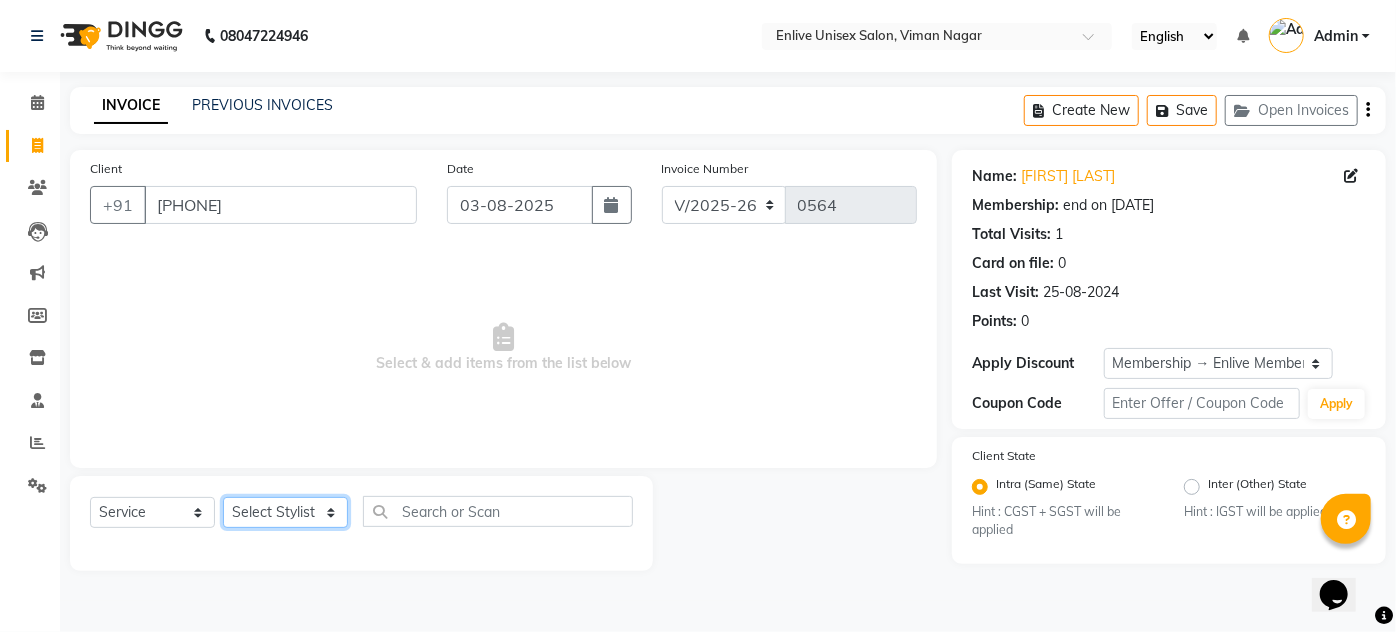 select on "26241" 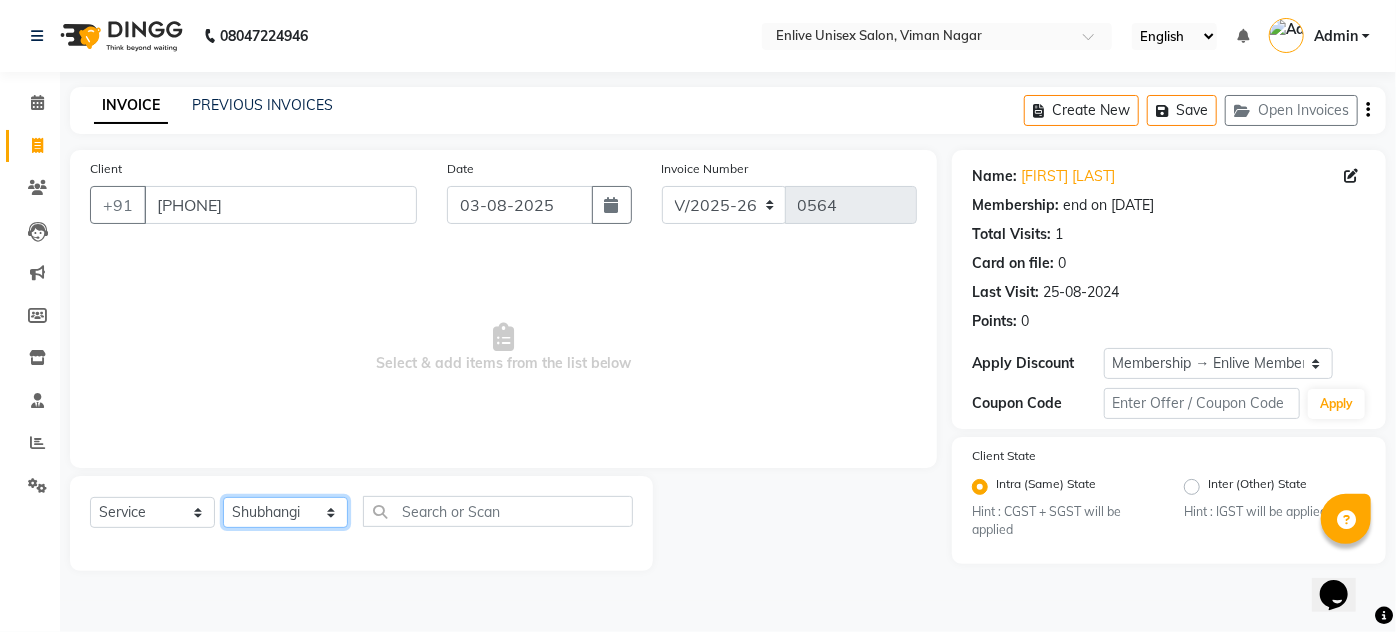 click on "Select Stylist Amin Shaikh Arti lohar Jyoti Namrata Nitin Sir Roshani sameer Shubhangi Vikas Yasmeen" 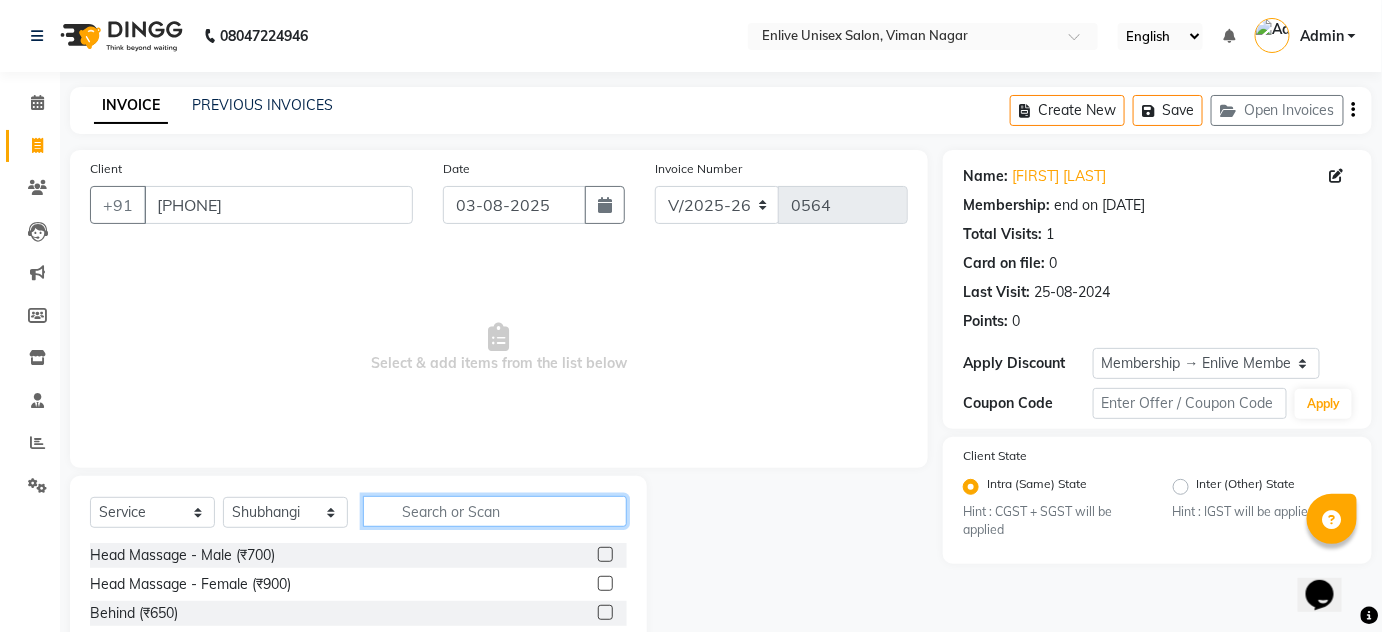 click 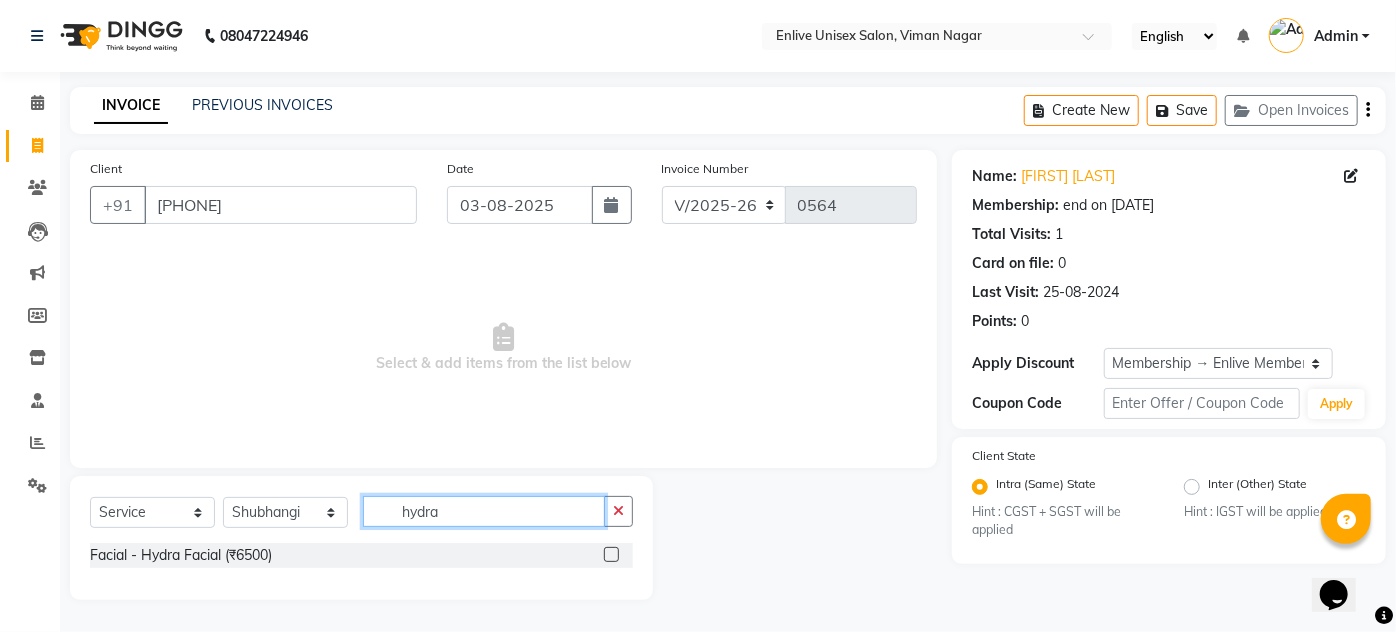 type on "hydra" 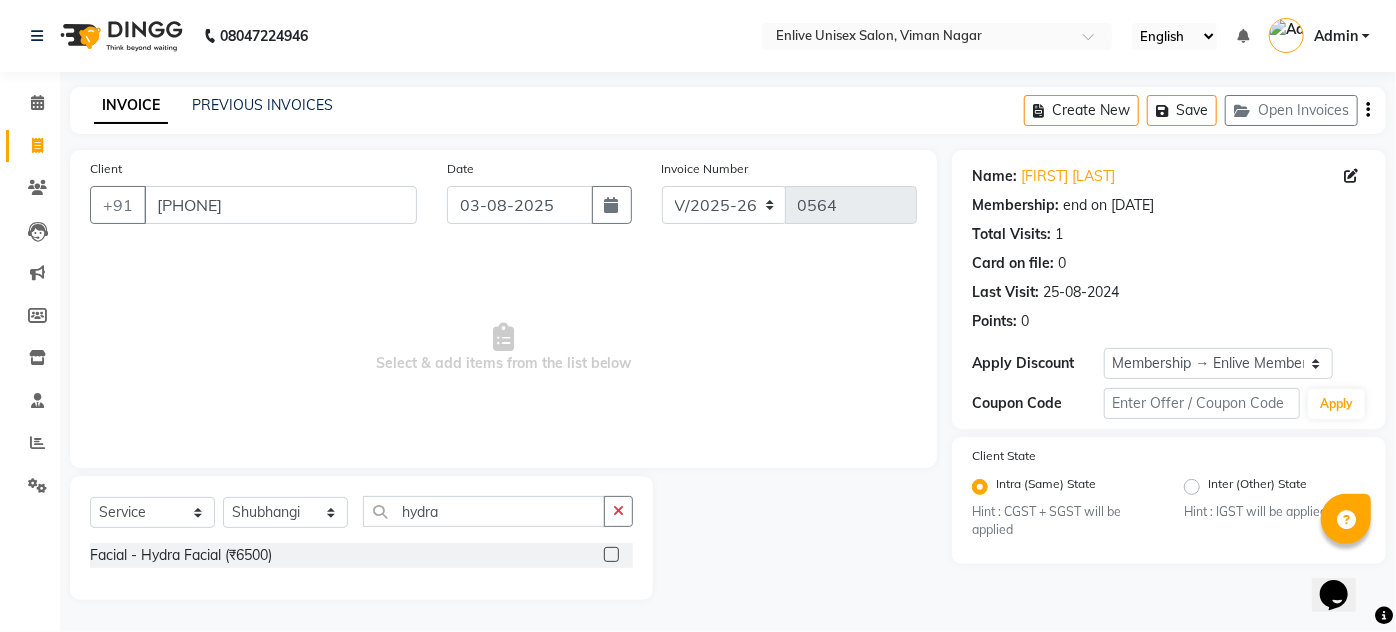 click 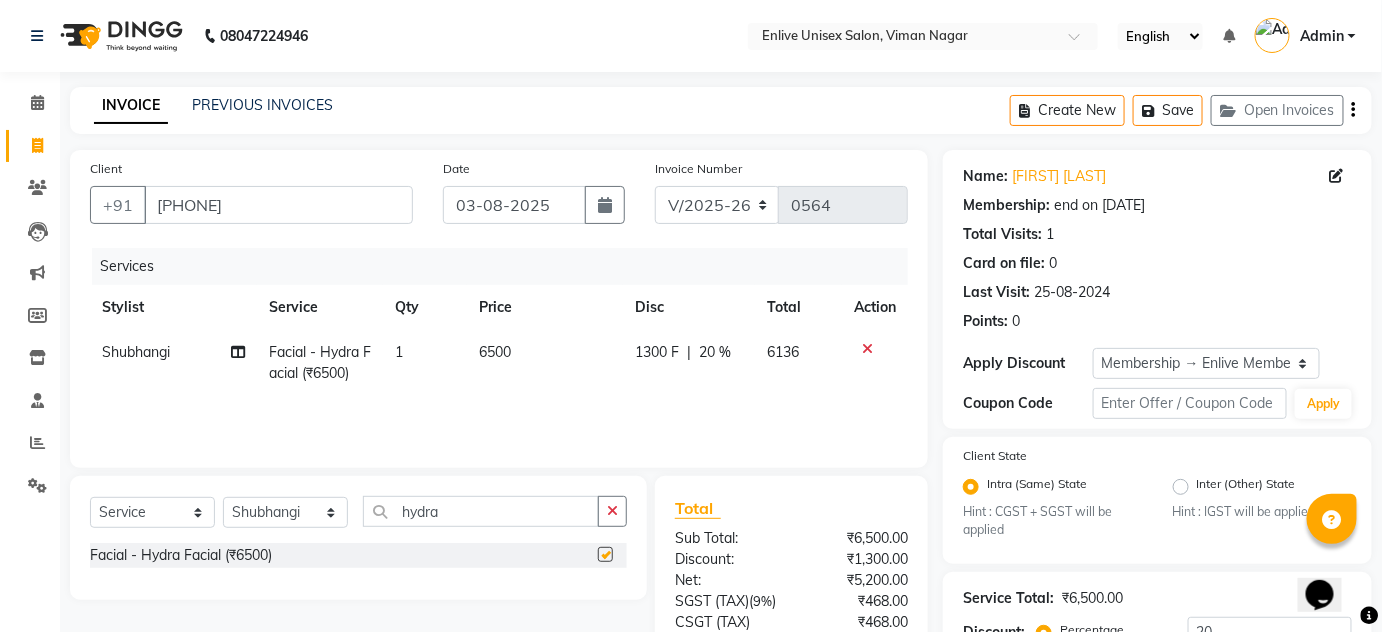 checkbox on "false" 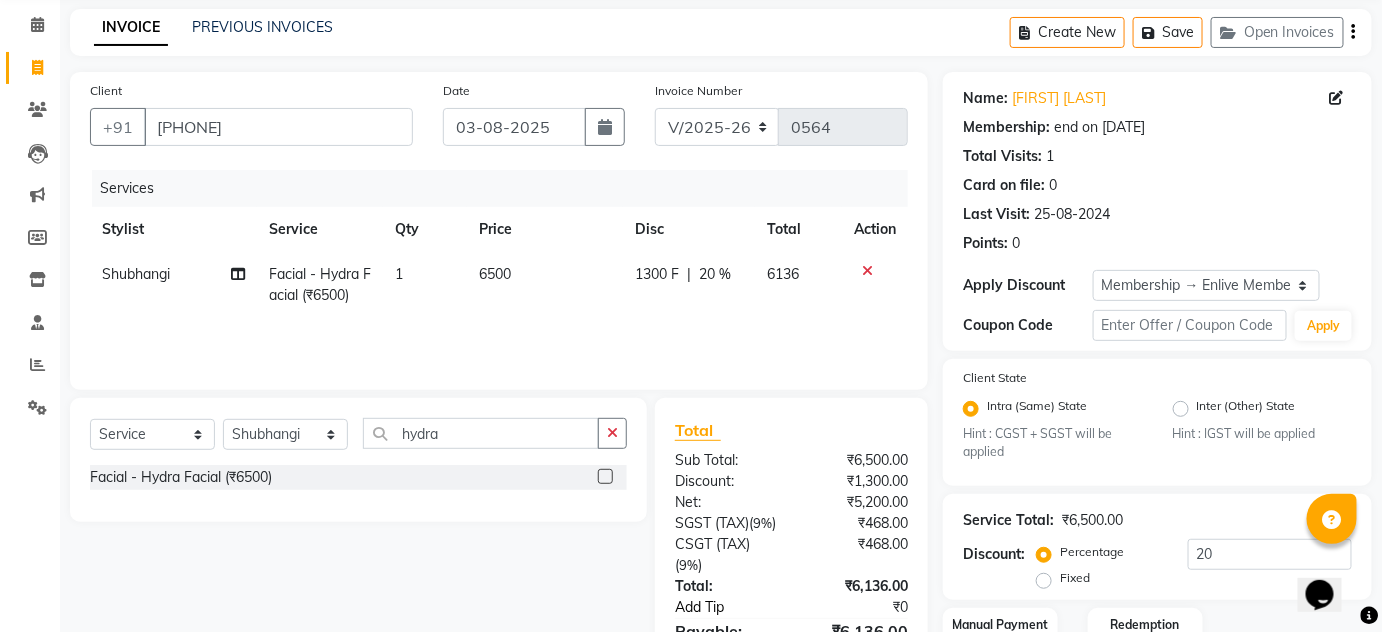 scroll, scrollTop: 218, scrollLeft: 0, axis: vertical 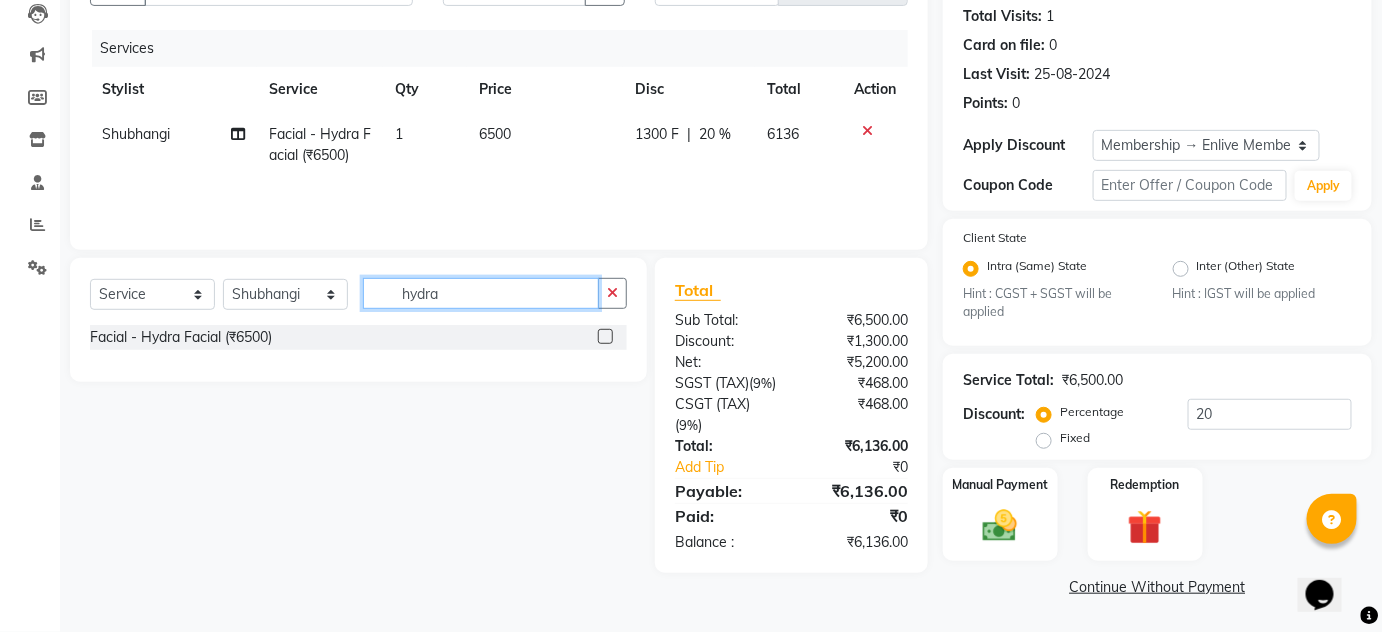 click on "hydra" 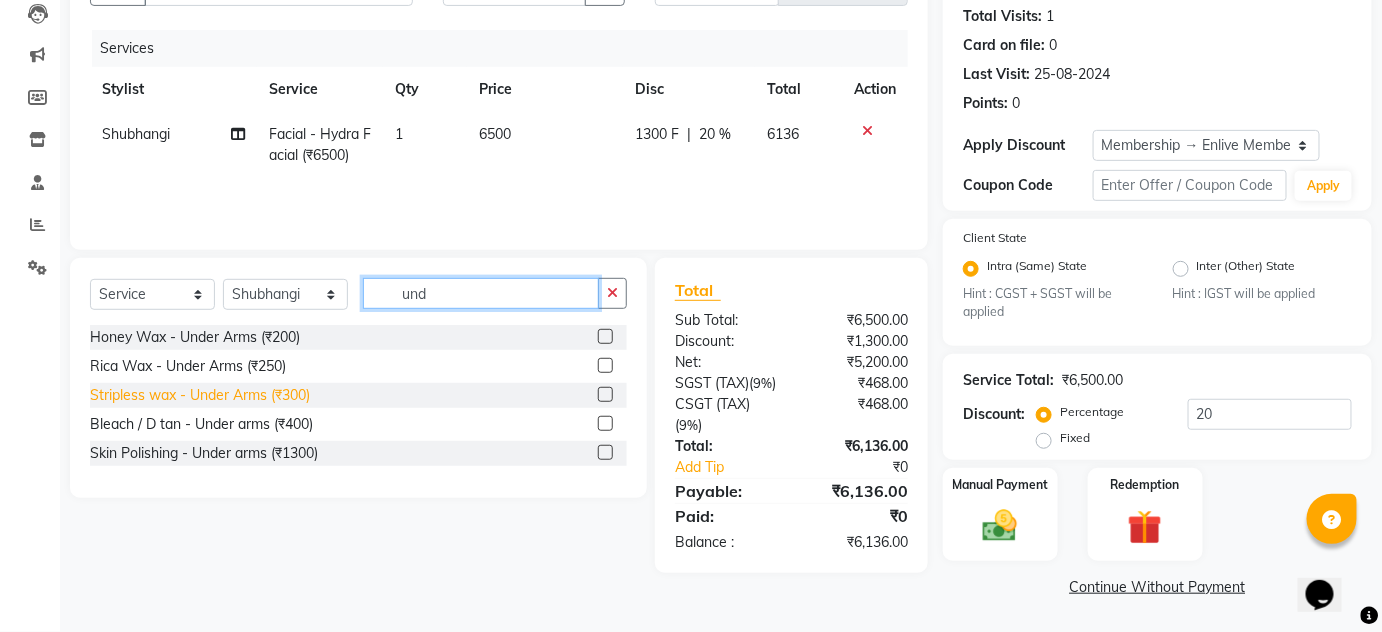 type on "und" 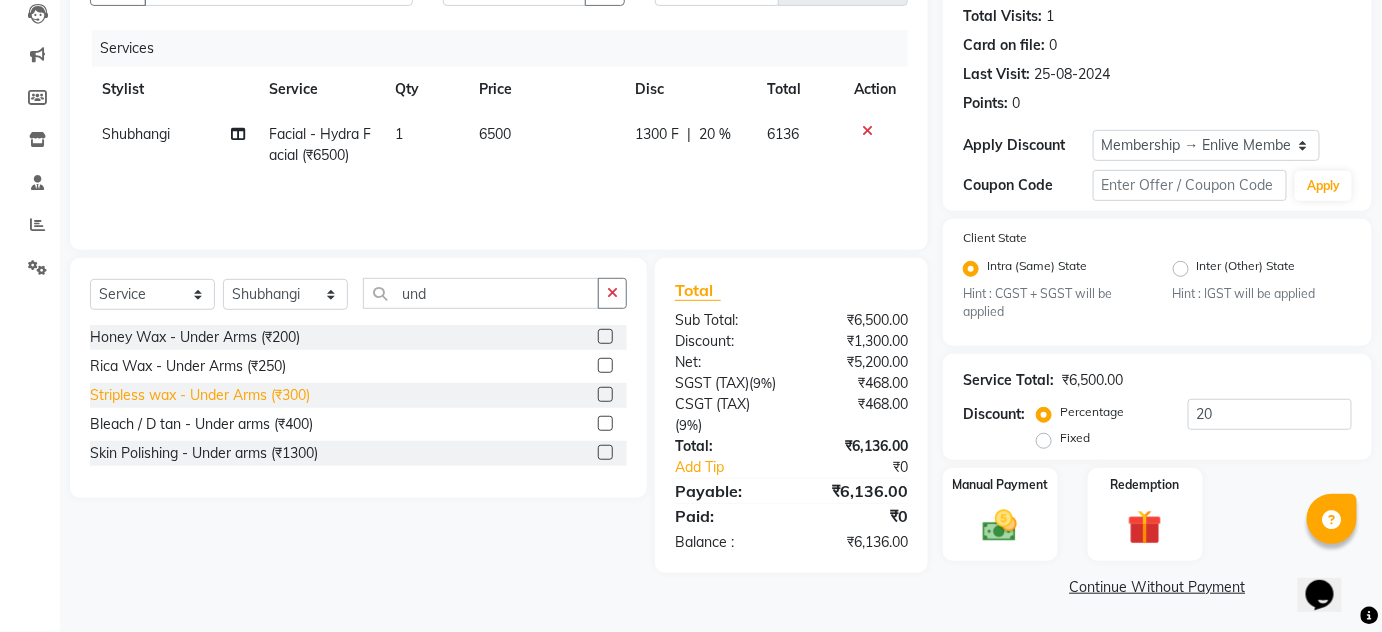 click on "Stripless wax - Under Arms (₹300)" 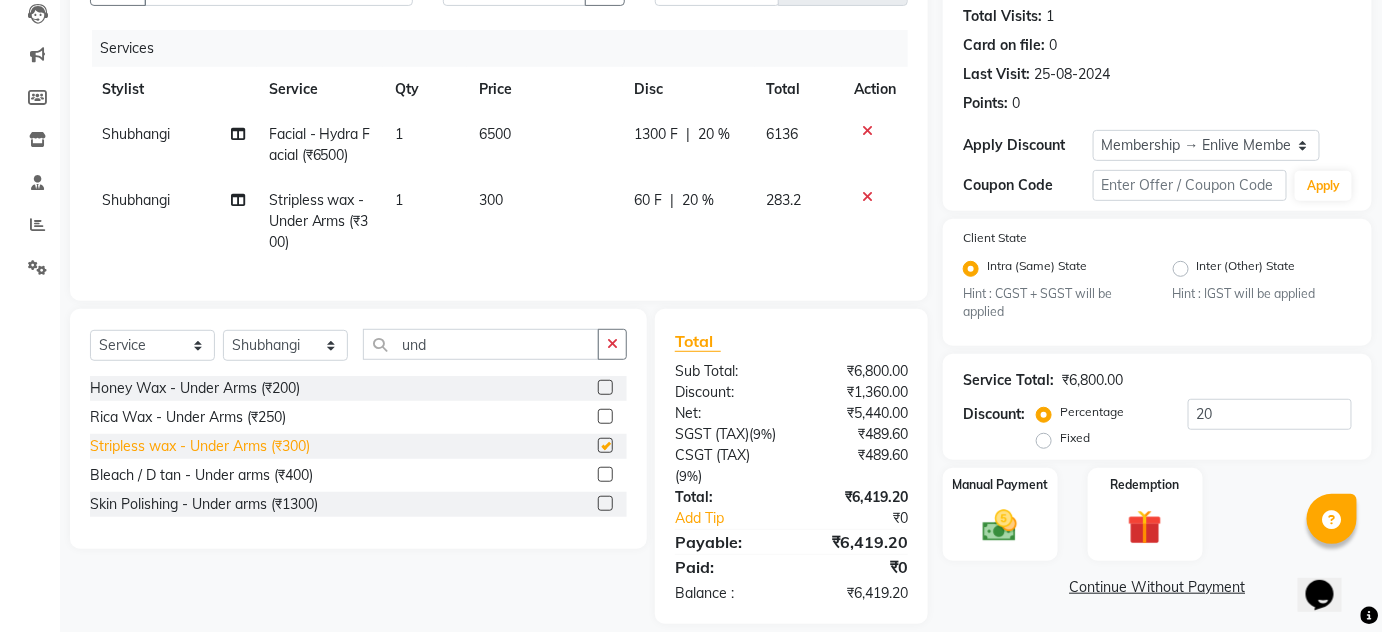checkbox on "false" 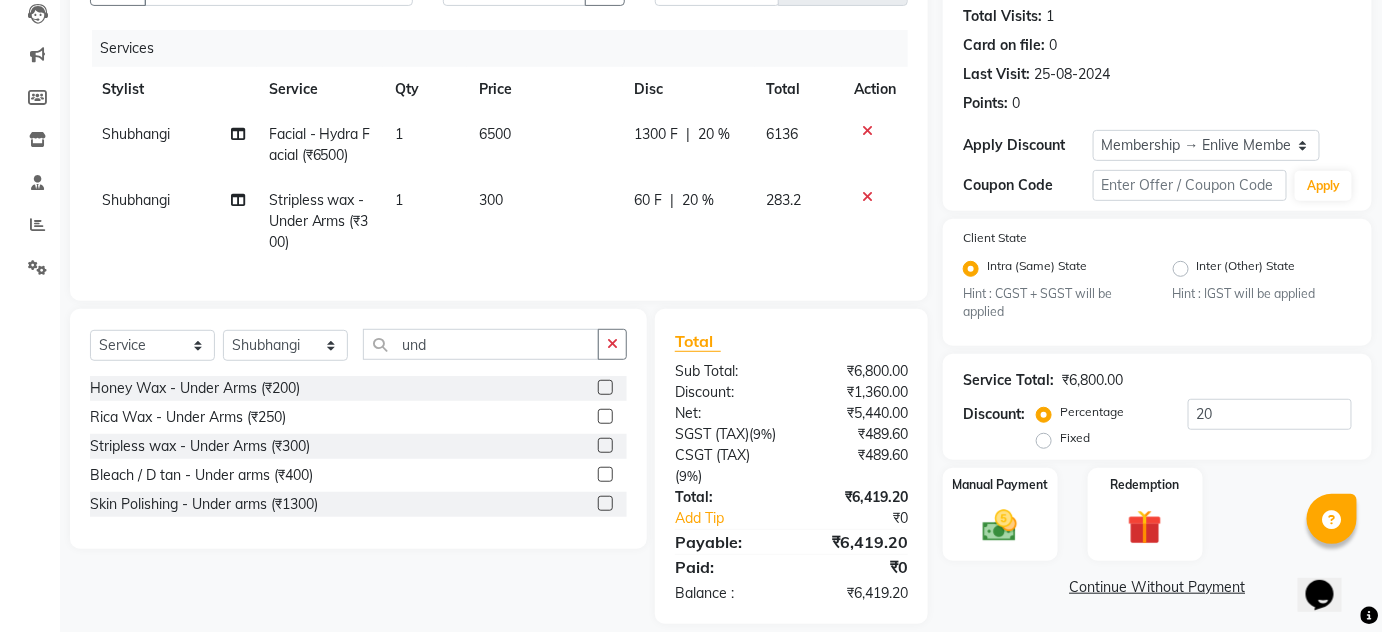 scroll, scrollTop: 274, scrollLeft: 0, axis: vertical 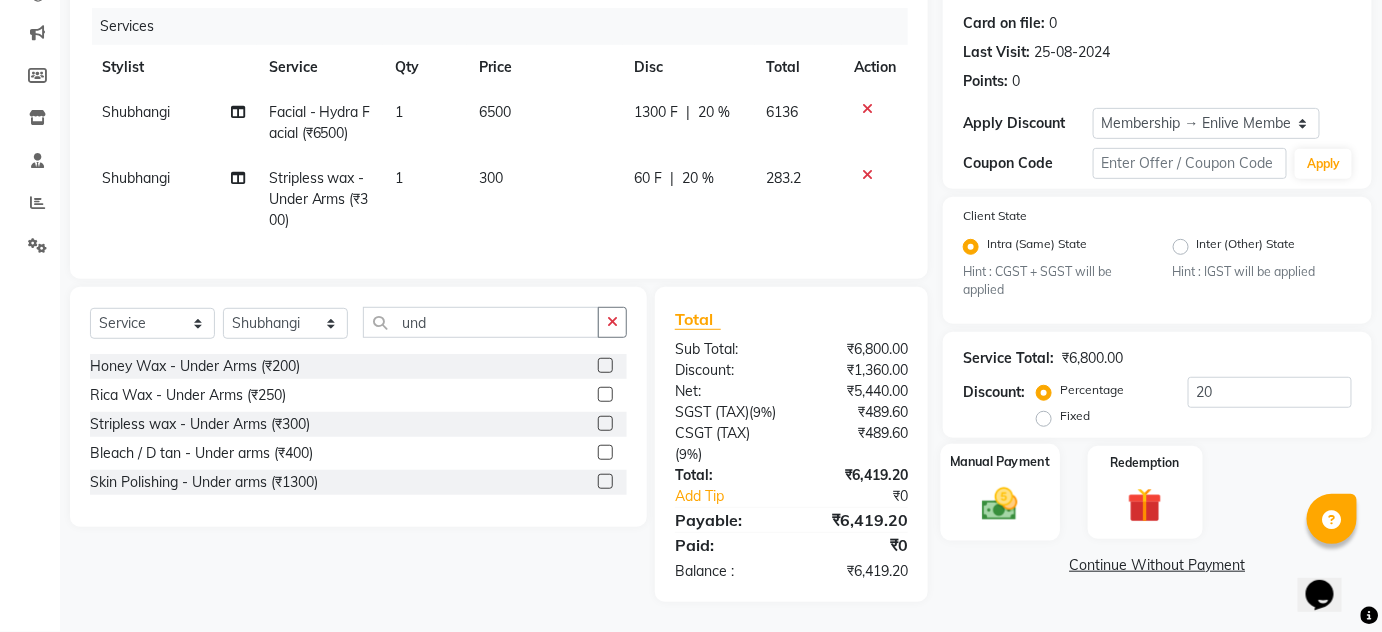 click 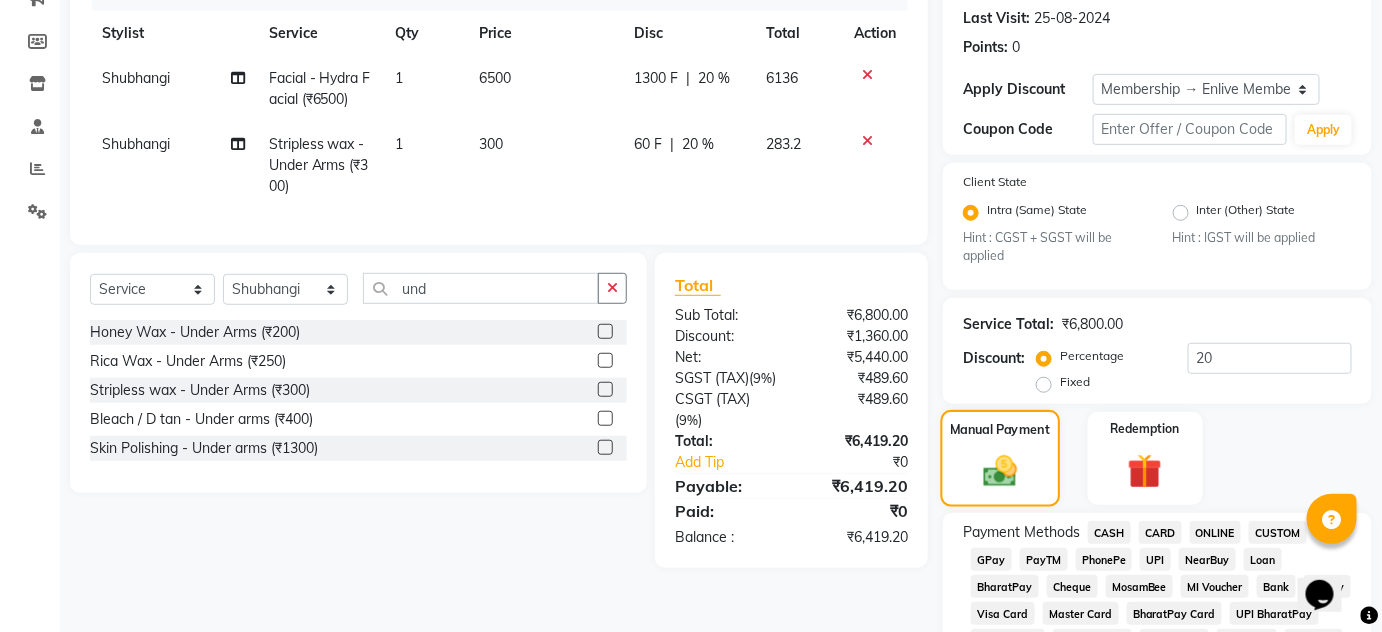 click 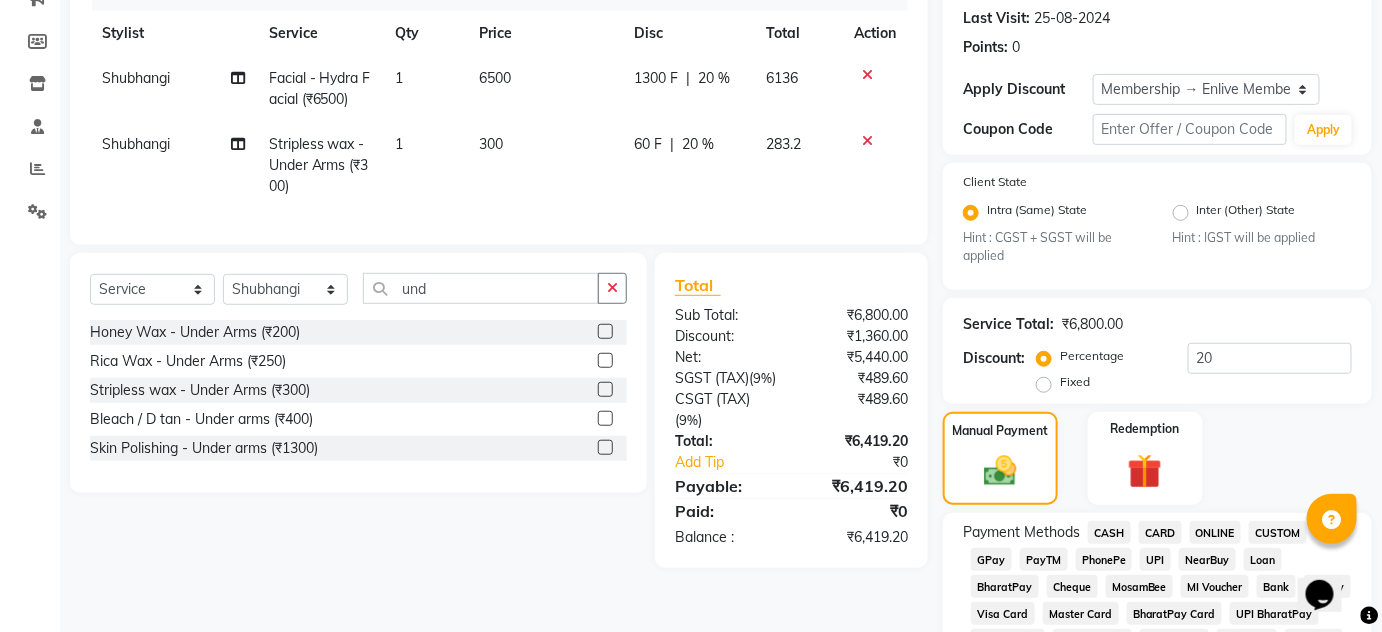 click on "ONLINE" 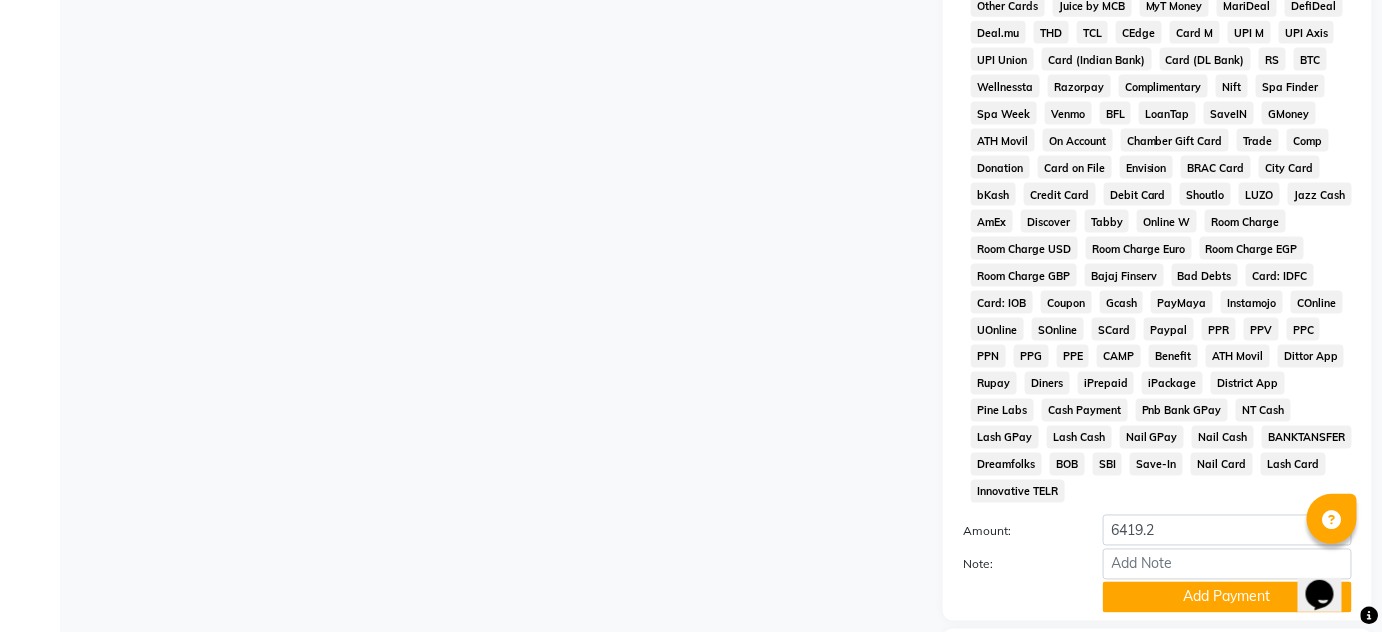 scroll, scrollTop: 1021, scrollLeft: 0, axis: vertical 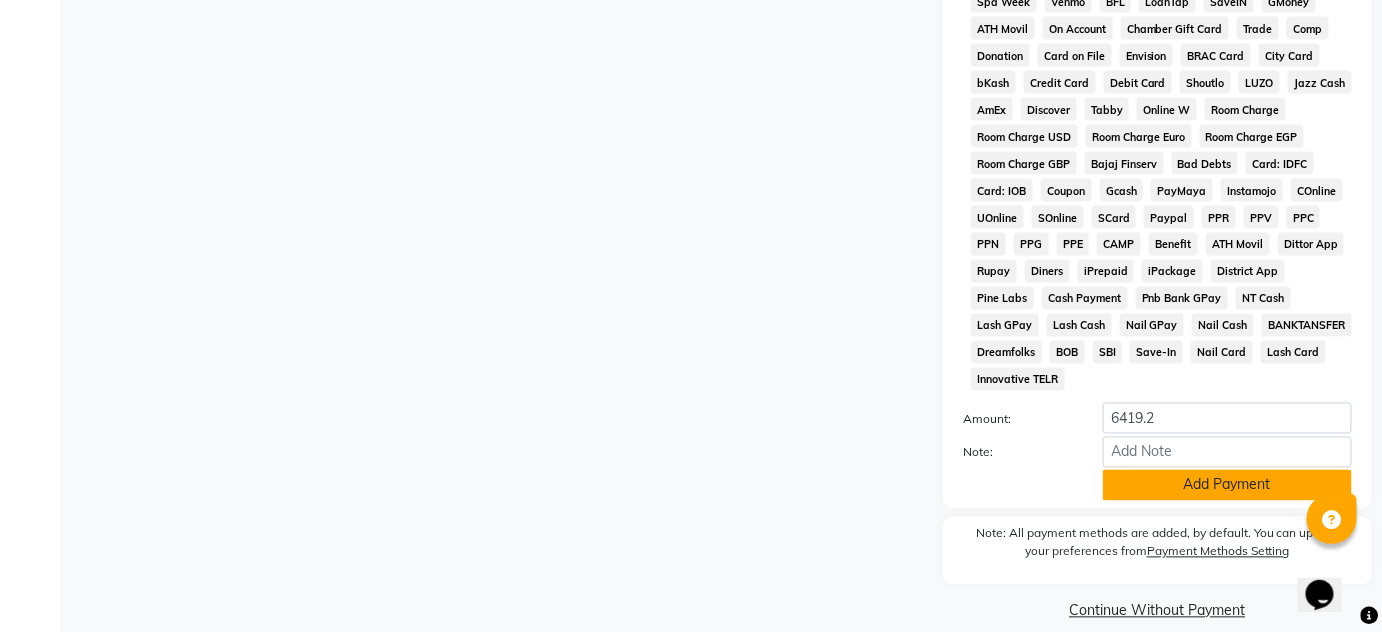 click on "Add Payment" 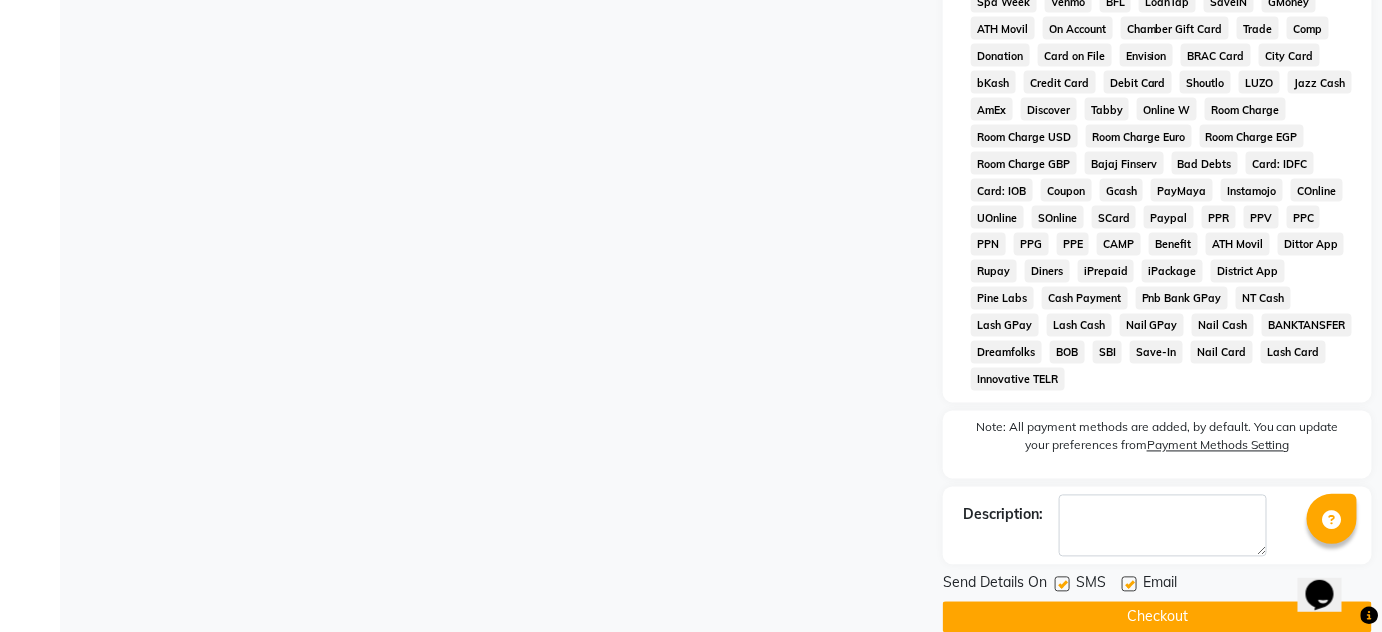 click on "Checkout" 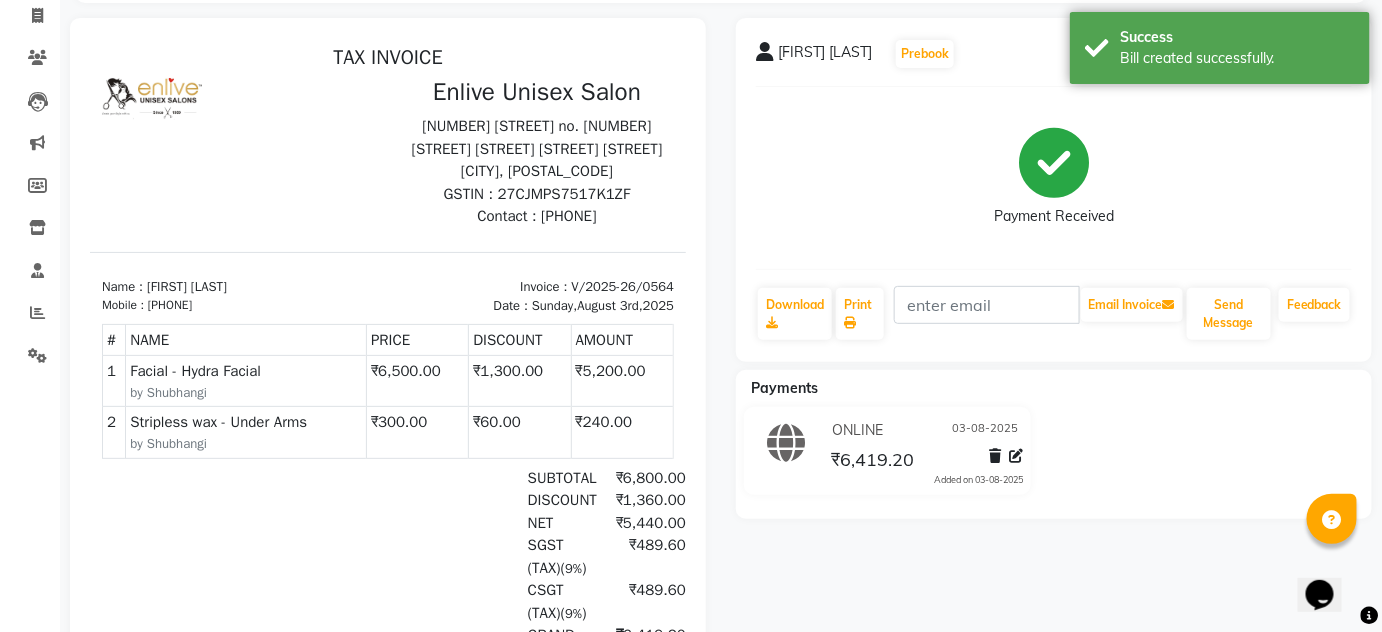 scroll, scrollTop: 0, scrollLeft: 0, axis: both 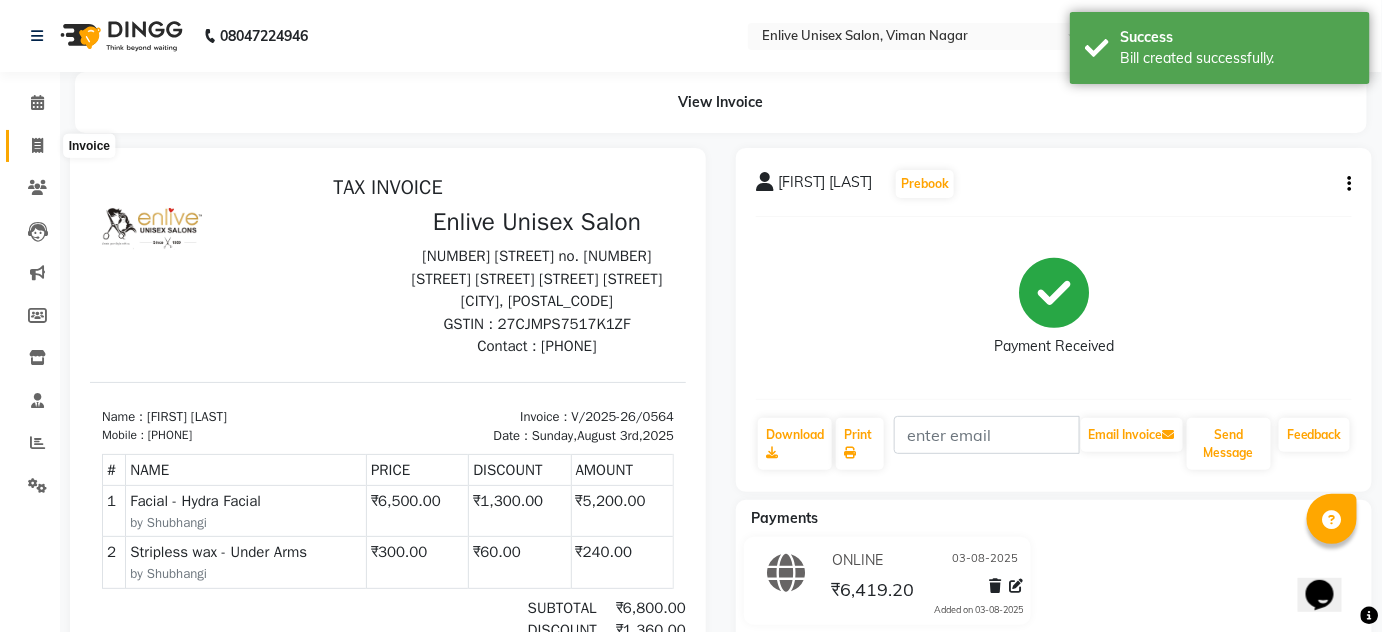 click 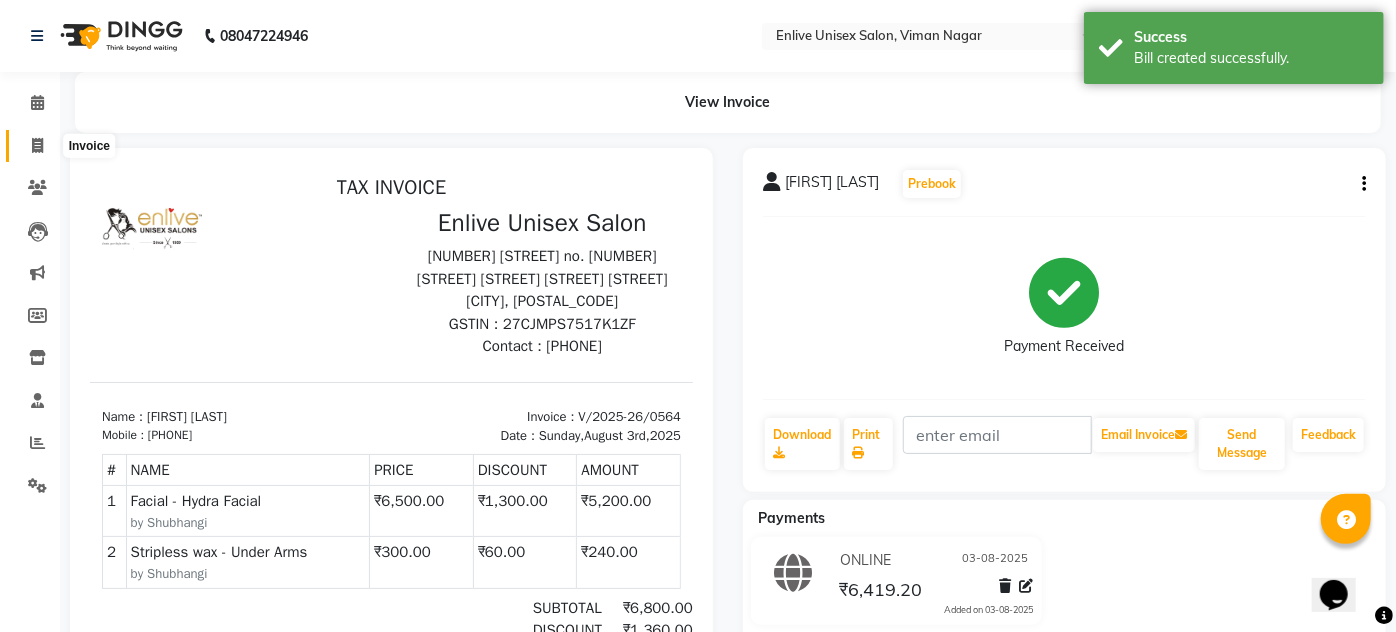 select on "145" 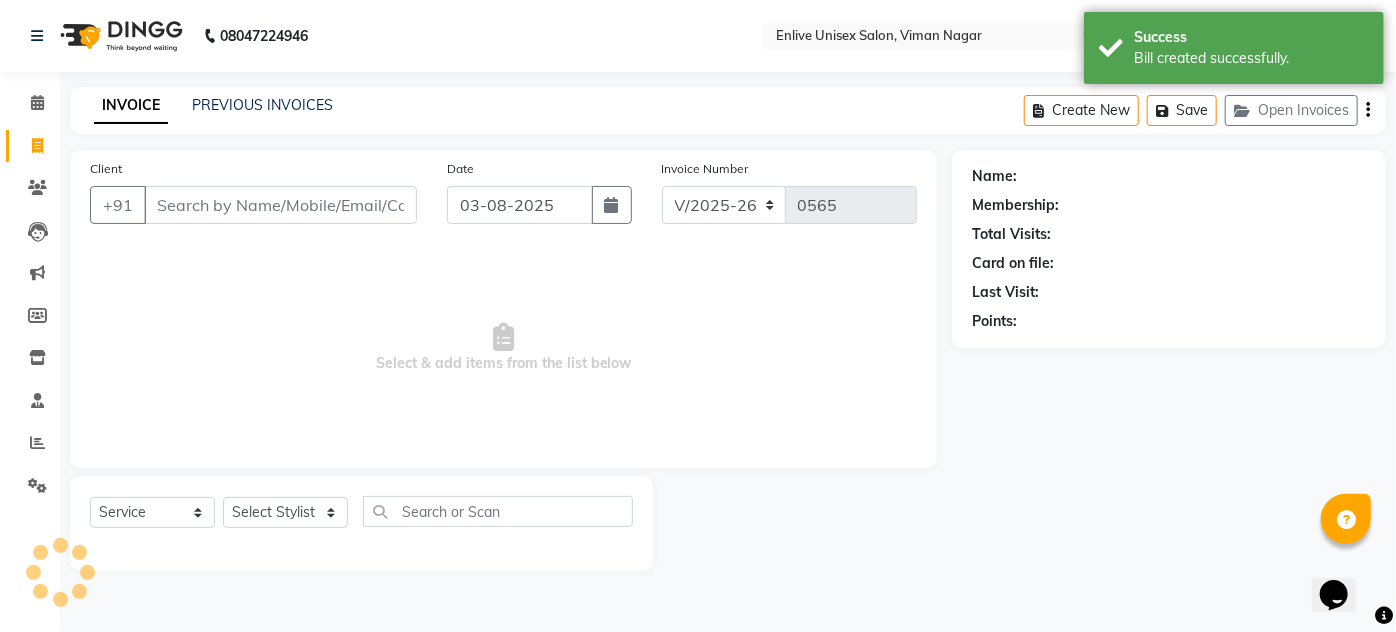click on "Client" at bounding box center (280, 205) 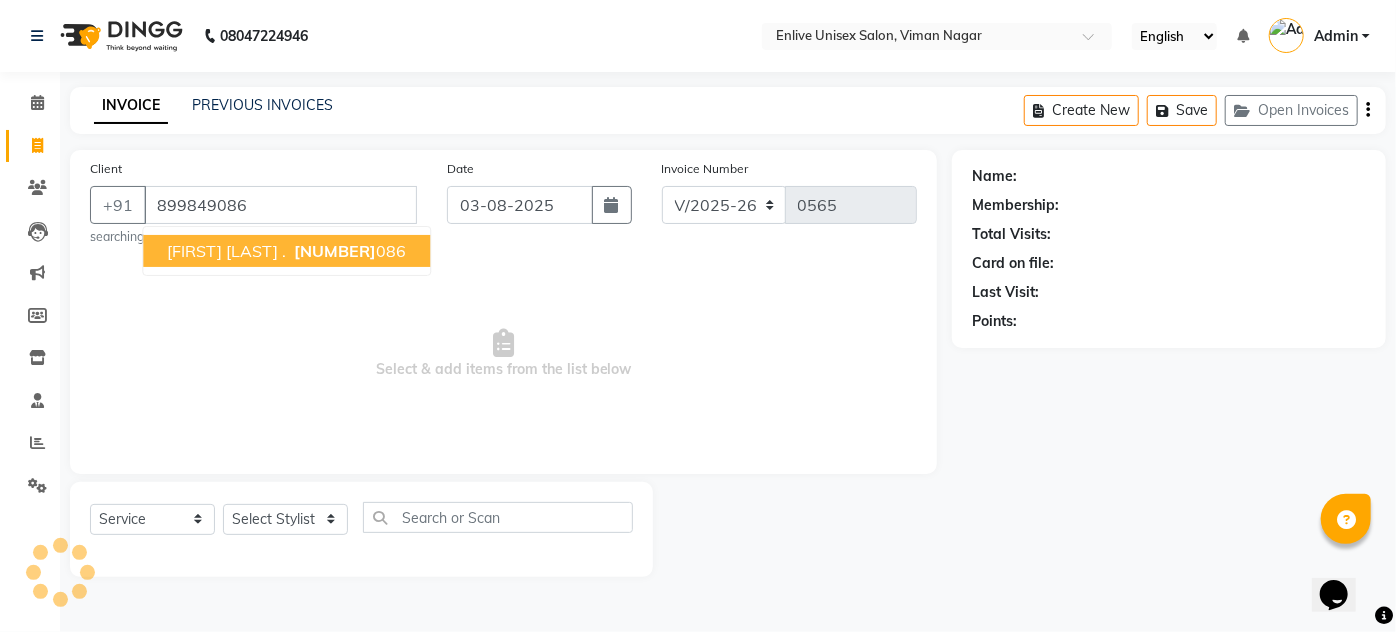type on "899849086" 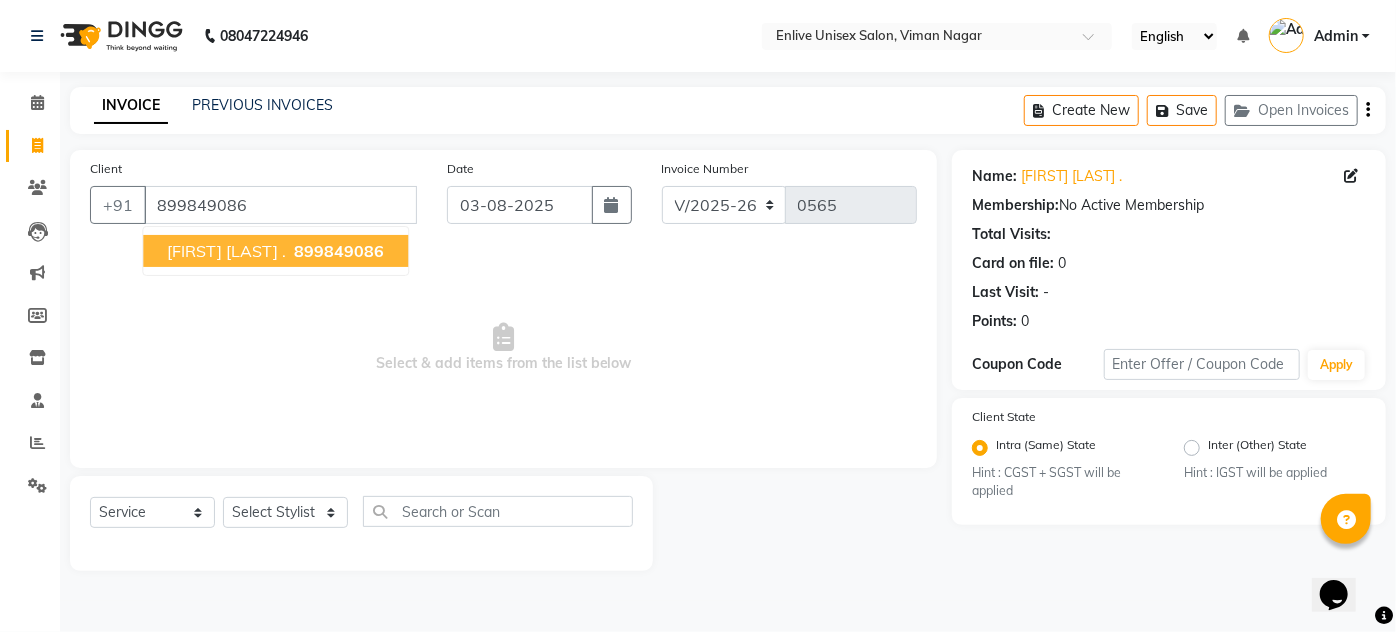 click on "pooja mishra ." at bounding box center [226, 251] 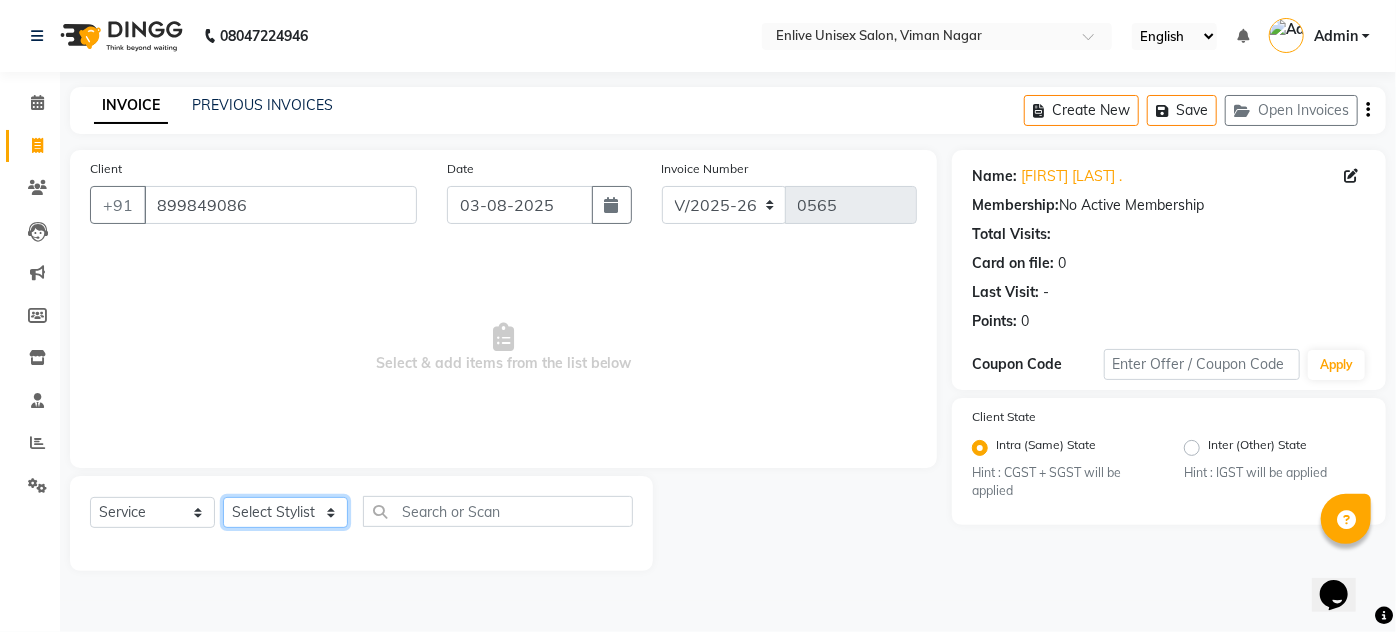 click on "Select Stylist Amin Shaikh Arti lohar Jyoti Namrata Nitin Sir Roshani sameer Shubhangi Vikas Yasmeen" 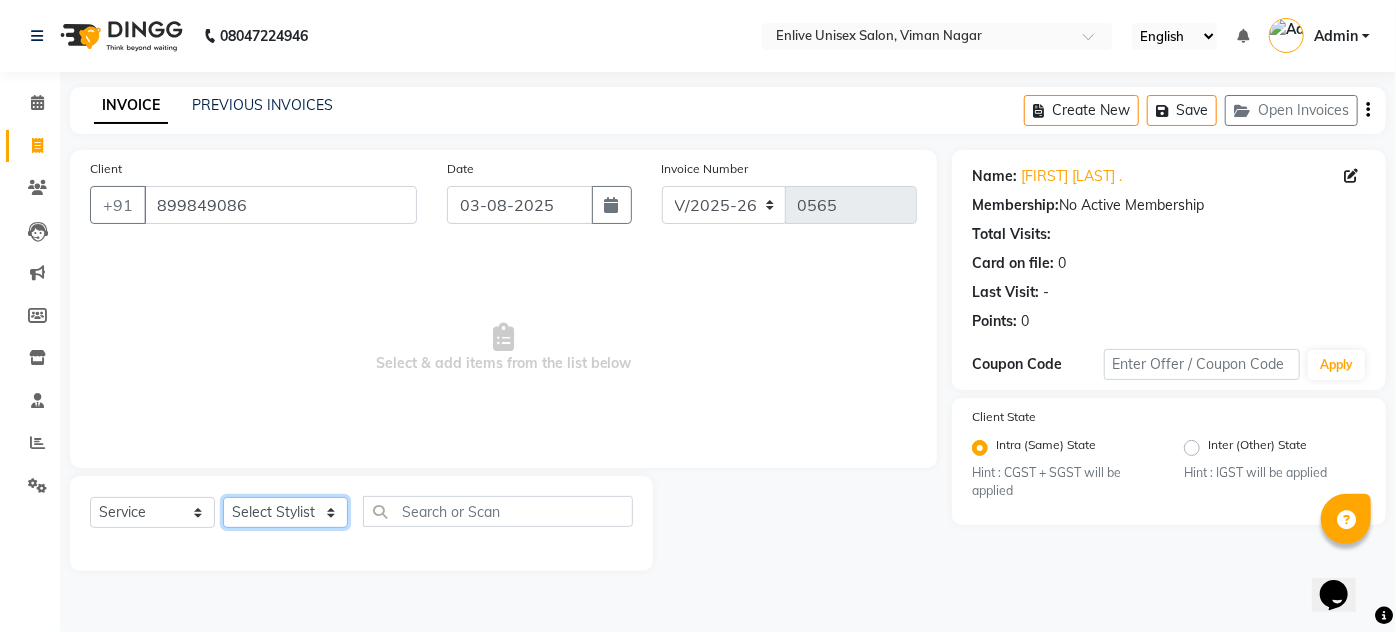select on "84222" 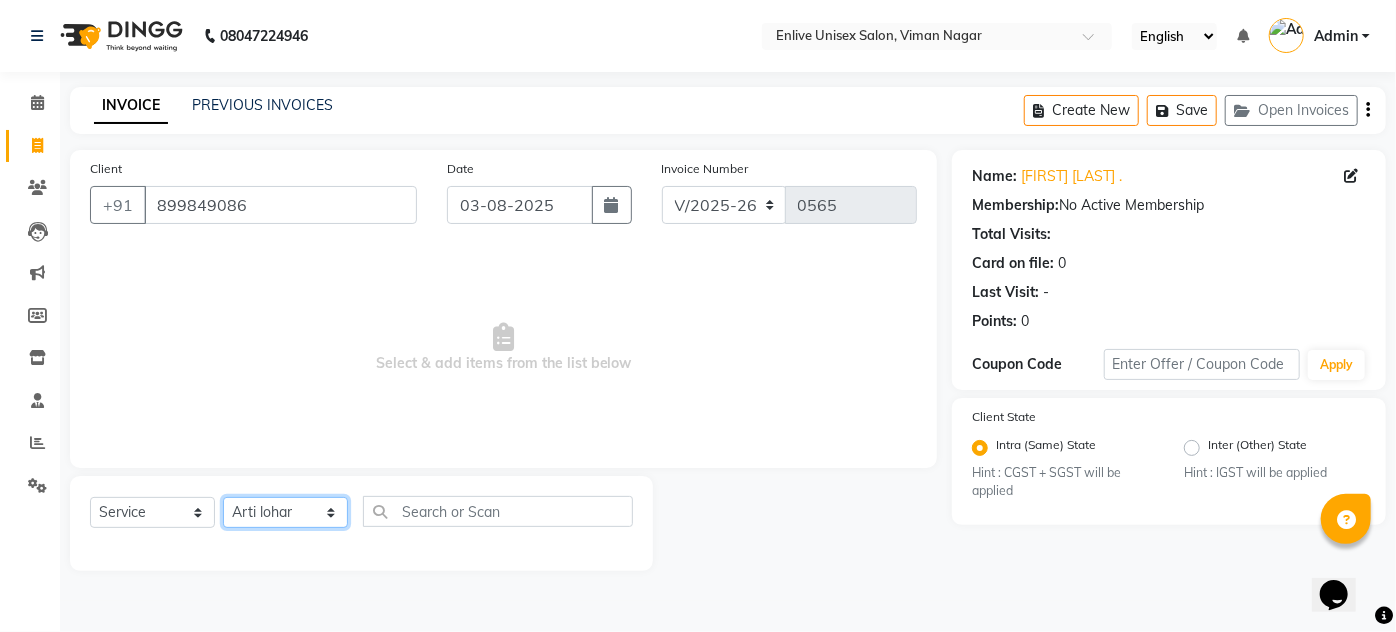 click on "Select Stylist Amin Shaikh Arti lohar Jyoti Namrata Nitin Sir Roshani sameer Shubhangi Vikas Yasmeen" 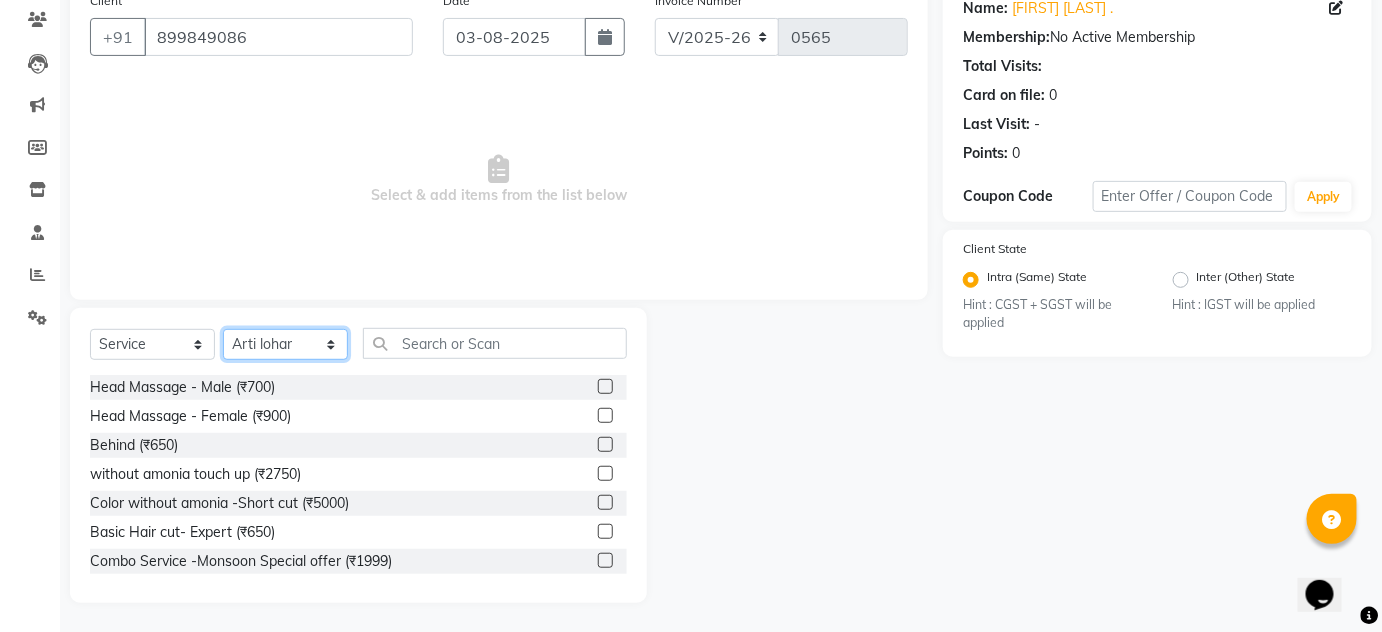 scroll, scrollTop: 168, scrollLeft: 0, axis: vertical 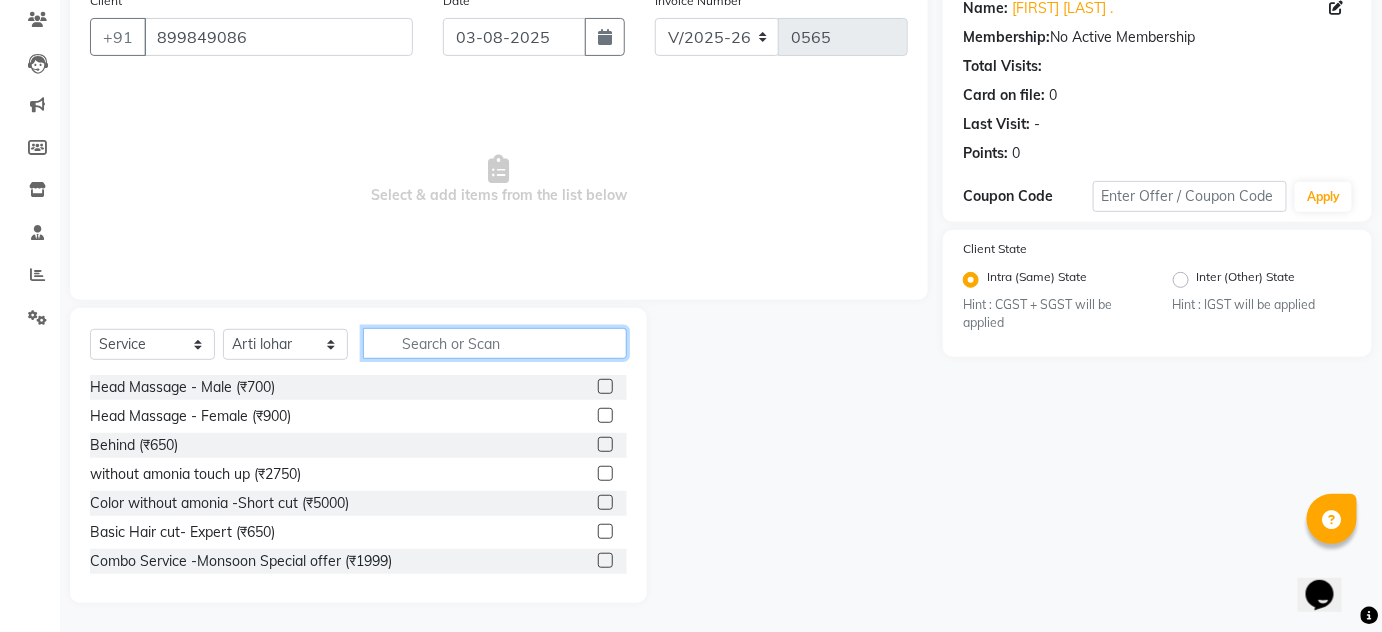 click 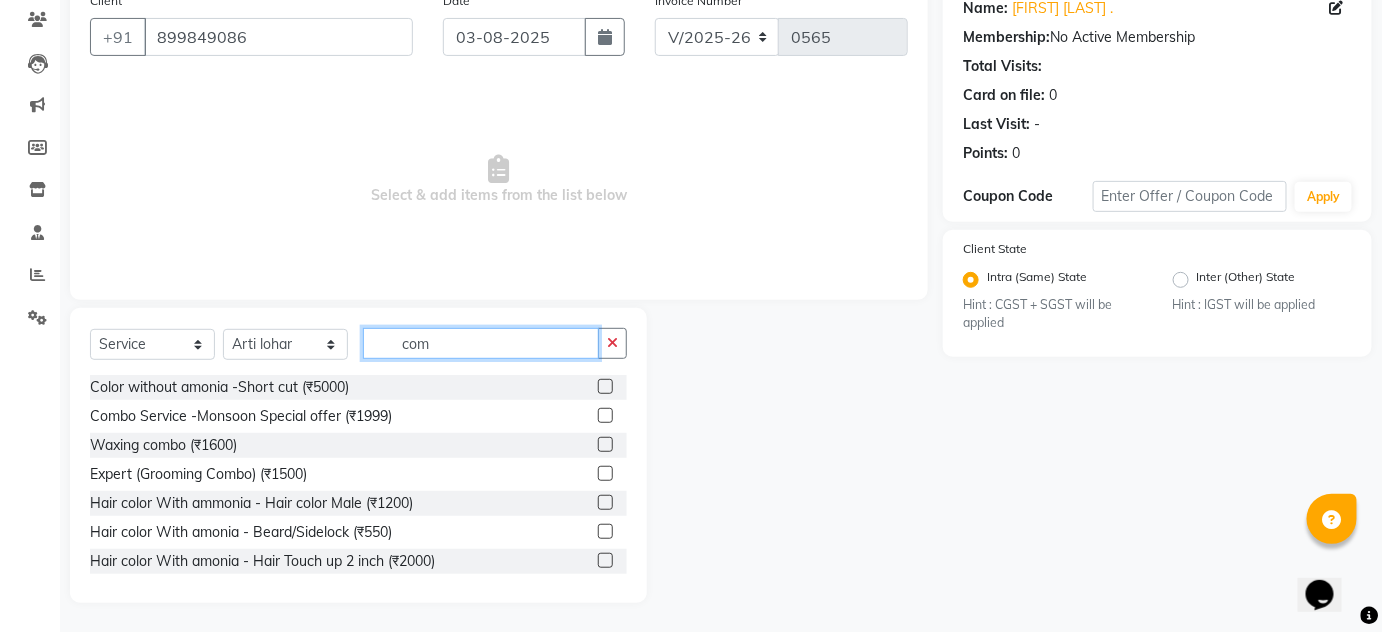 scroll, scrollTop: 56, scrollLeft: 0, axis: vertical 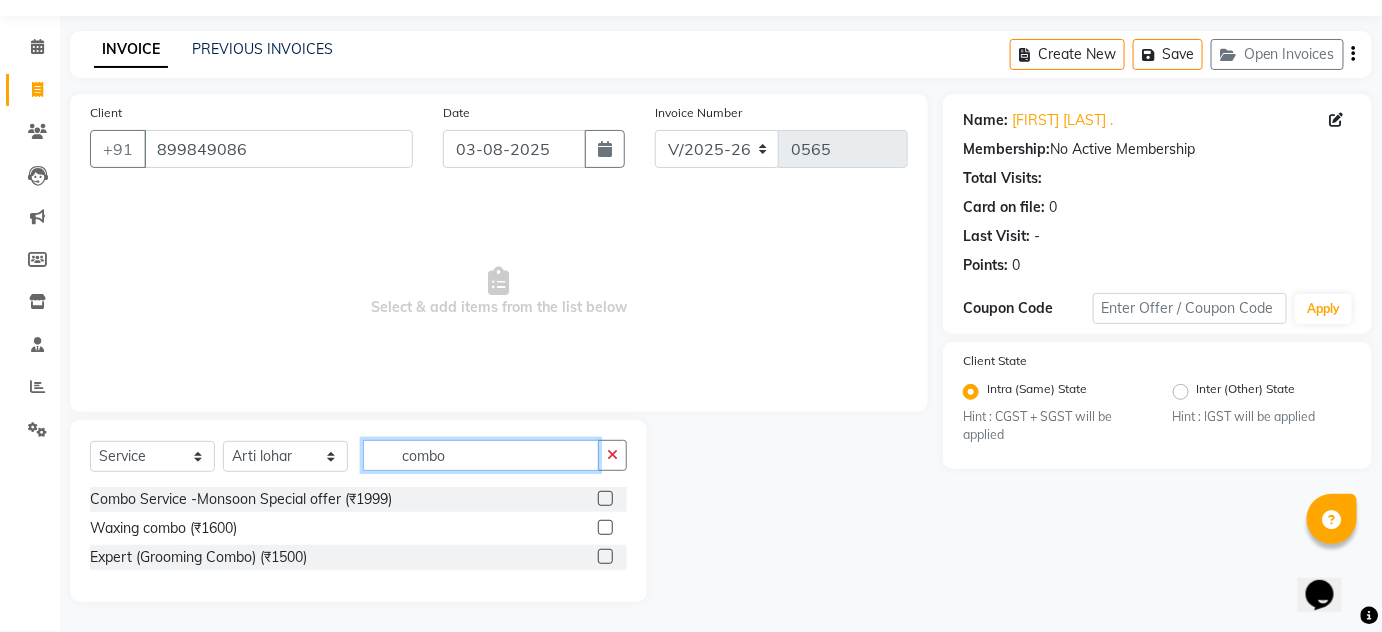 type on "combo" 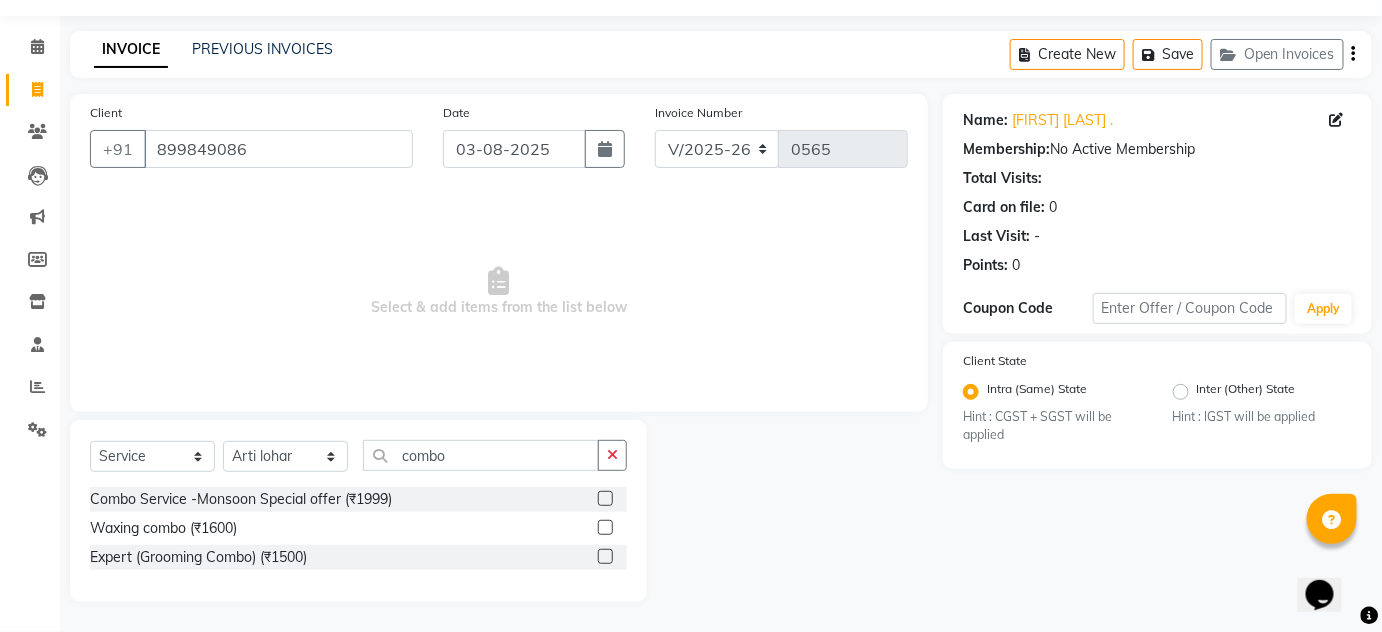 click 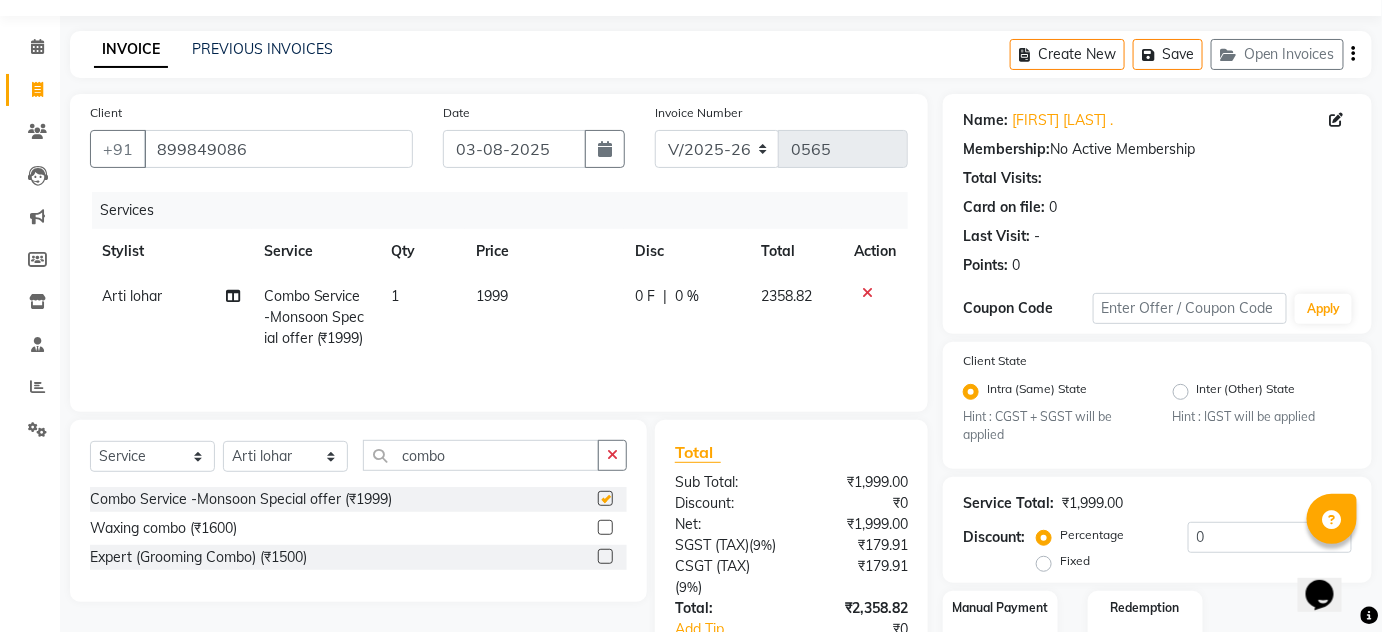 checkbox on "false" 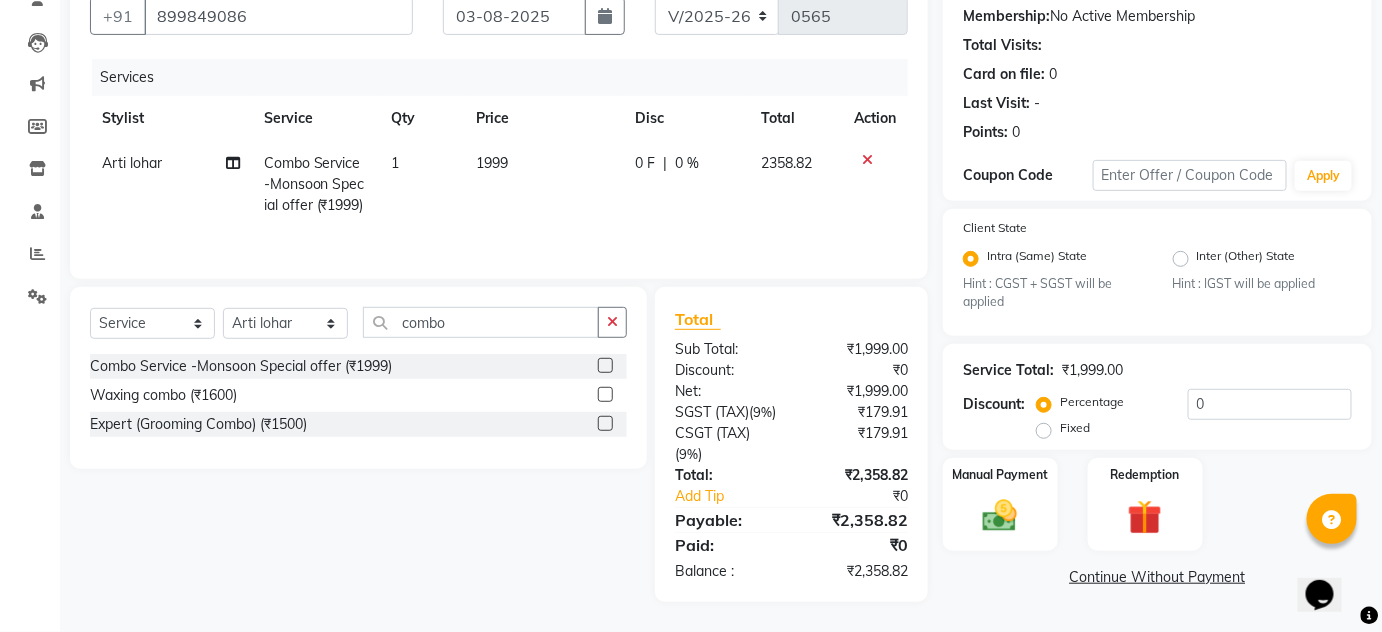 scroll, scrollTop: 209, scrollLeft: 0, axis: vertical 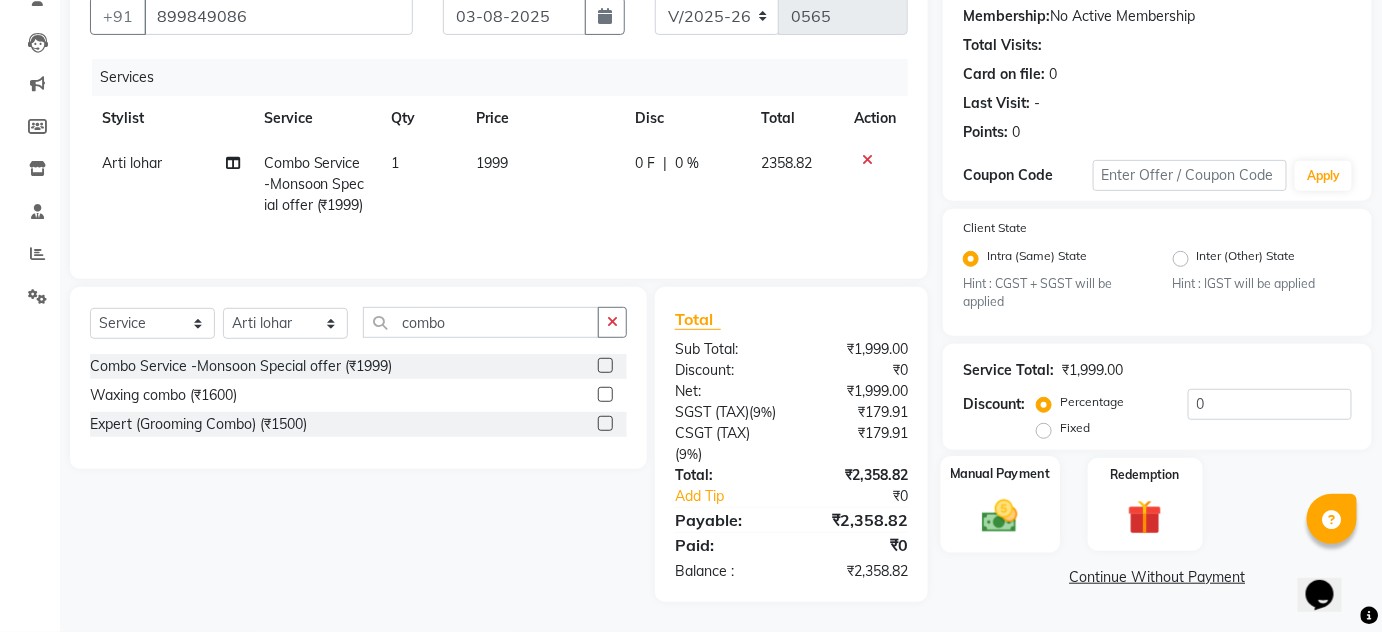 click on "Manual Payment" 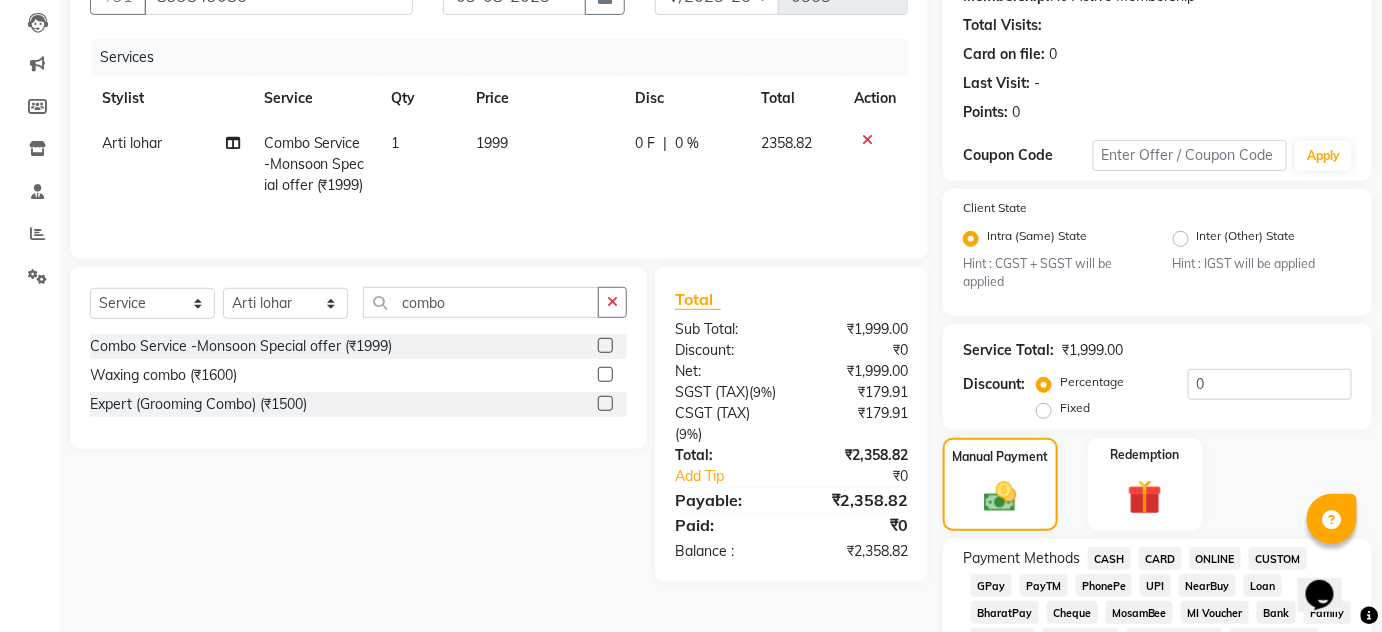 click on "ONLINE" 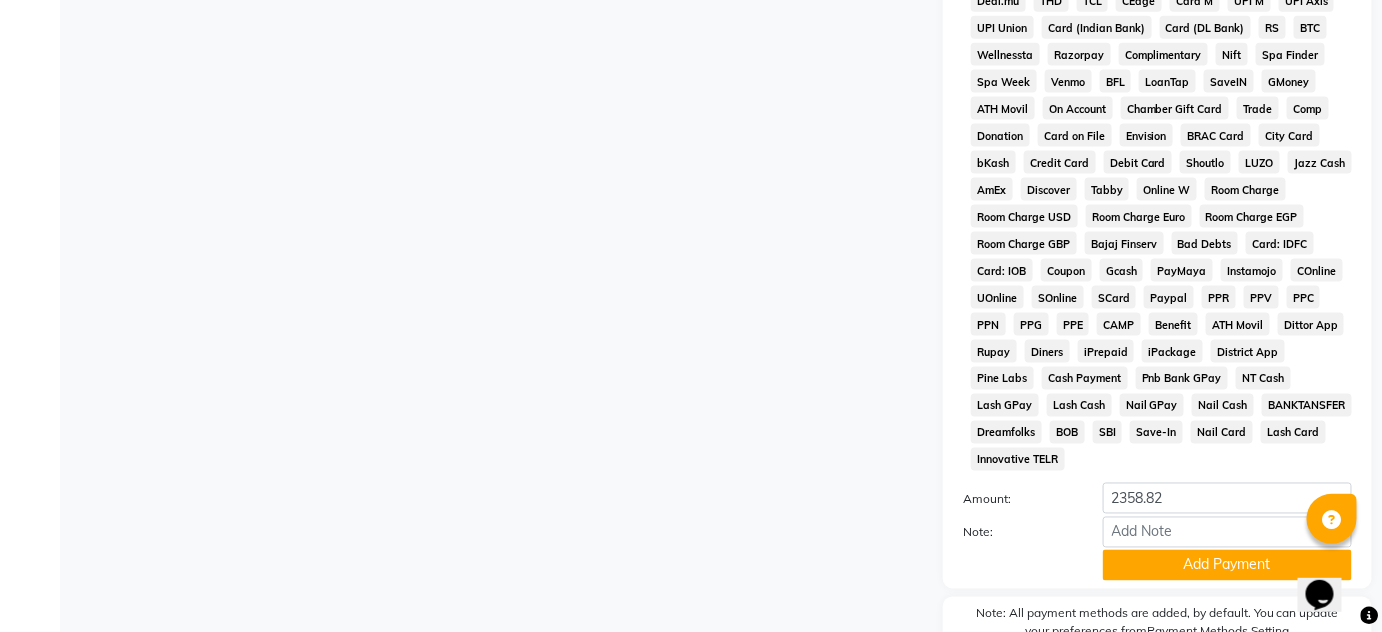 scroll, scrollTop: 981, scrollLeft: 0, axis: vertical 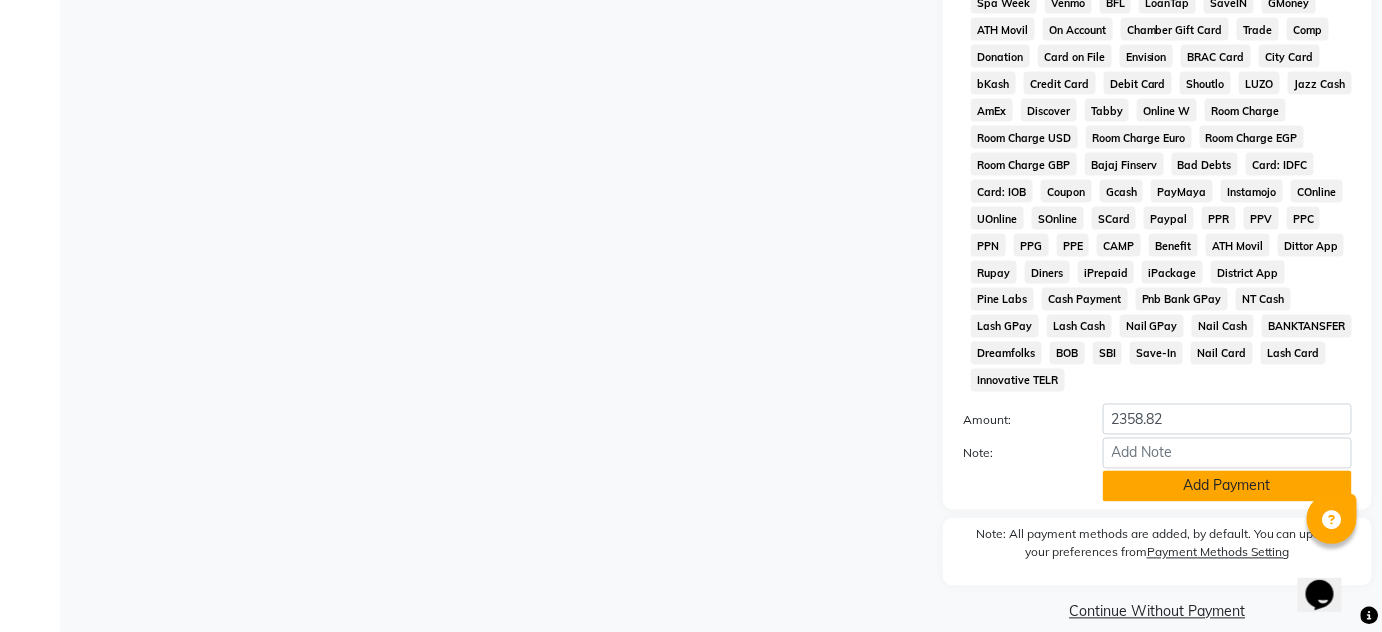 click on "Add Payment" 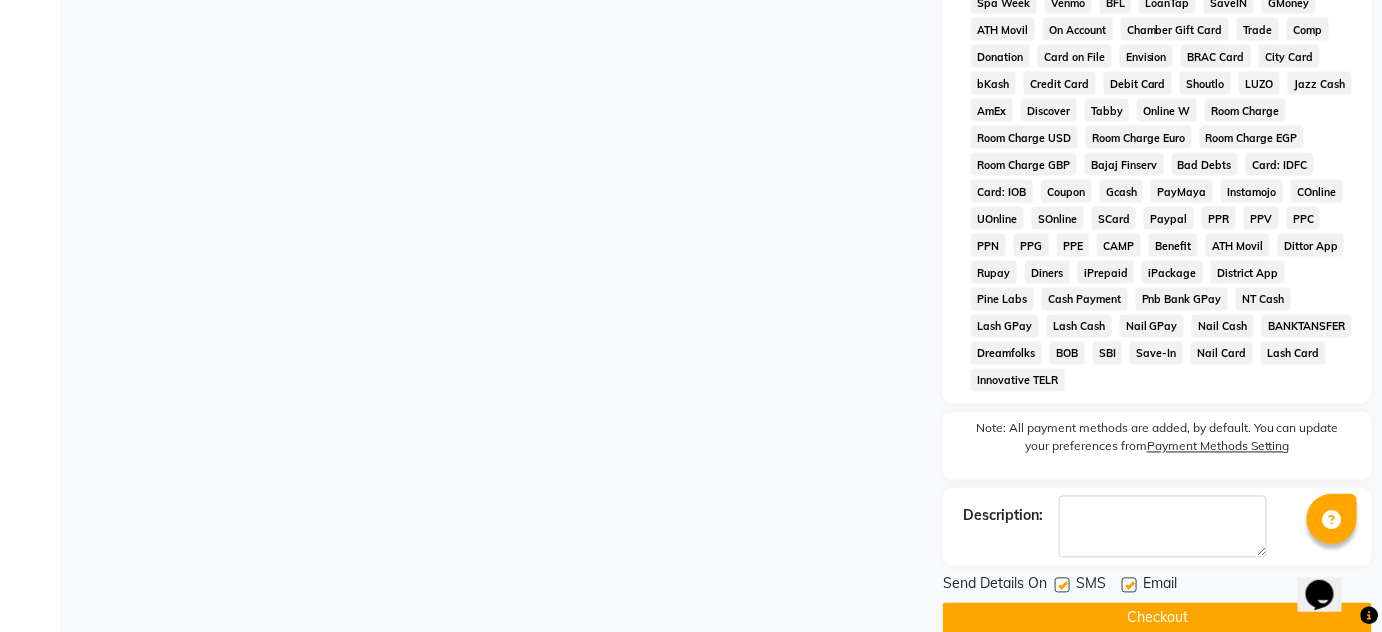 click on "Checkout" 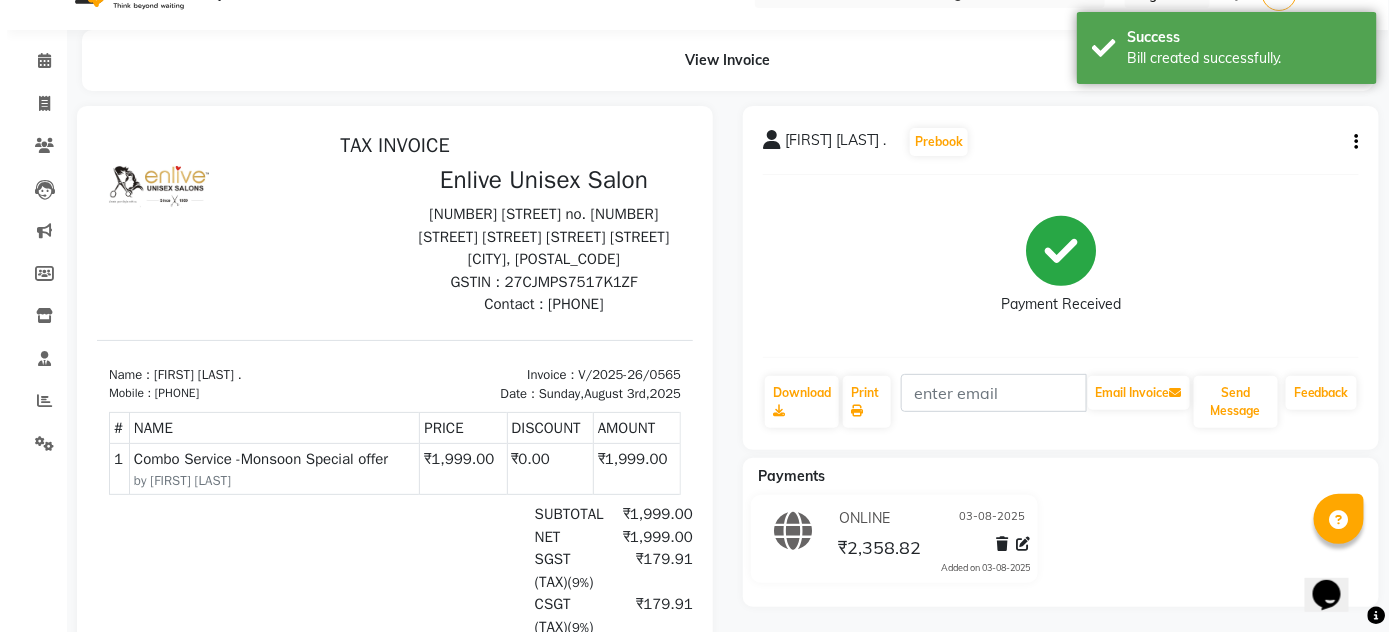 scroll, scrollTop: 0, scrollLeft: 0, axis: both 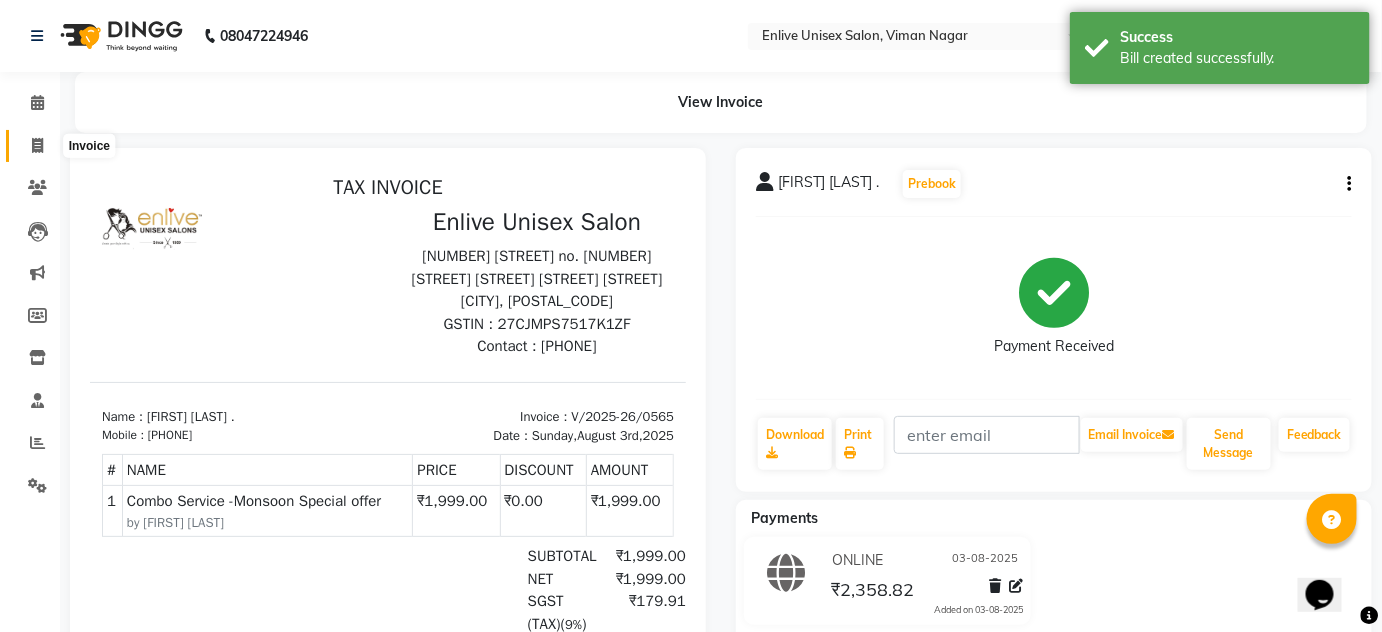 click 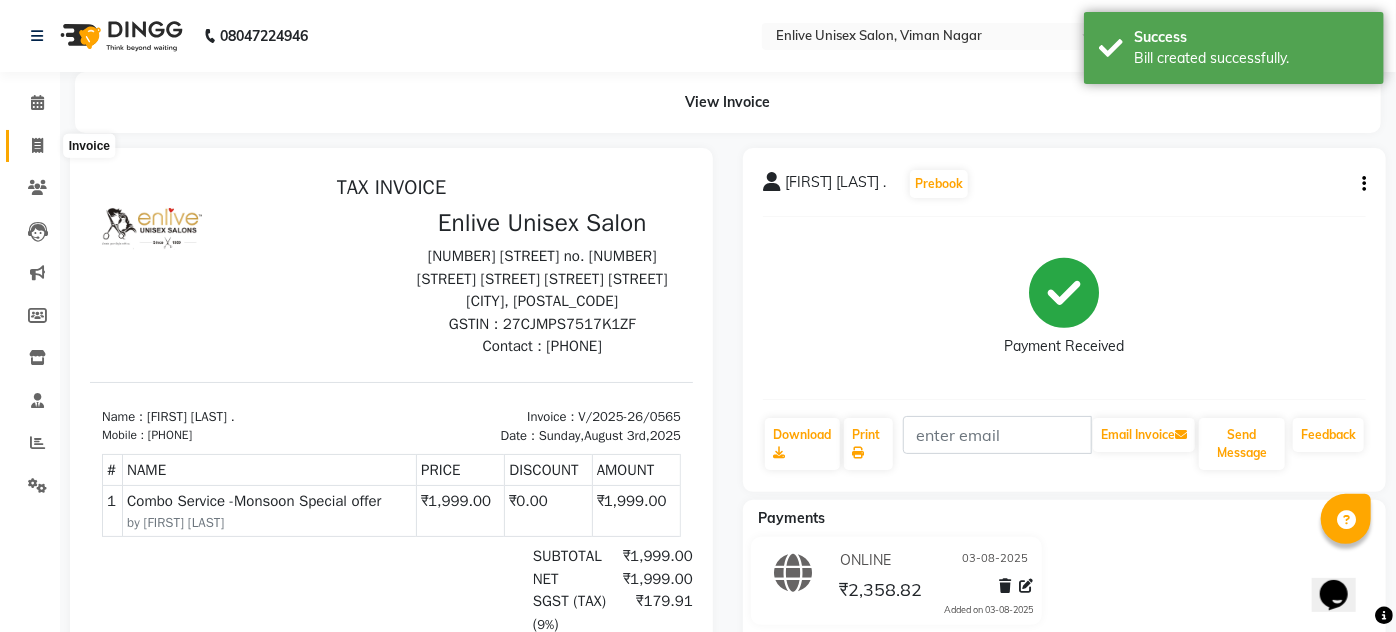 select on "service" 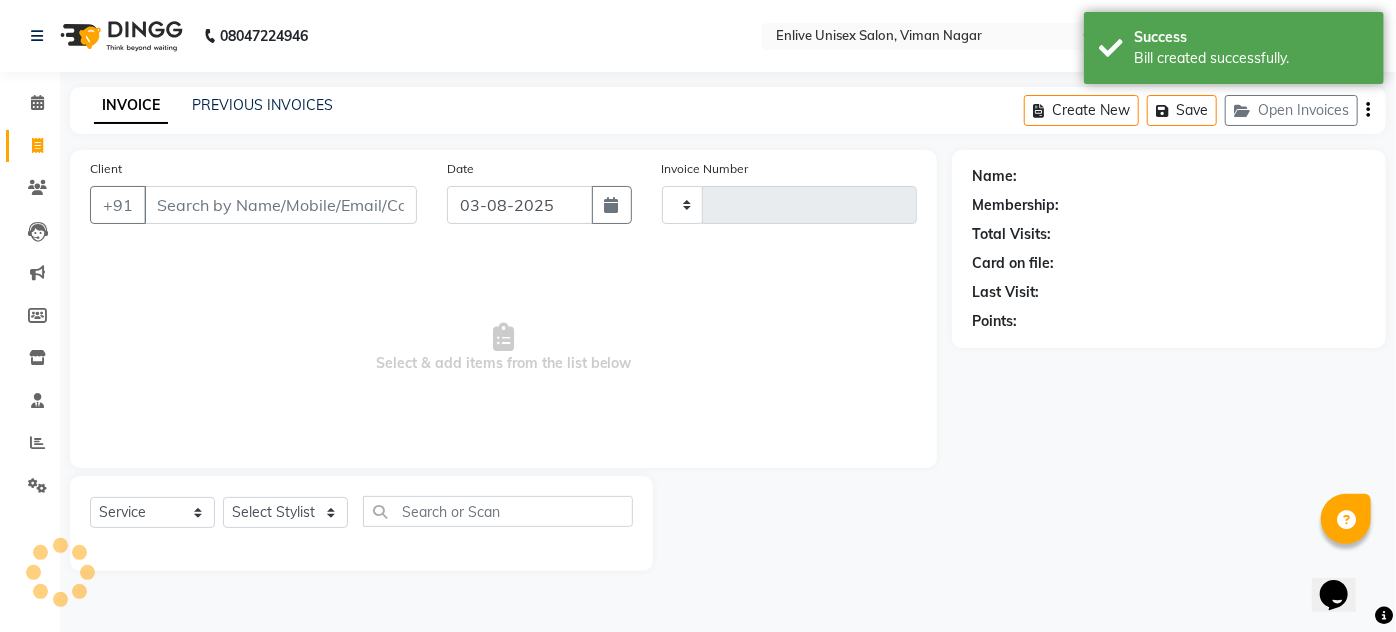 type on "0566" 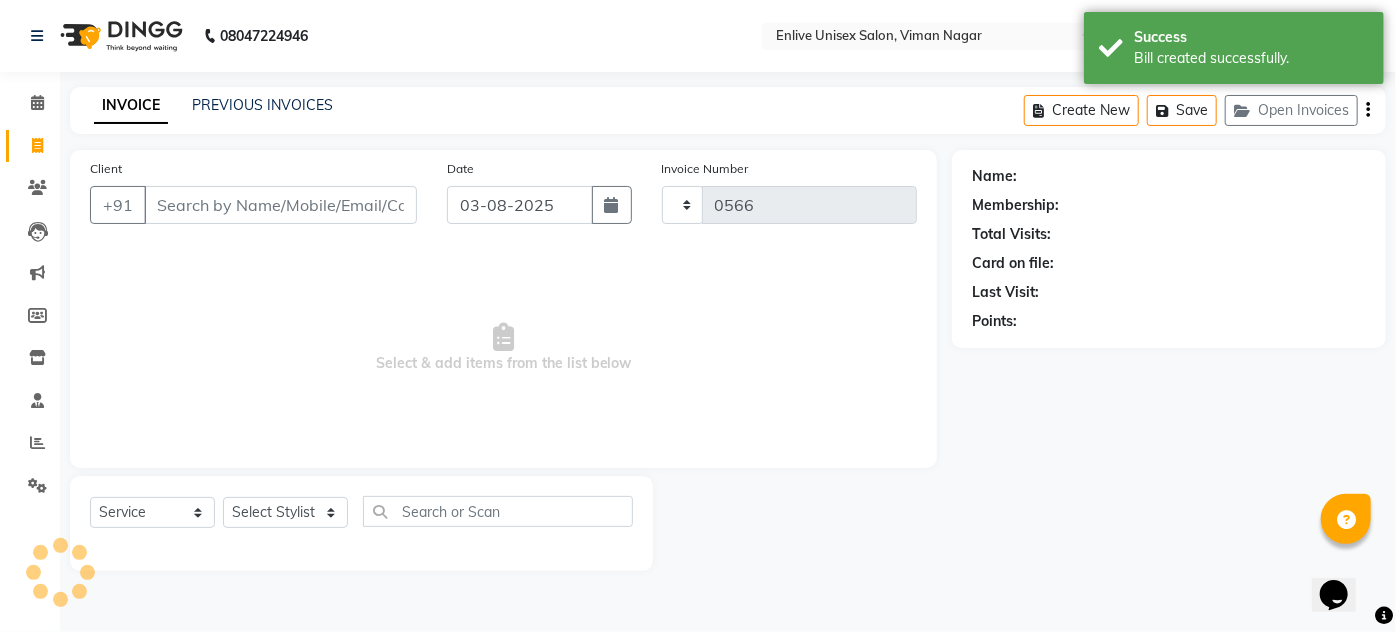 select on "145" 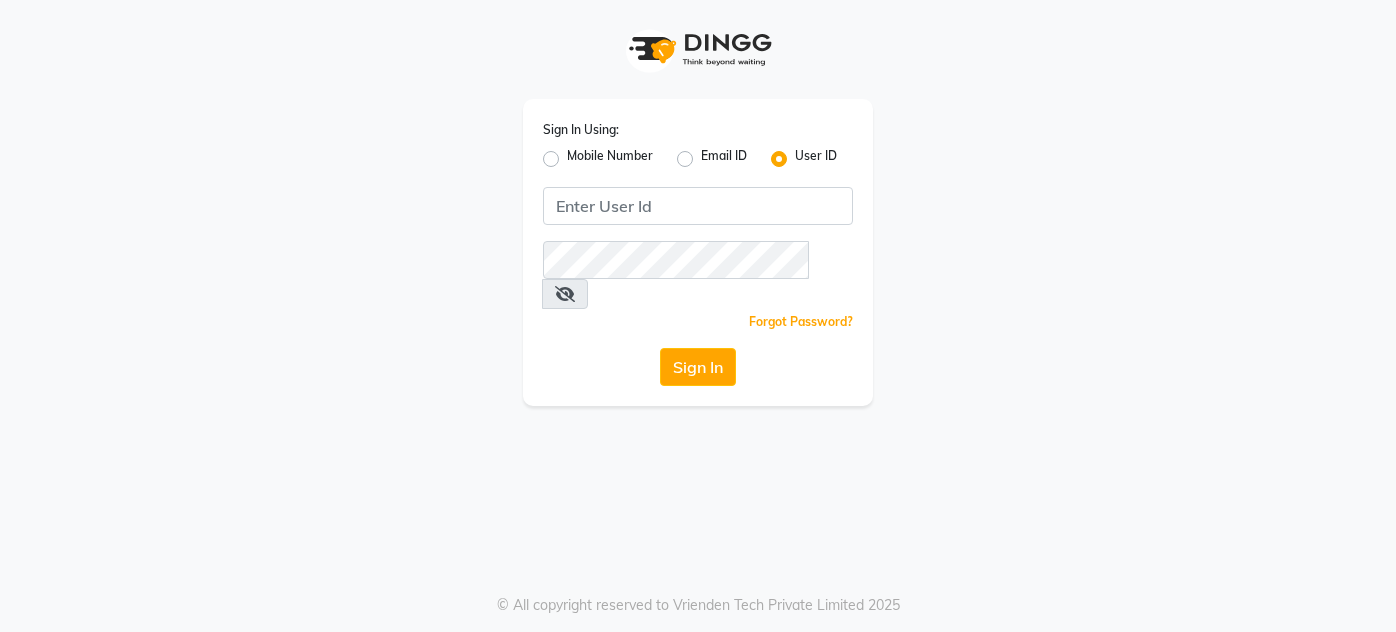 scroll, scrollTop: 0, scrollLeft: 0, axis: both 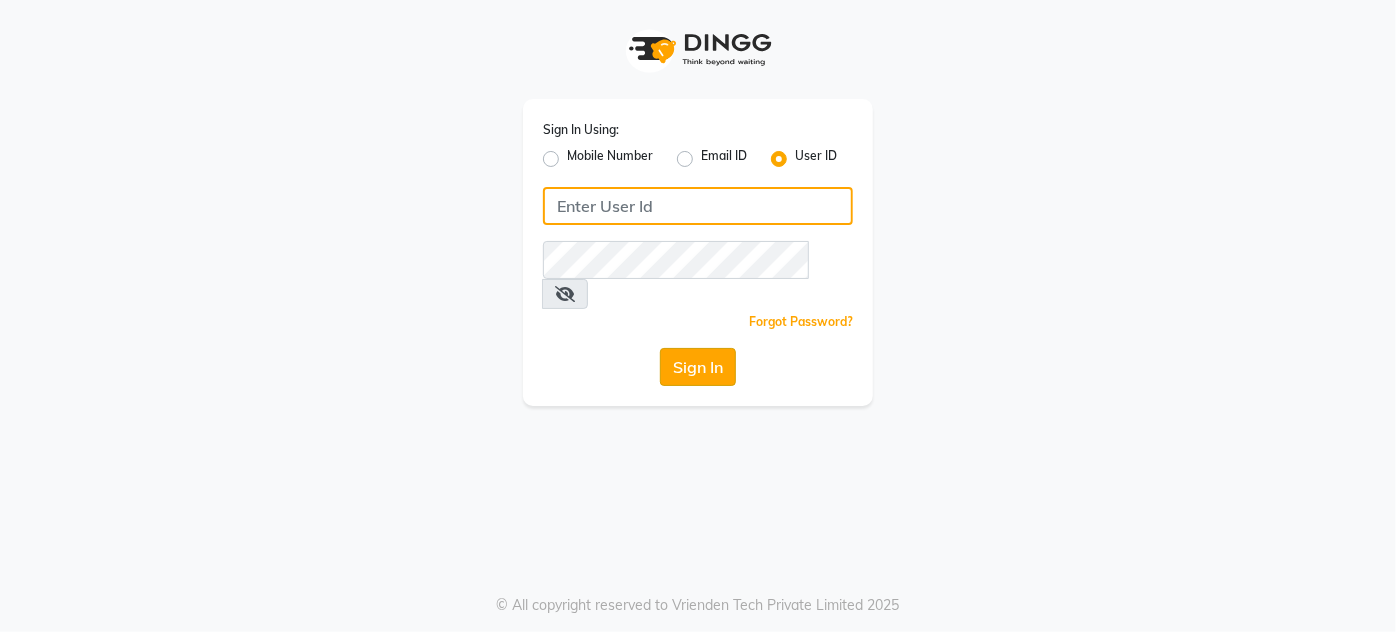 type on "enlive" 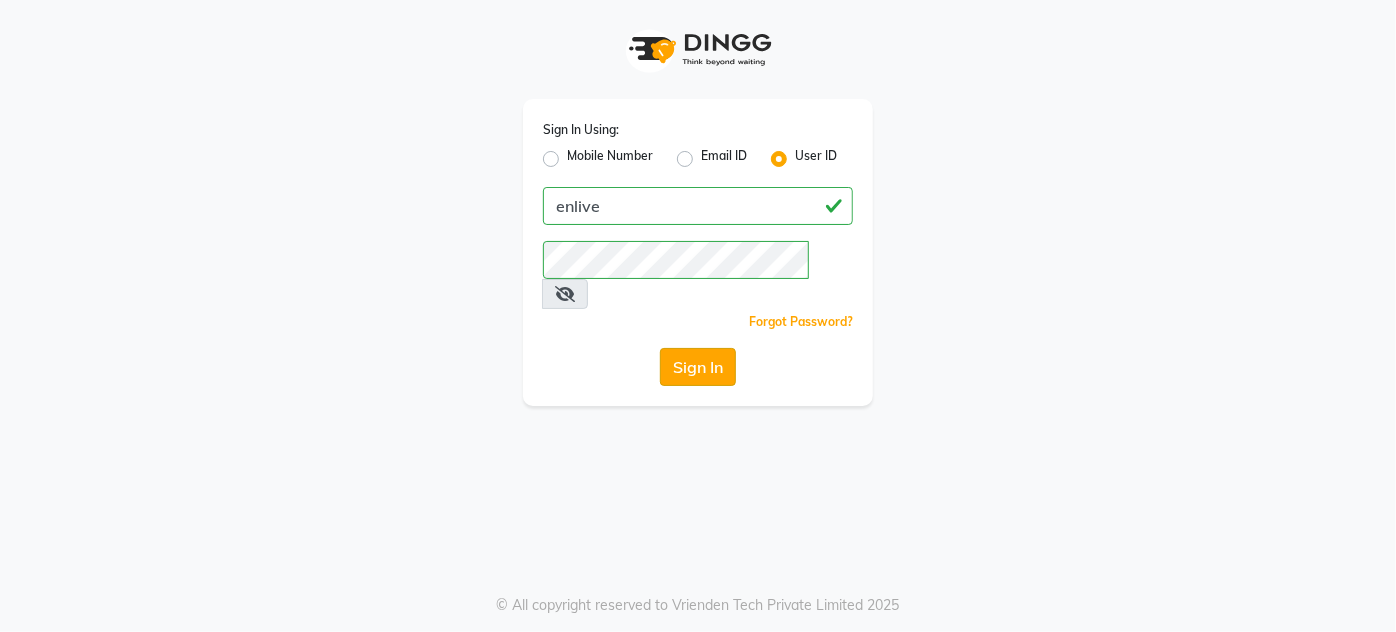 click on "Sign In" 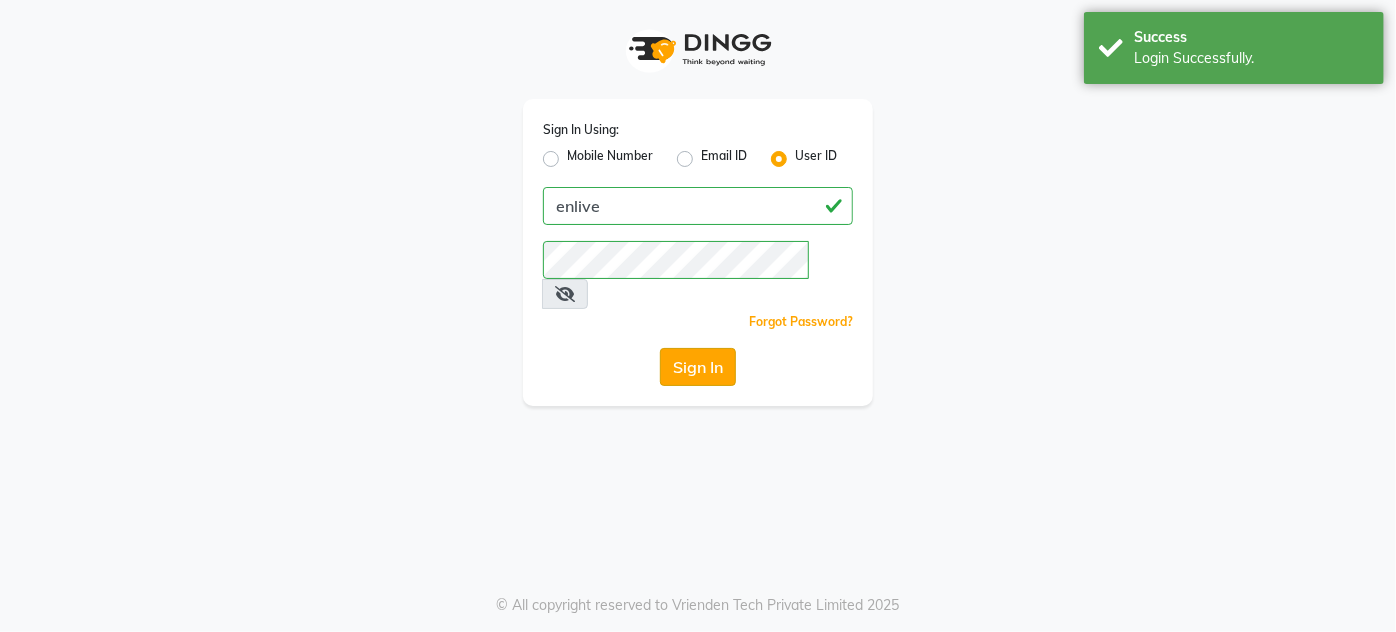click on "Sign In" 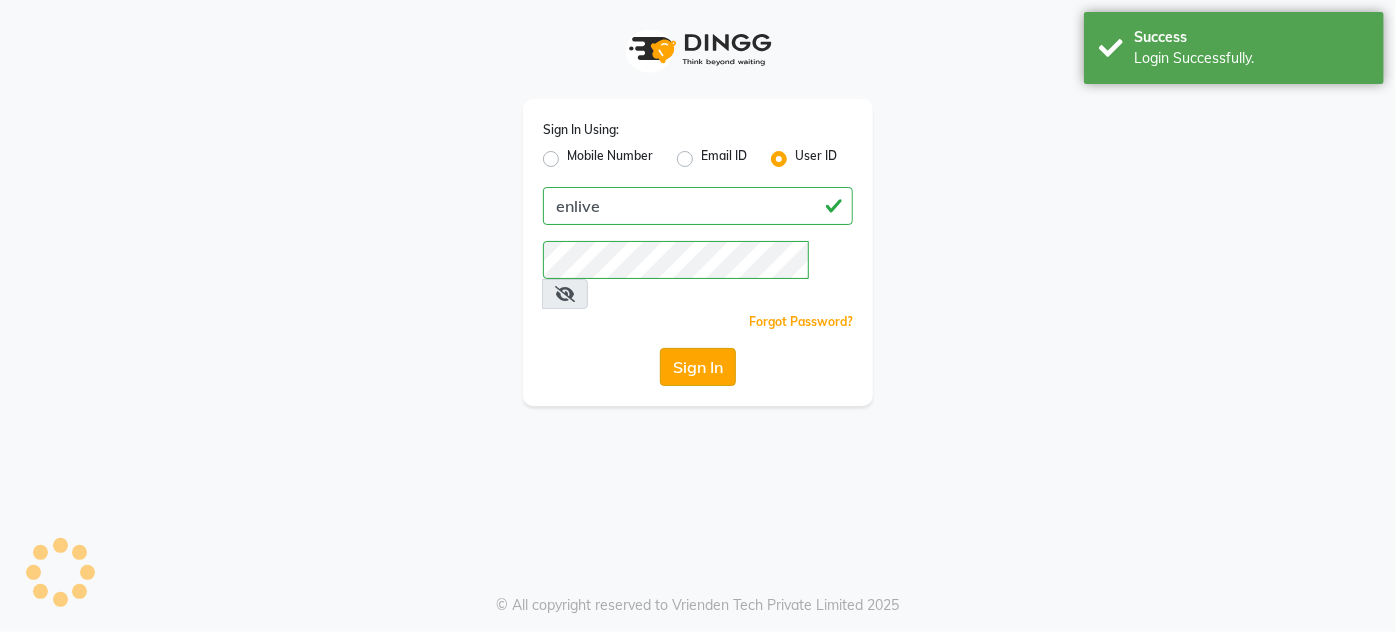 click on "Sign In" 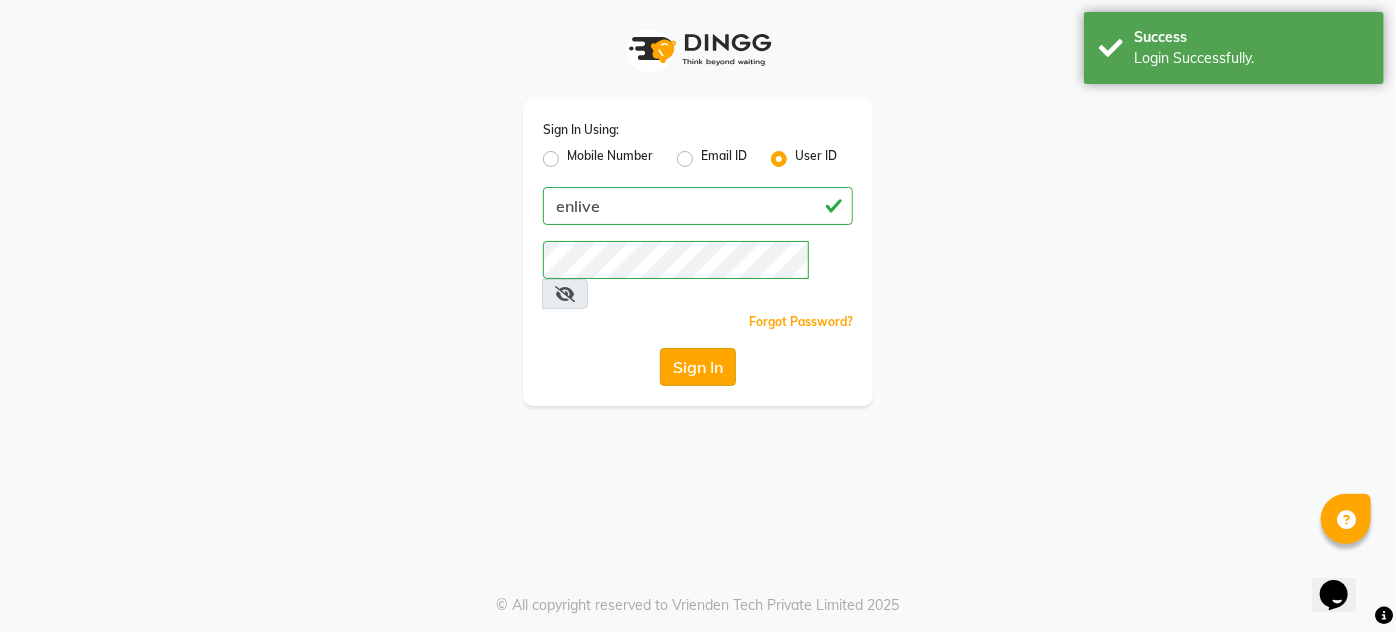 click on "Sign In" 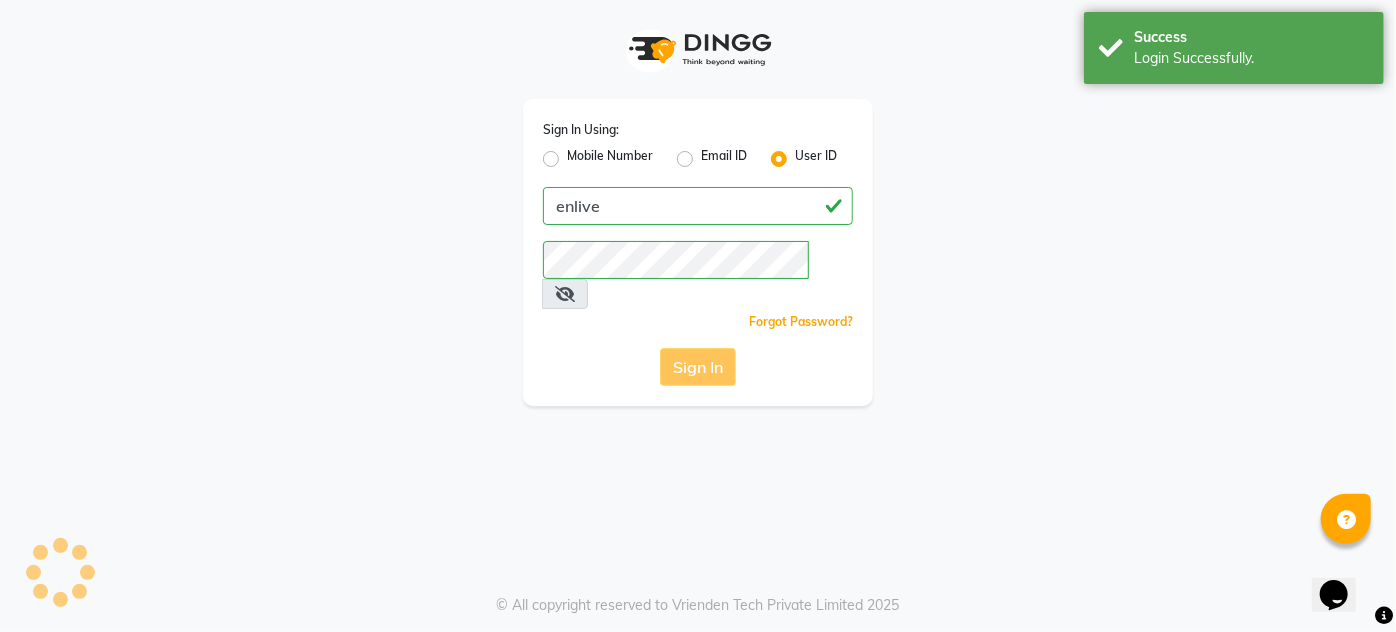 scroll, scrollTop: 0, scrollLeft: 0, axis: both 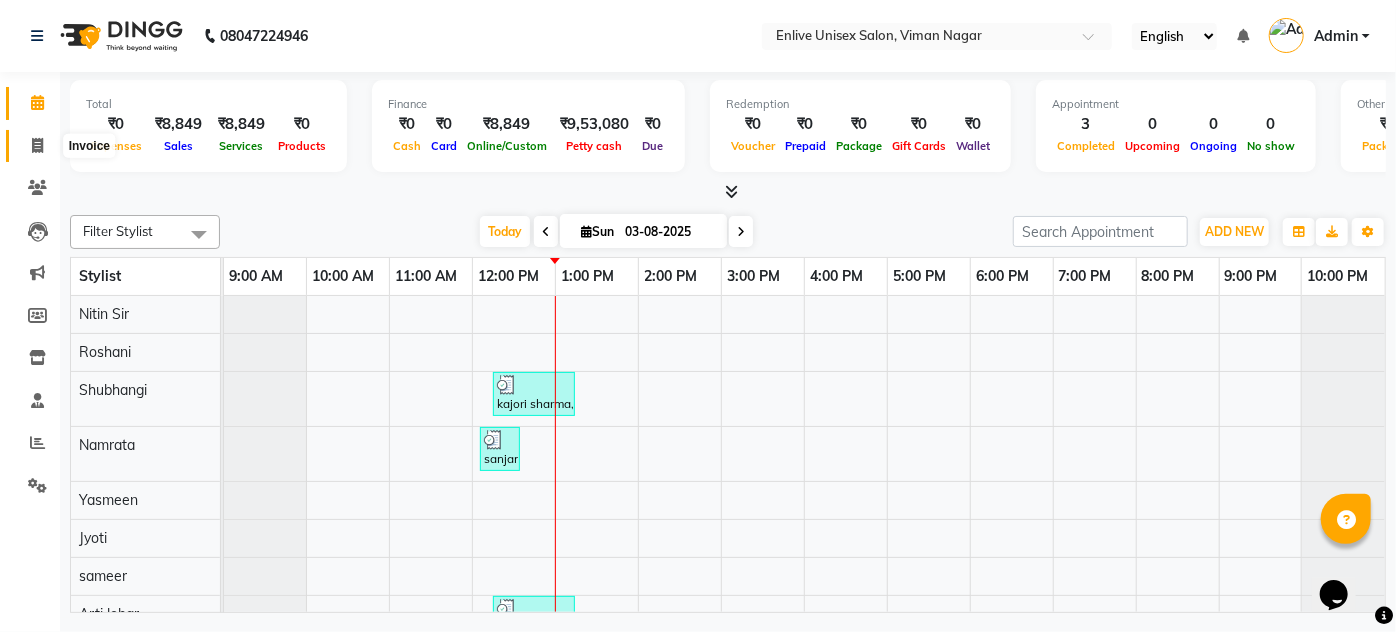 click 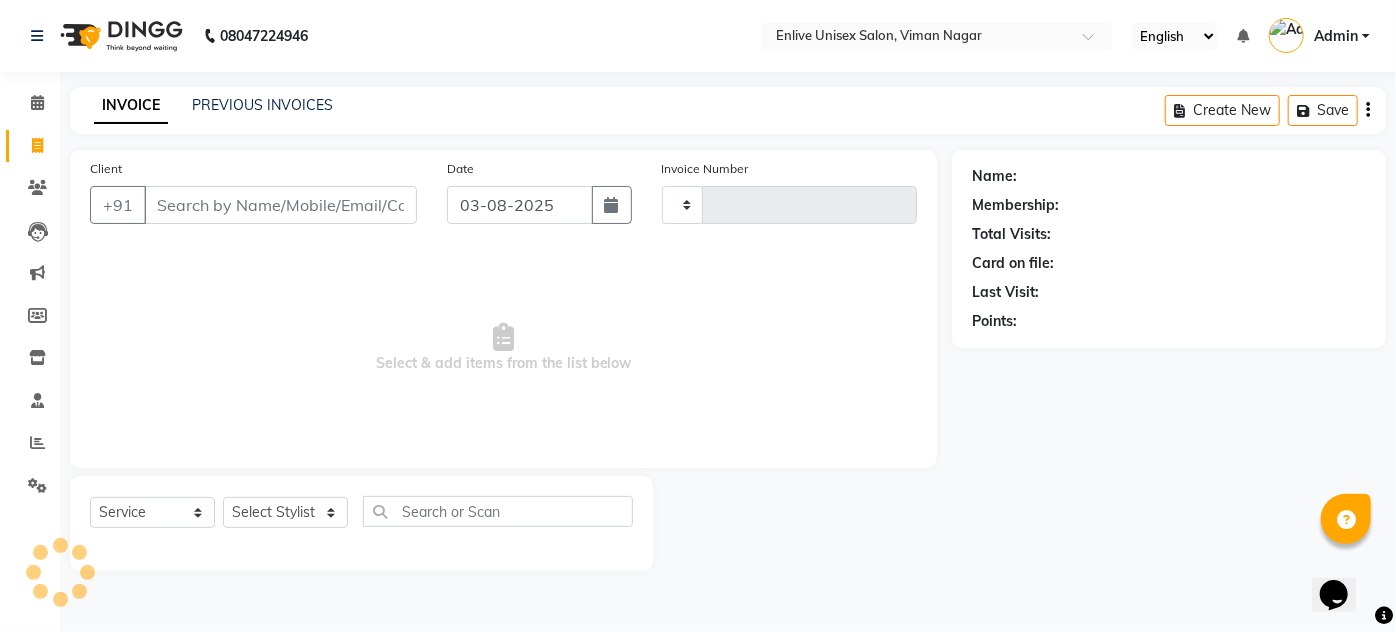 type on "0566" 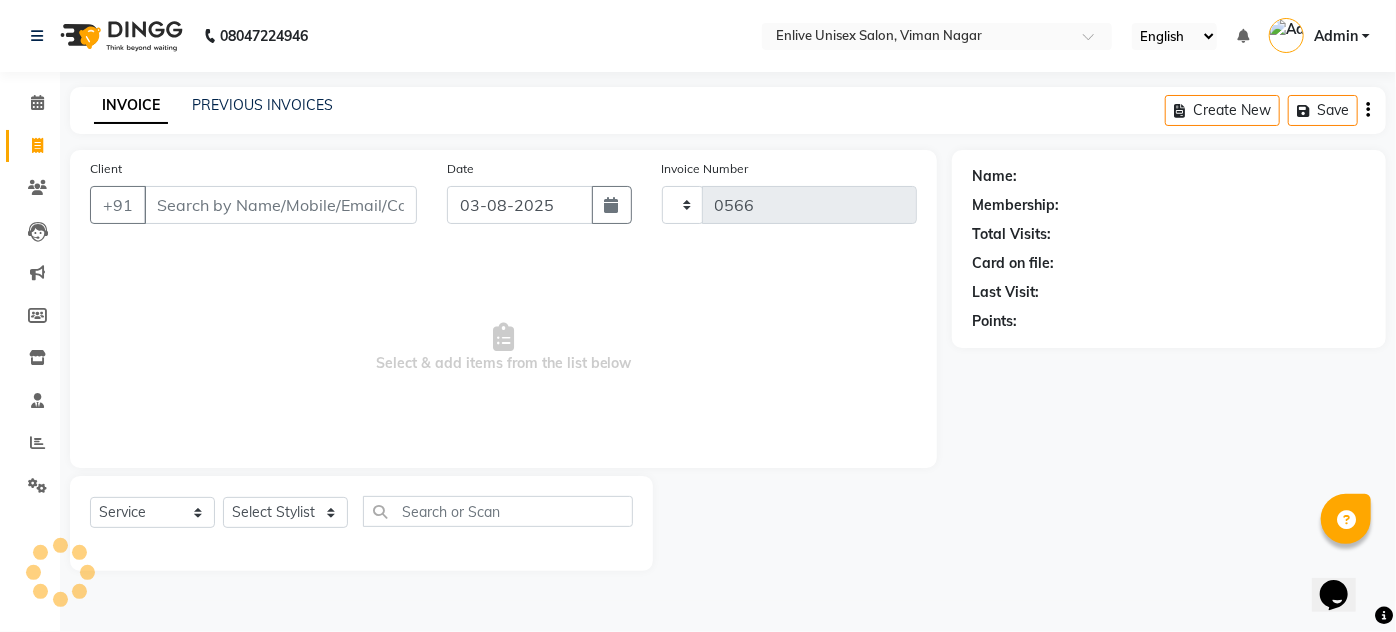 select on "145" 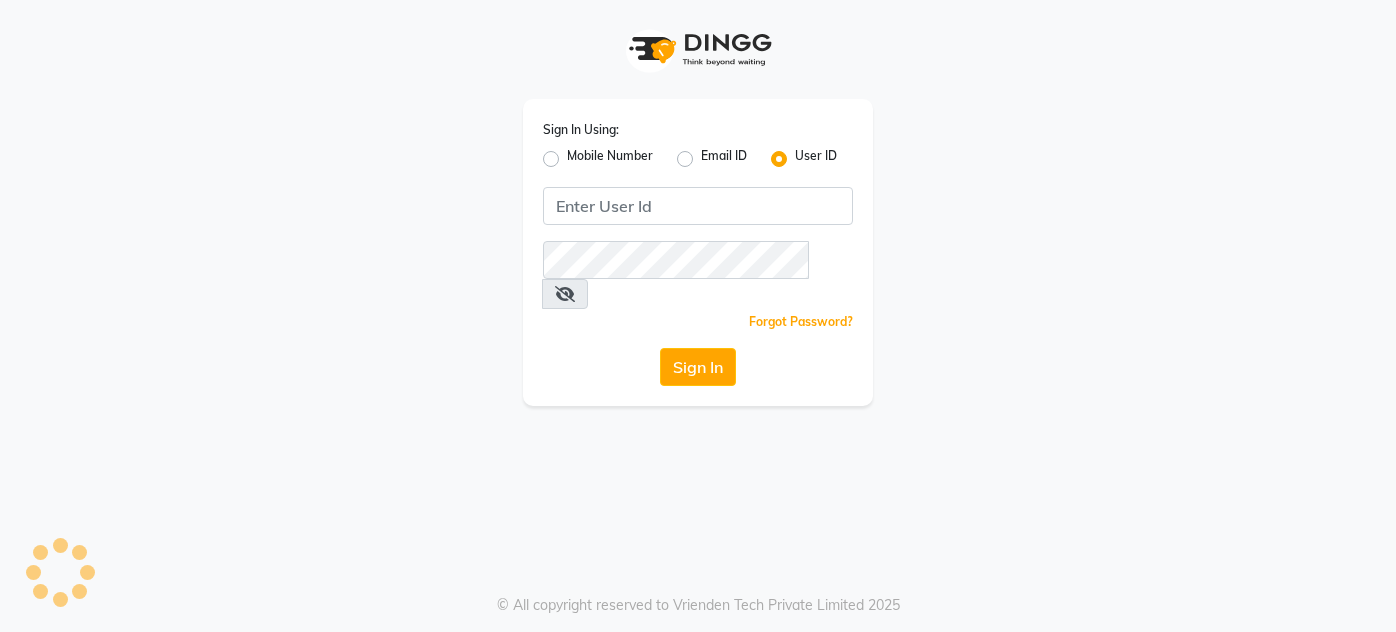 scroll, scrollTop: 0, scrollLeft: 0, axis: both 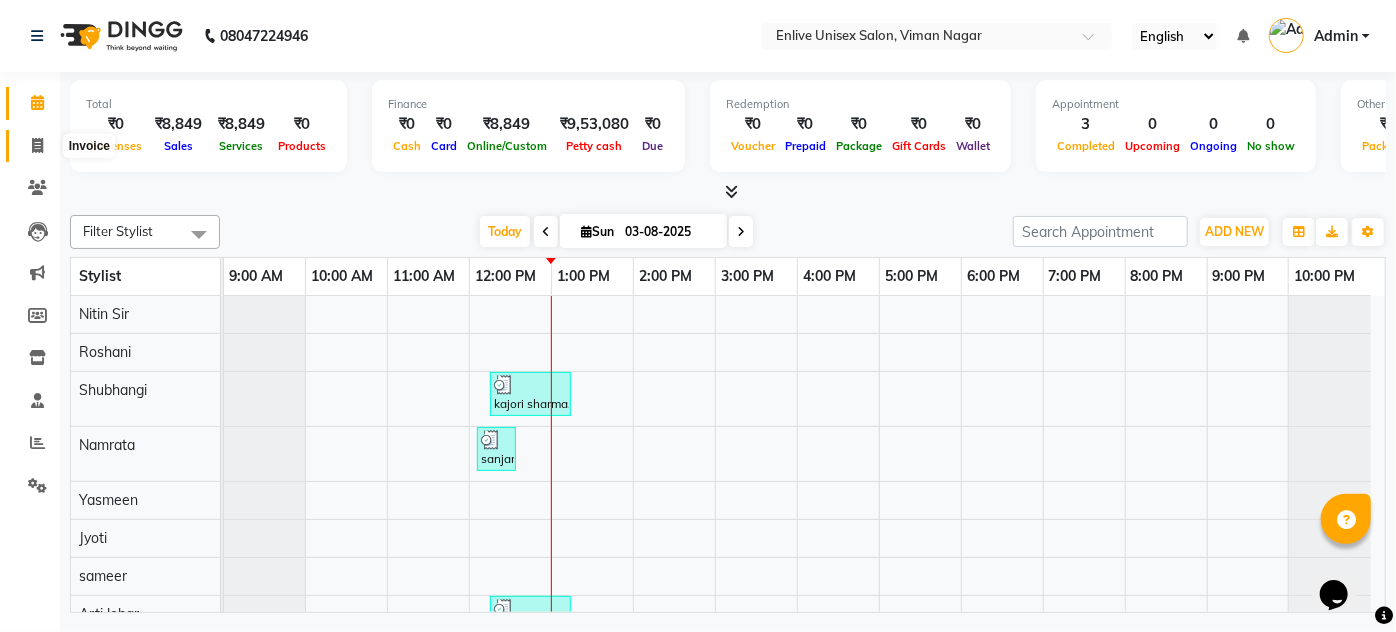 click 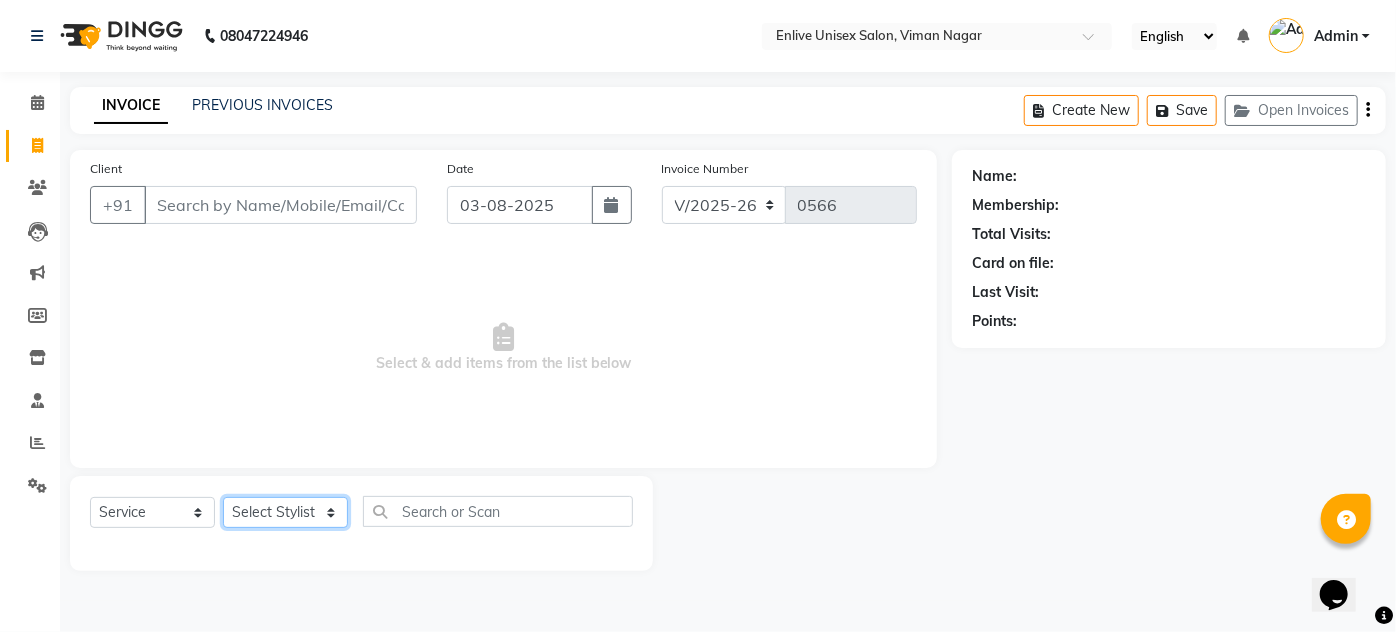 click on "Select Stylist Amin Shaikh Arti lohar Jyoti Namrata Nitin Sir Roshani sameer Shubhangi Vikas Yasmeen" 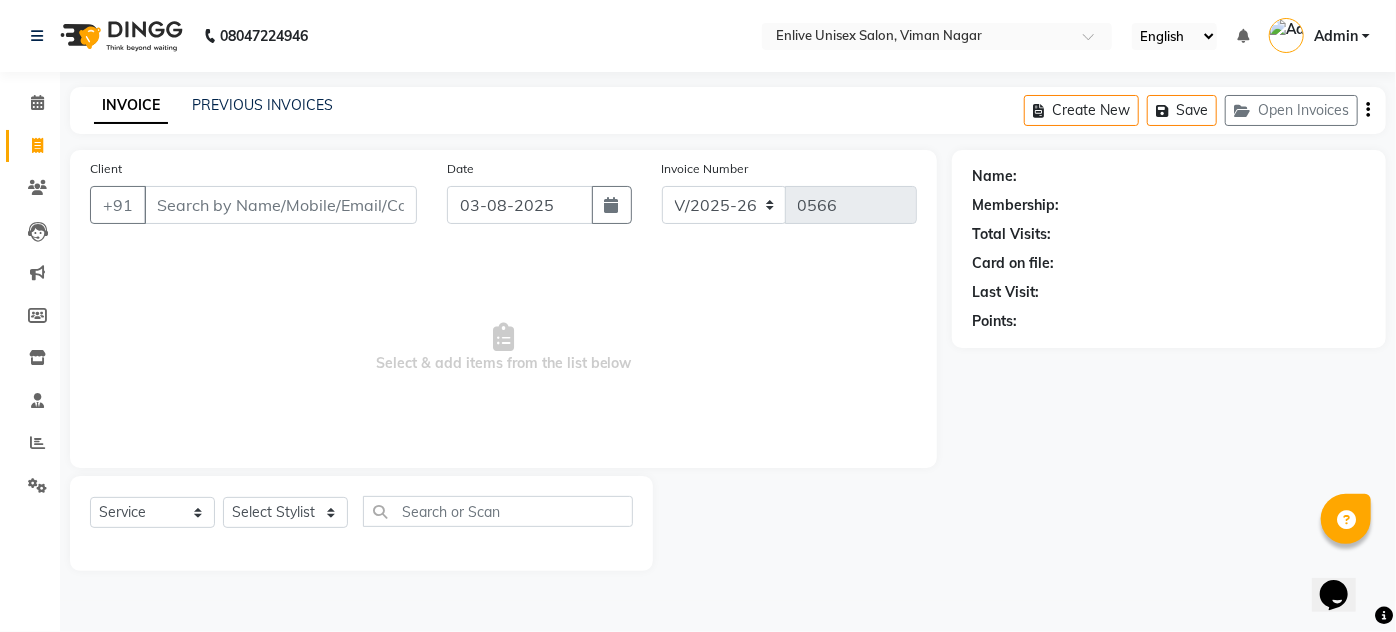 click on "Select & add items from the list below" at bounding box center (503, 348) 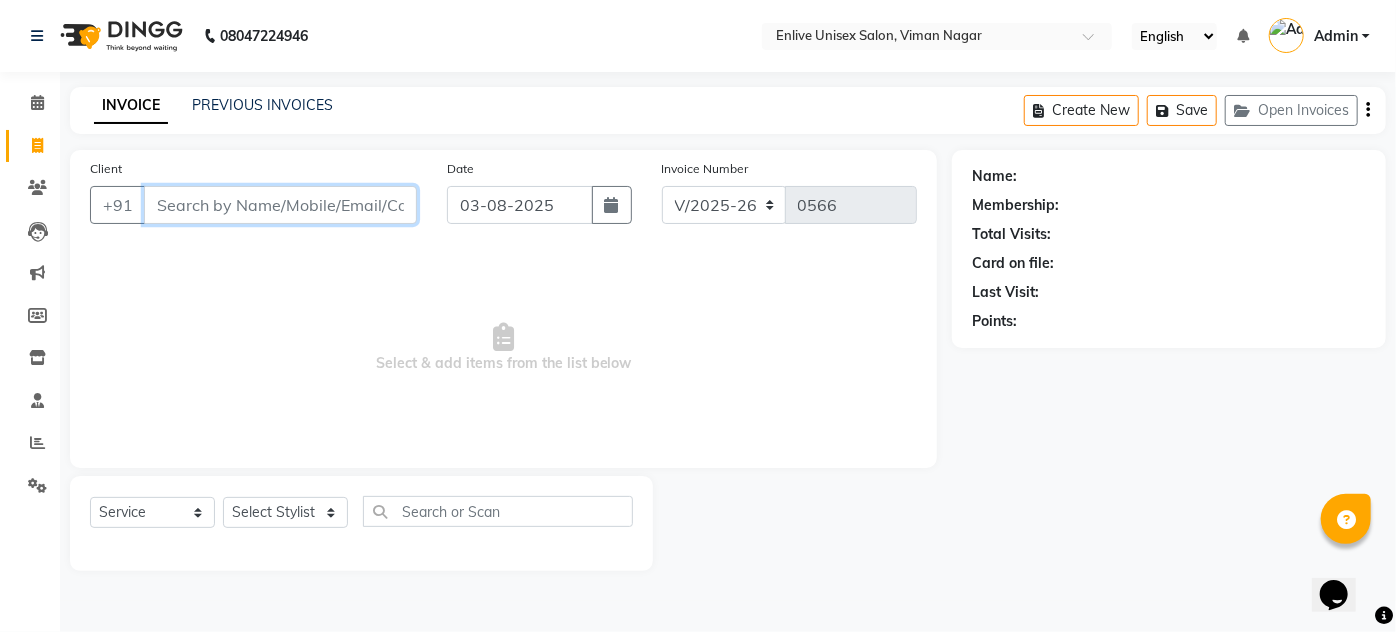 click on "Client" at bounding box center (280, 205) 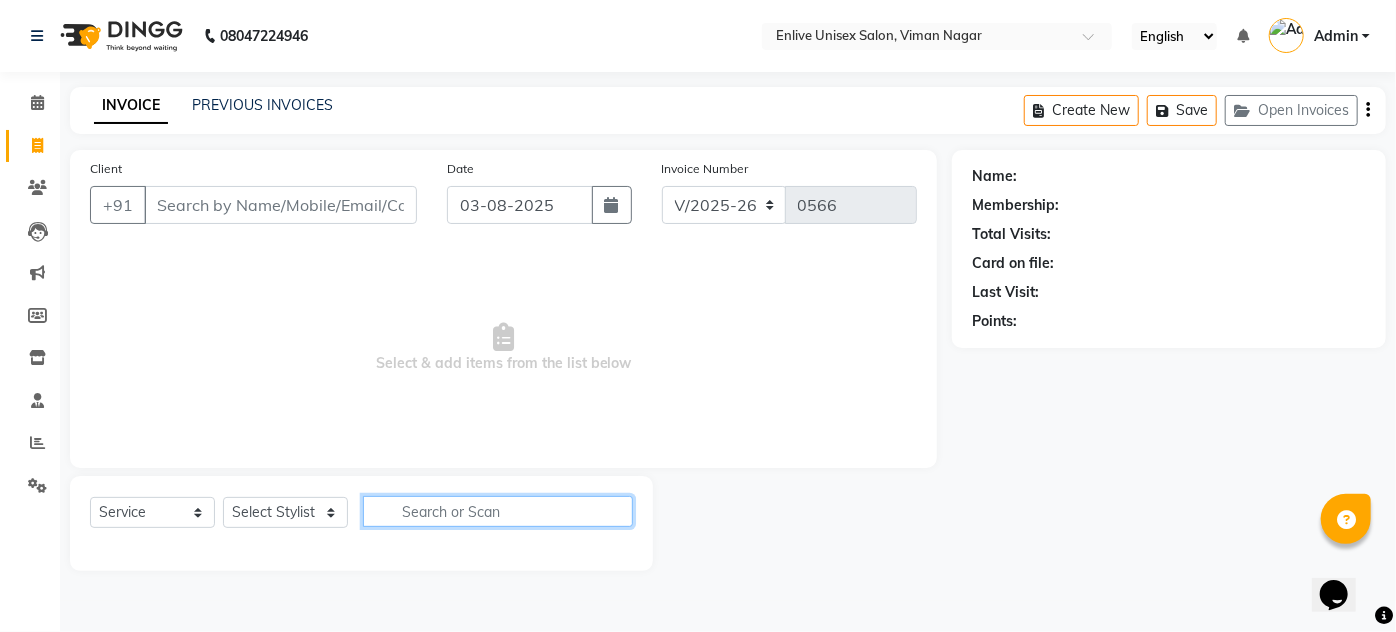 click 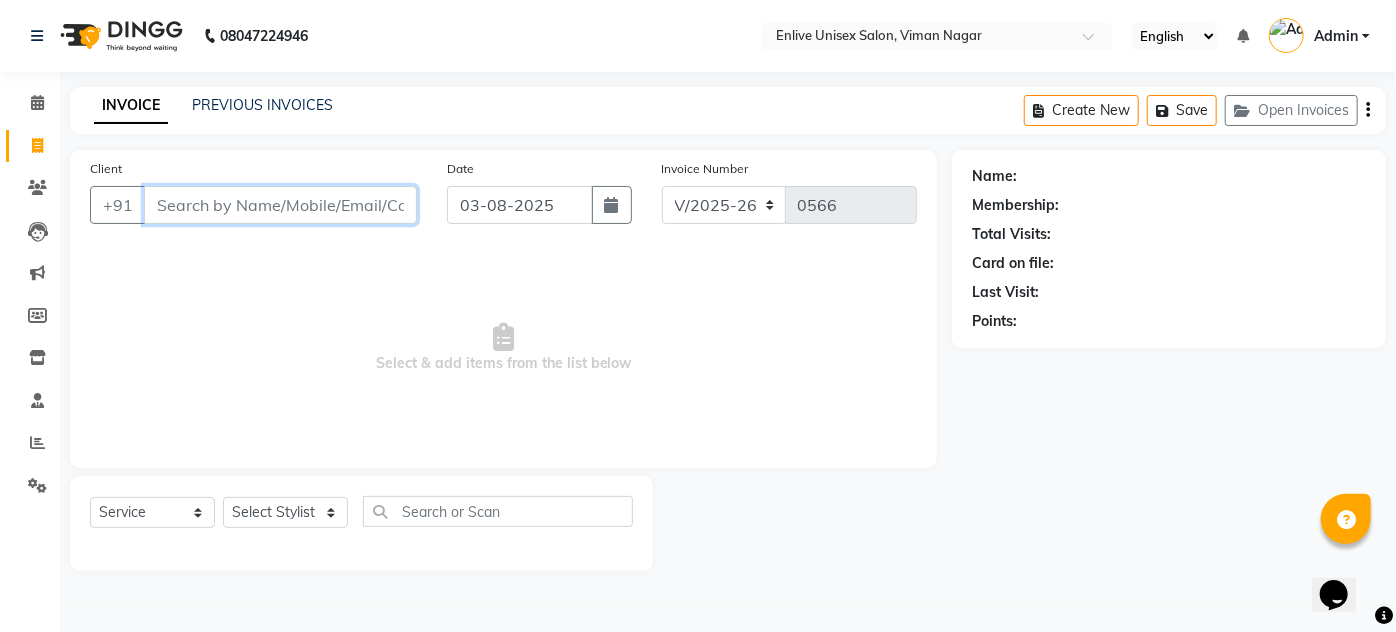 click on "Client" at bounding box center (280, 205) 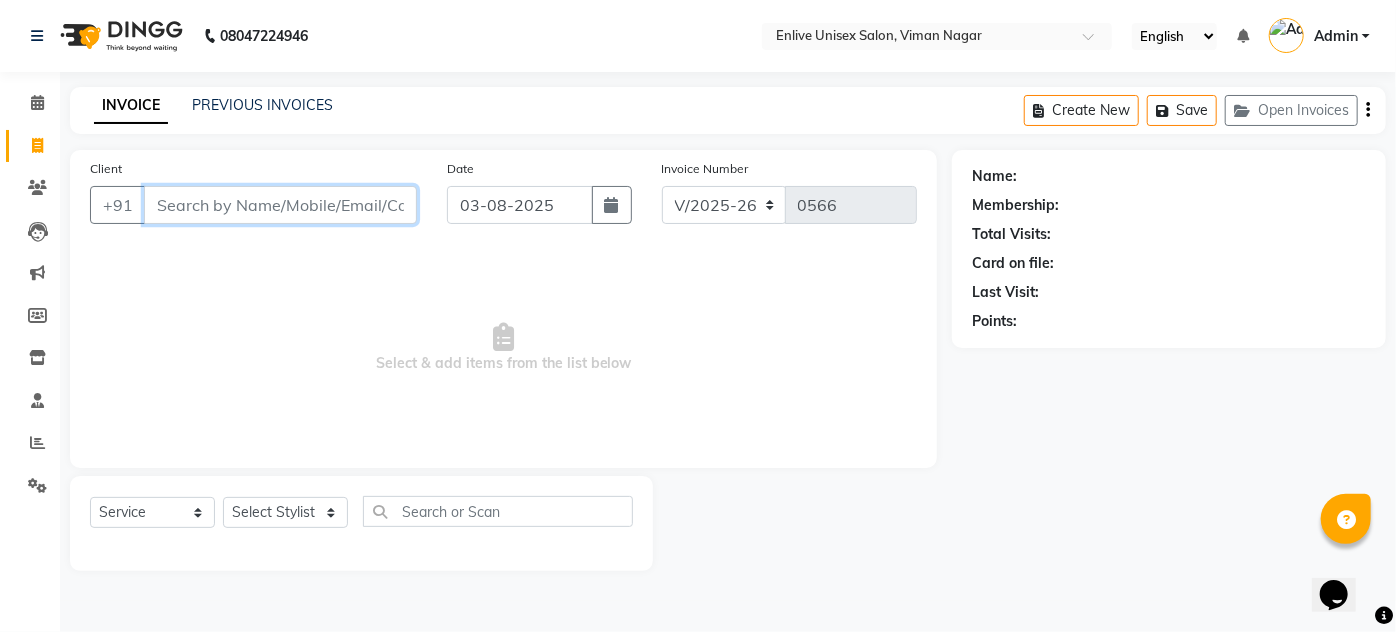 click on "Client" at bounding box center (280, 205) 